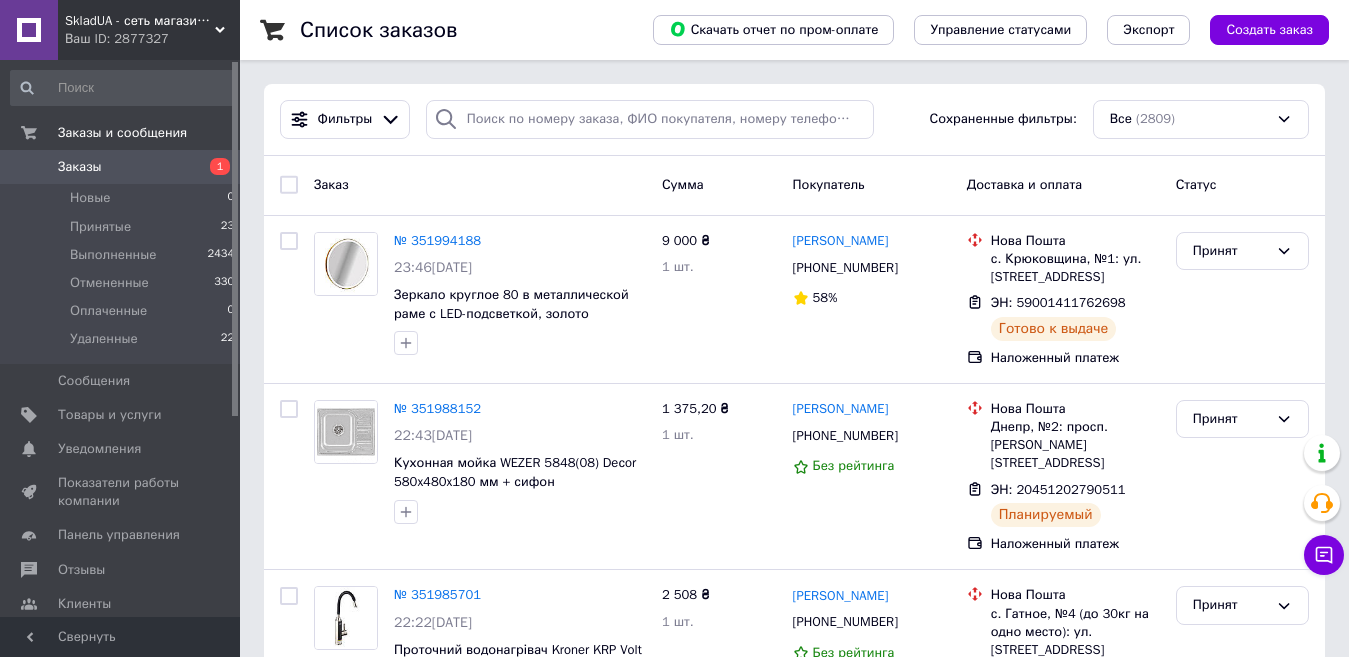 scroll, scrollTop: 0, scrollLeft: 0, axis: both 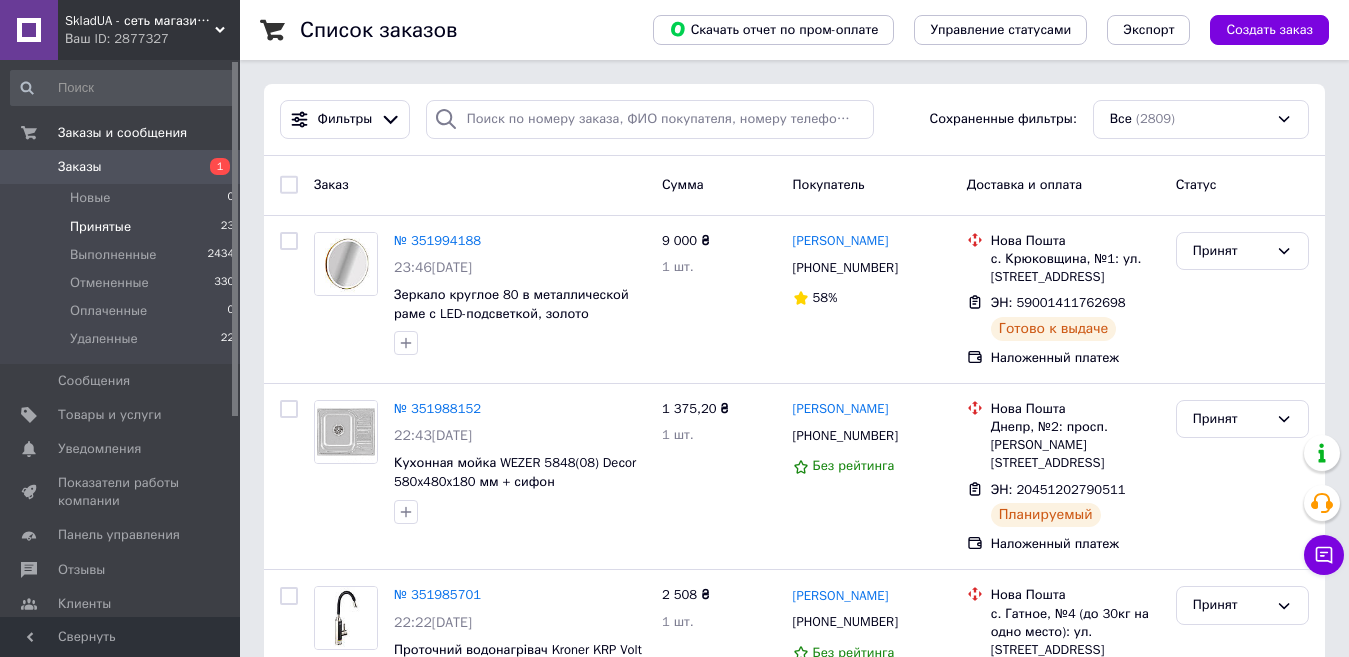 click on "Принятые 23" at bounding box center [123, 227] 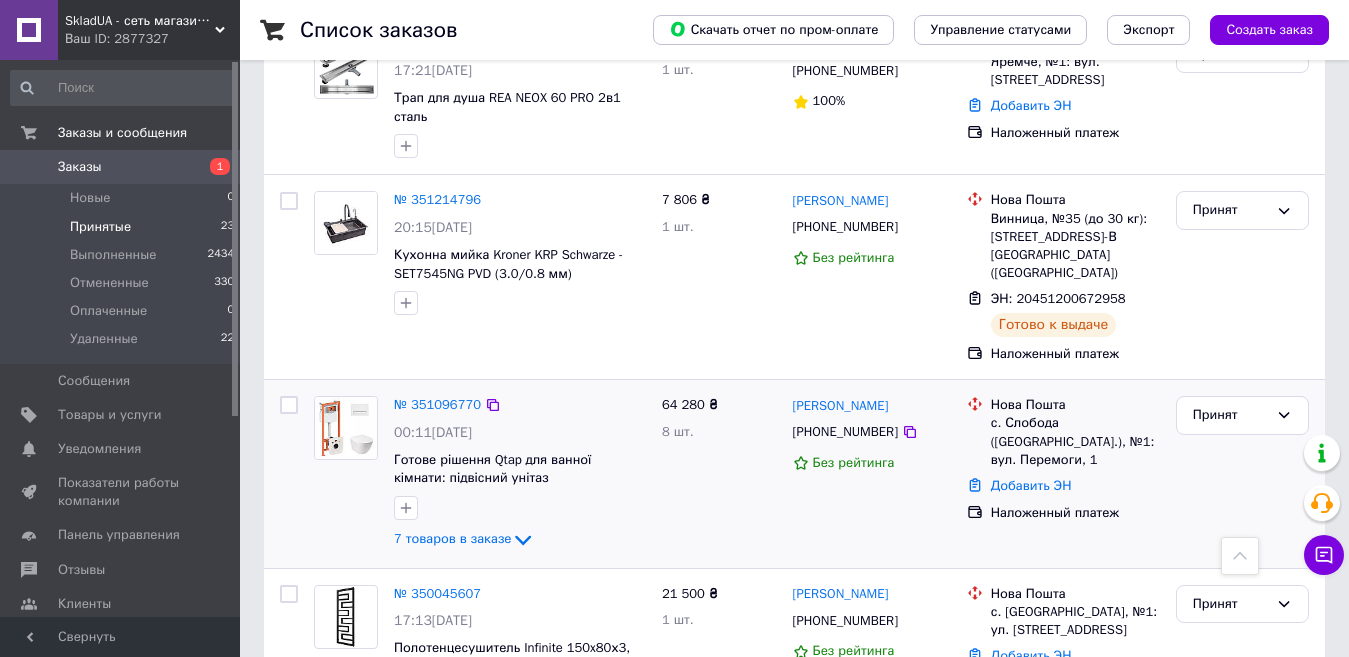 scroll, scrollTop: 3217, scrollLeft: 0, axis: vertical 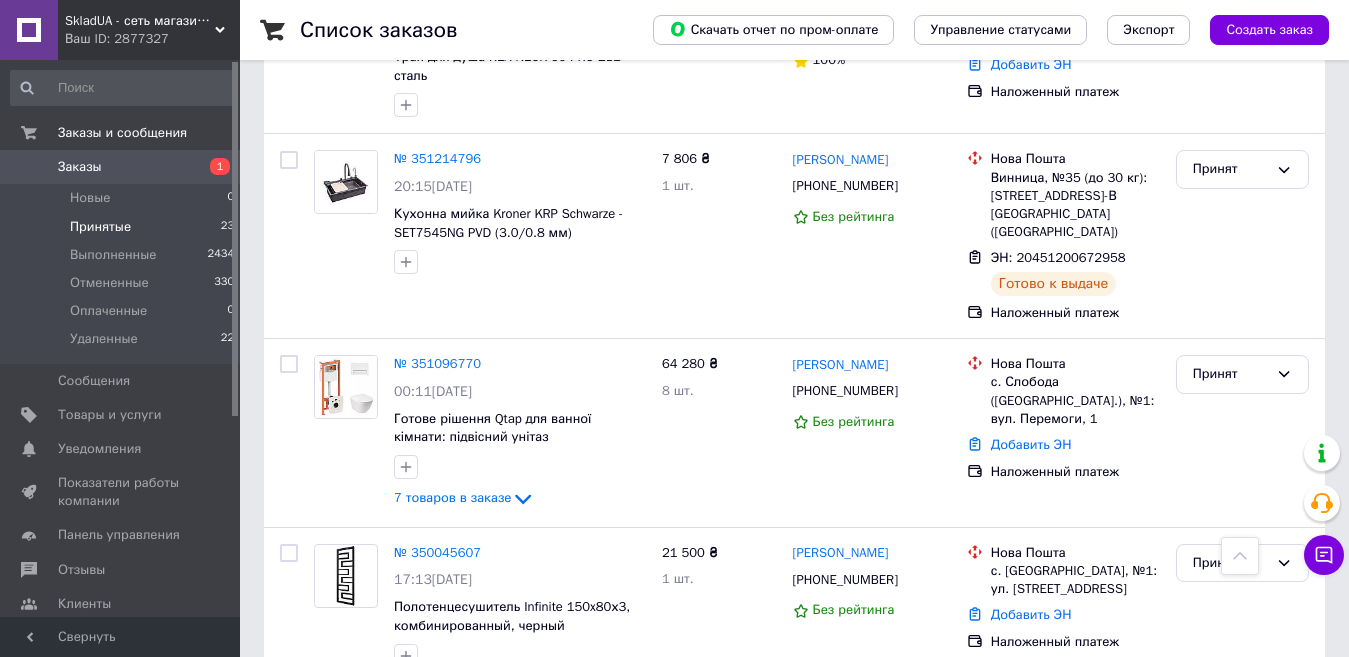 click on "2" at bounding box center (327, 729) 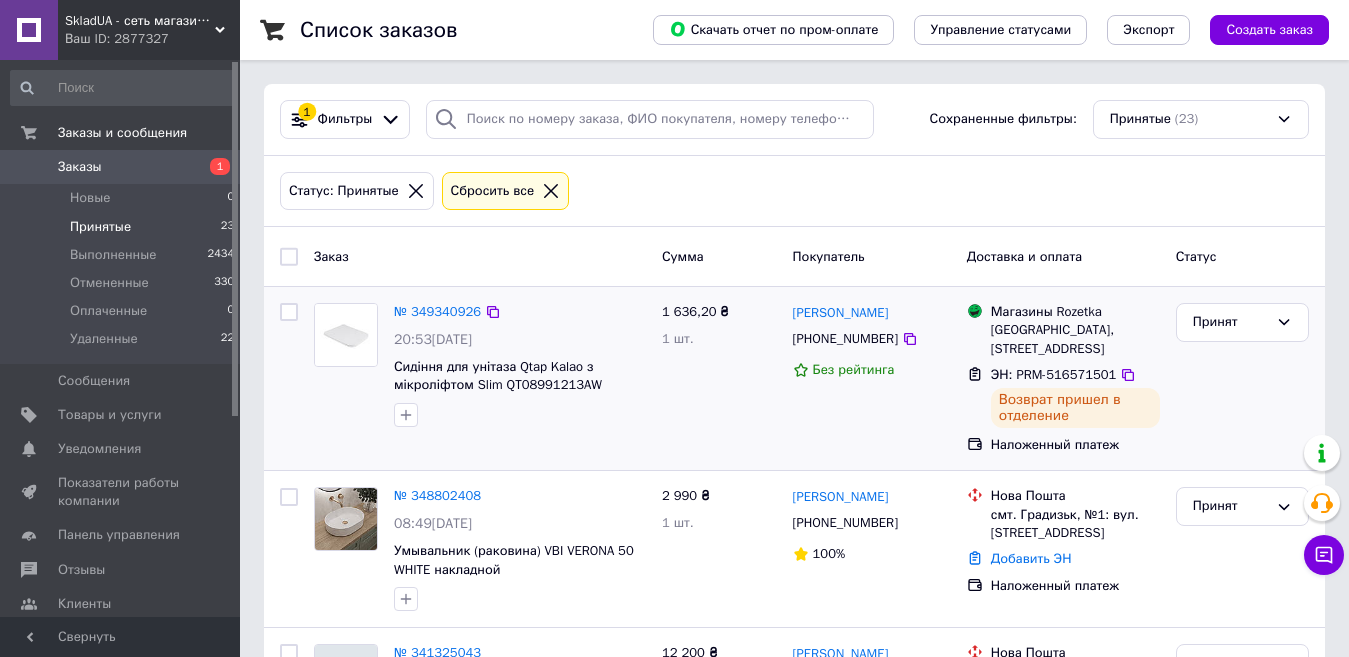 scroll, scrollTop: 214, scrollLeft: 0, axis: vertical 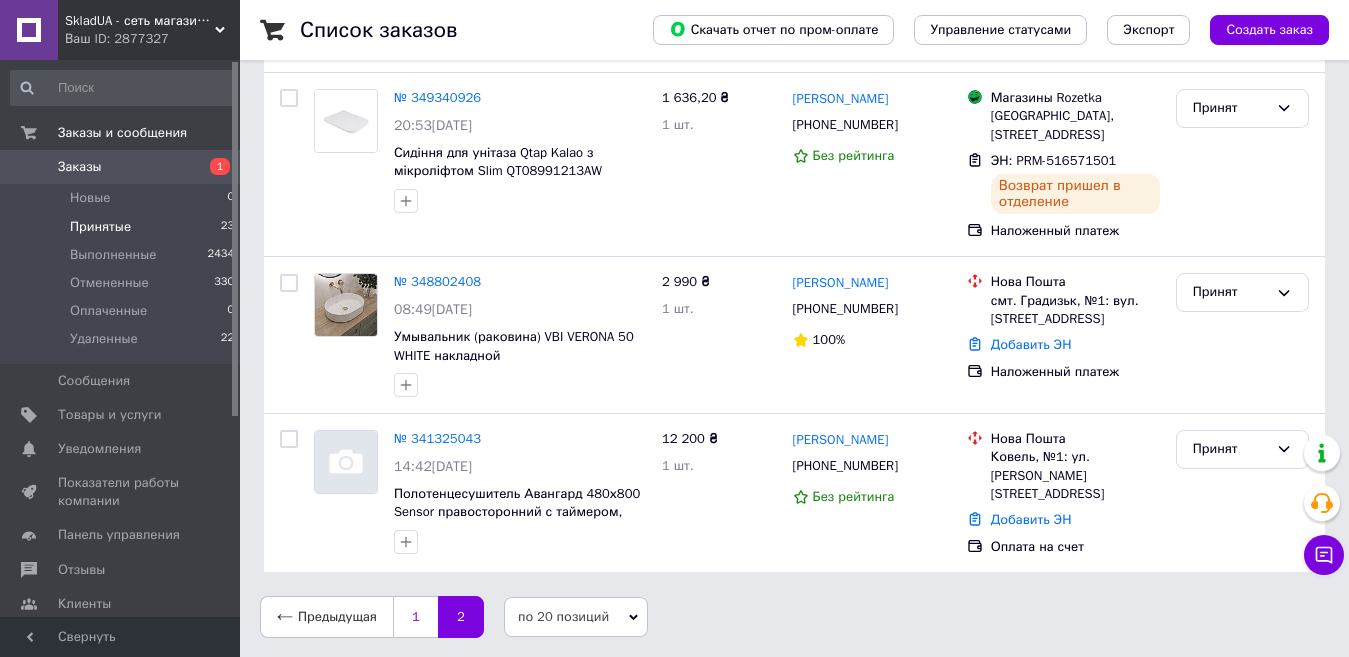 click on "1" at bounding box center [415, 617] 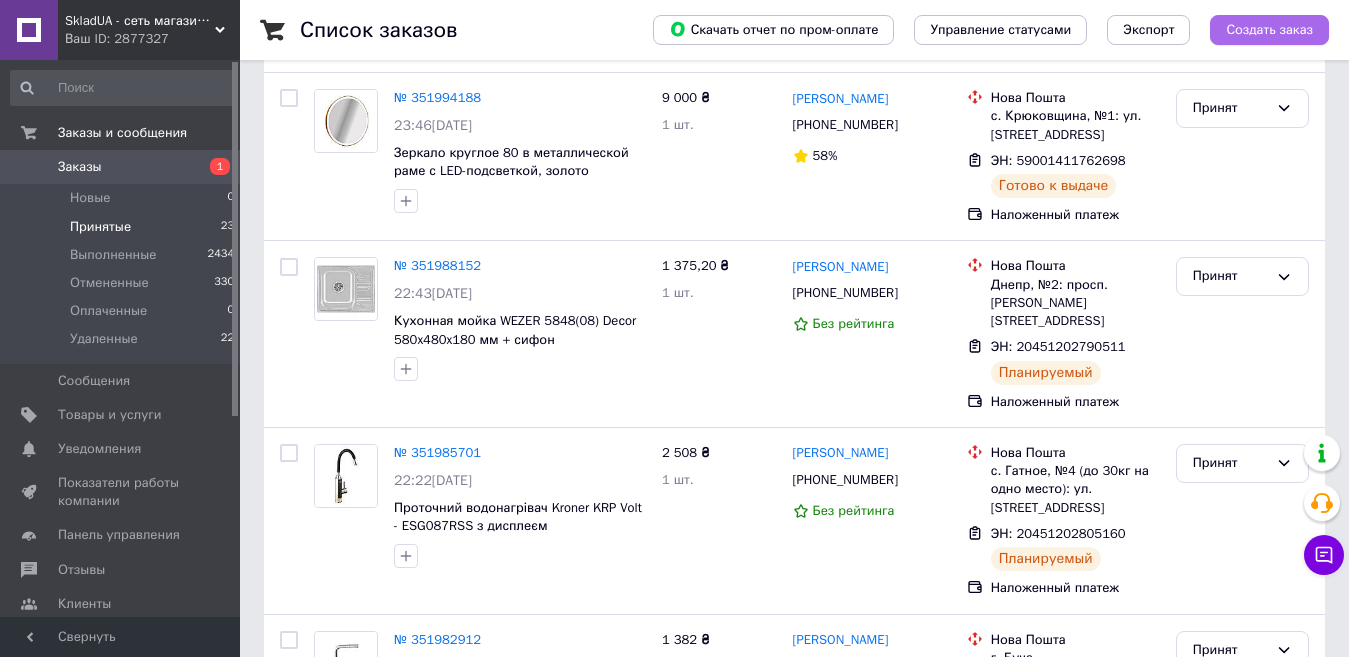 scroll, scrollTop: 0, scrollLeft: 0, axis: both 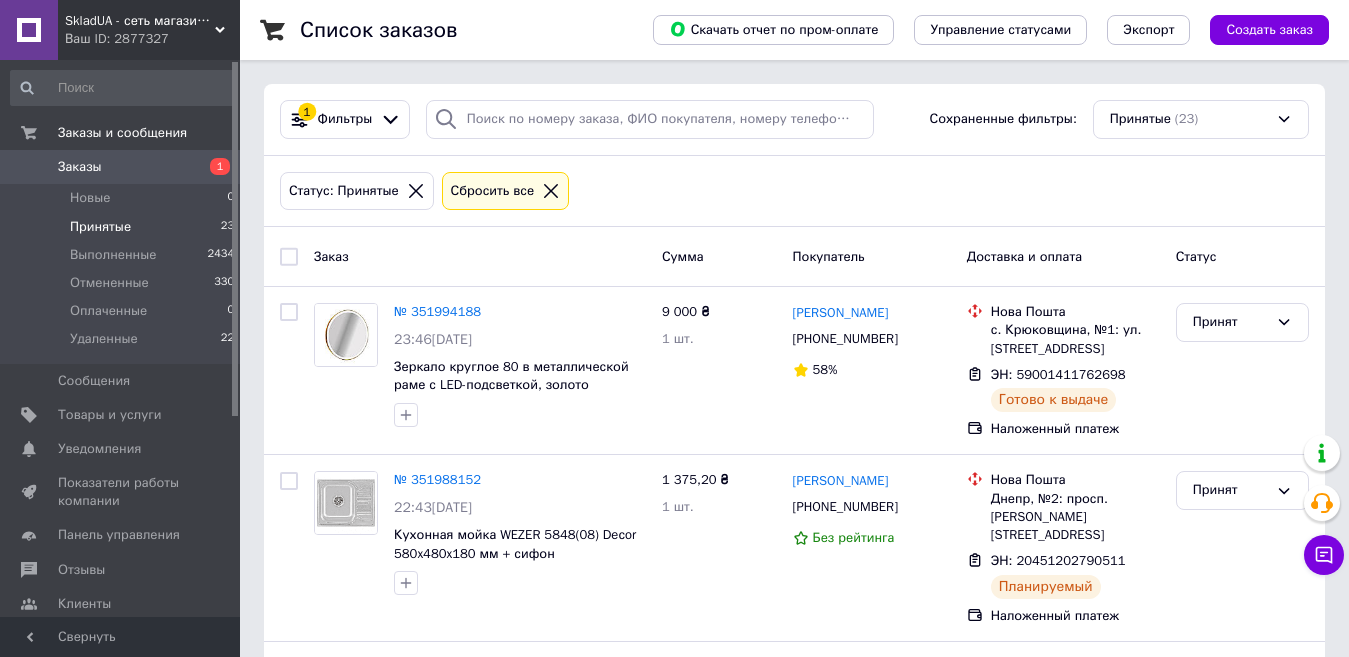 click on "Заказы" at bounding box center [121, 167] 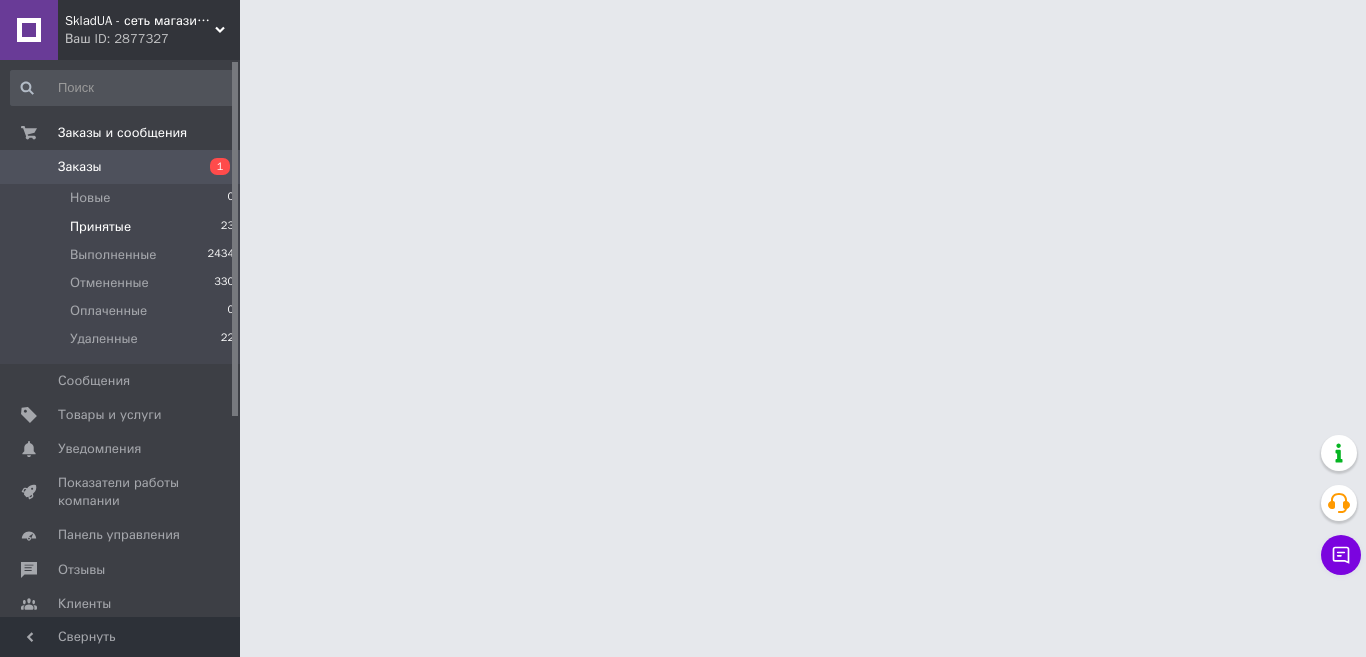 click on "Принятые 23" at bounding box center (123, 227) 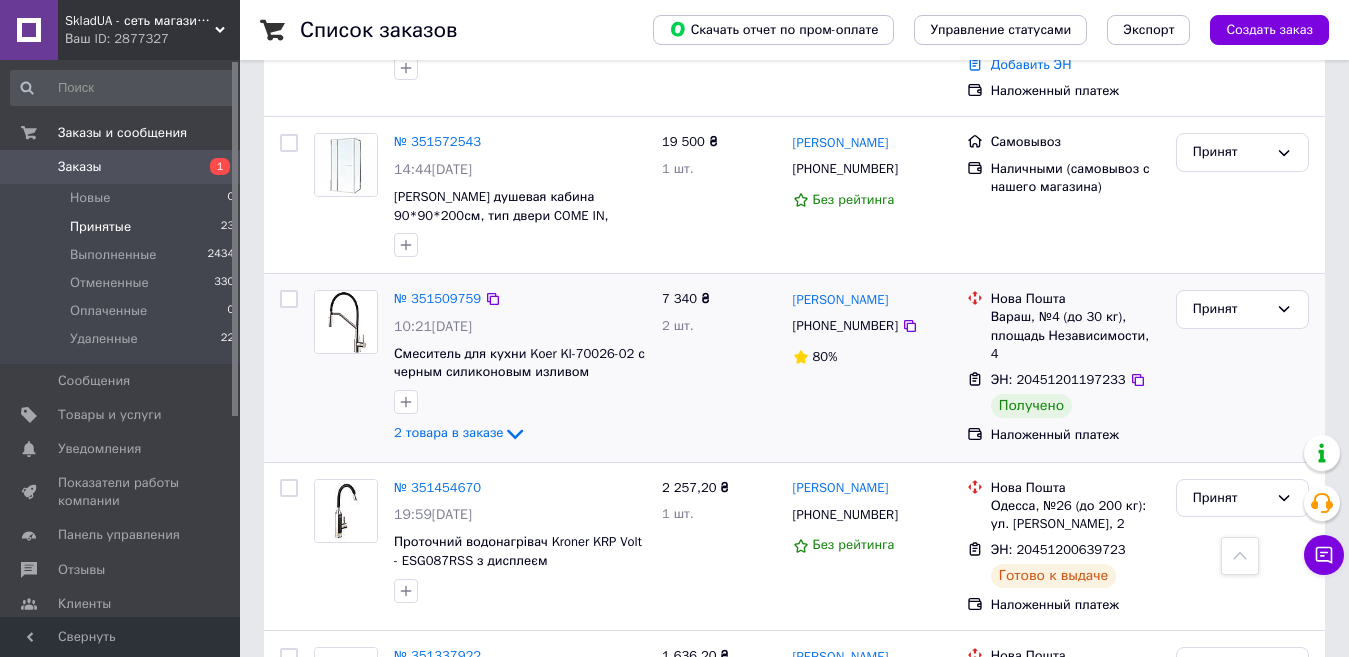 scroll, scrollTop: 2400, scrollLeft: 0, axis: vertical 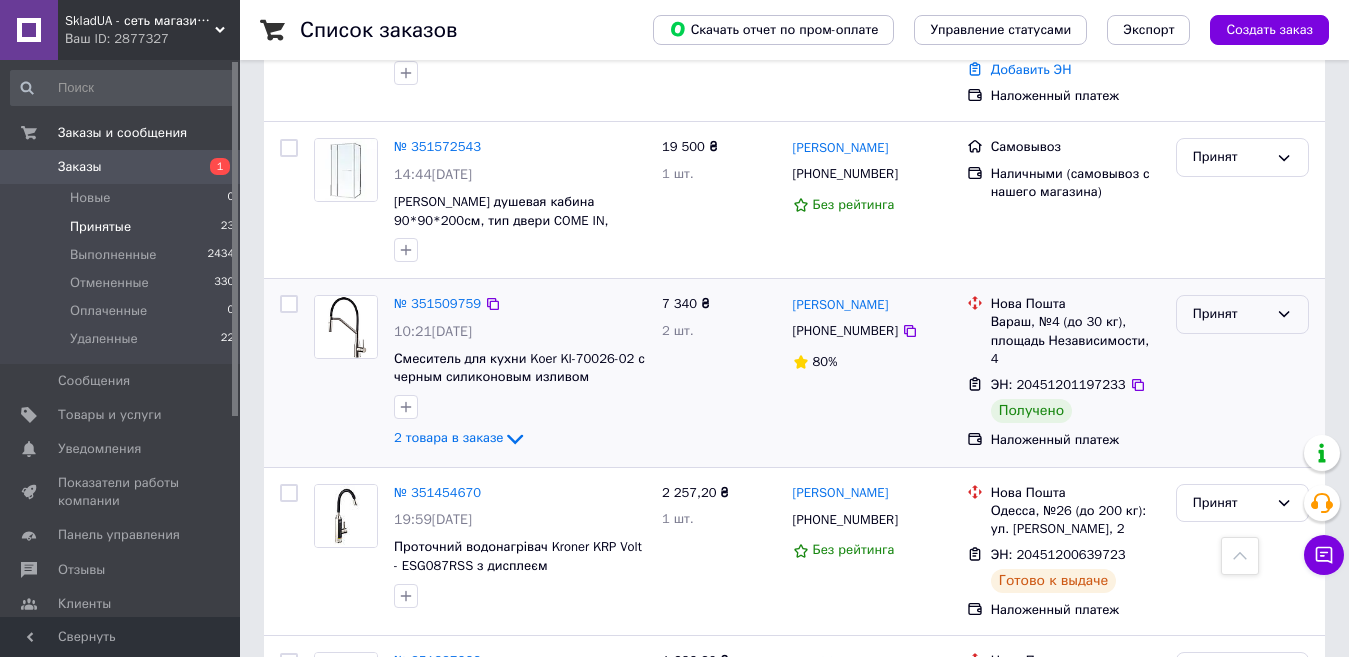 click on "Принят" at bounding box center [1242, 314] 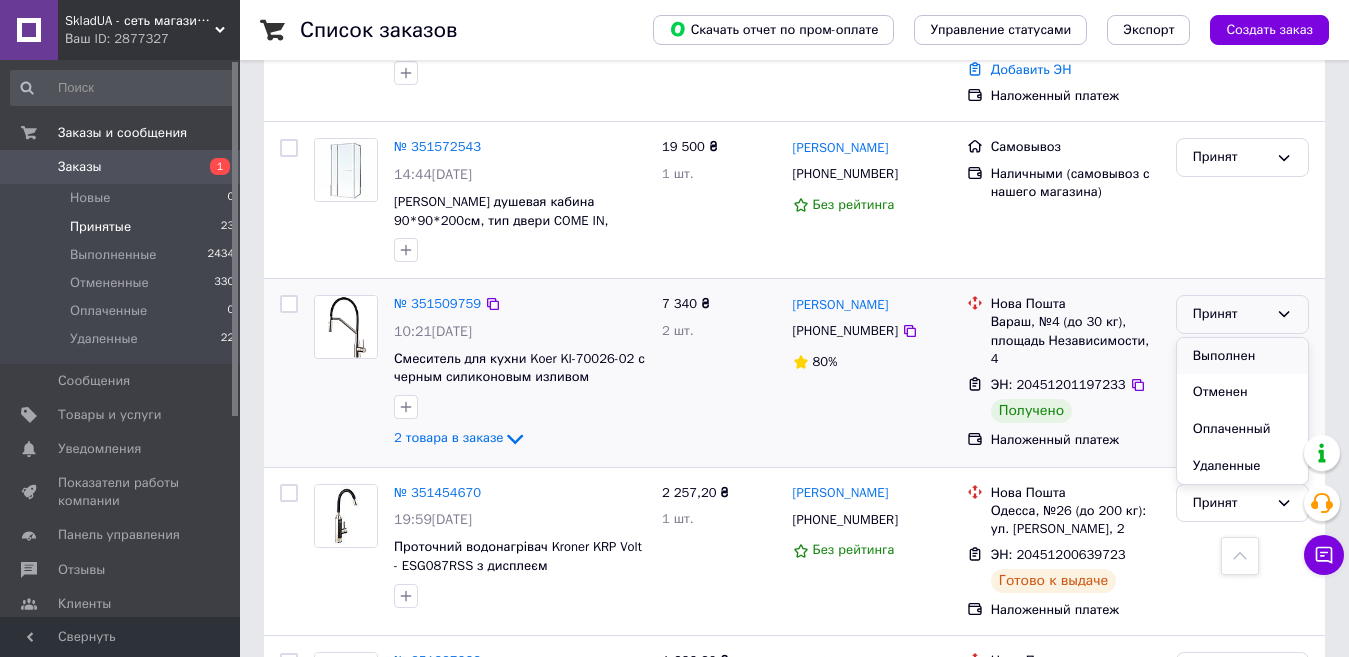click on "Выполнен" at bounding box center (1242, 356) 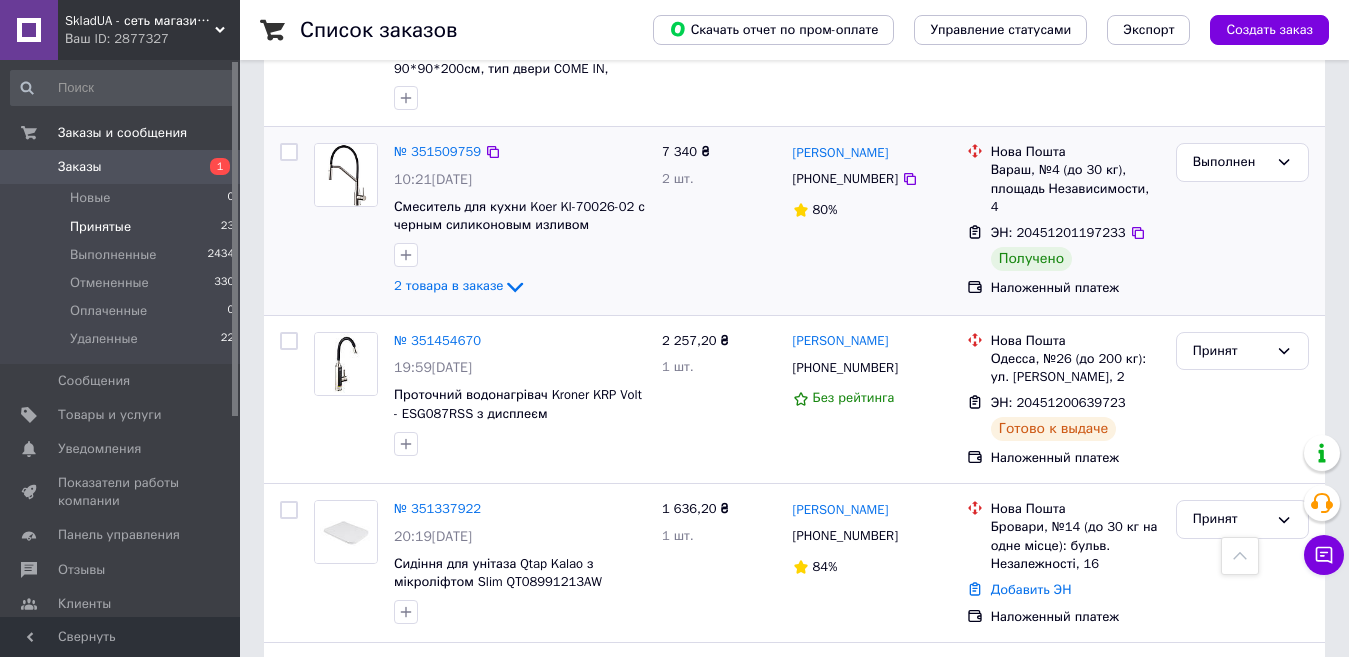scroll, scrollTop: 2517, scrollLeft: 0, axis: vertical 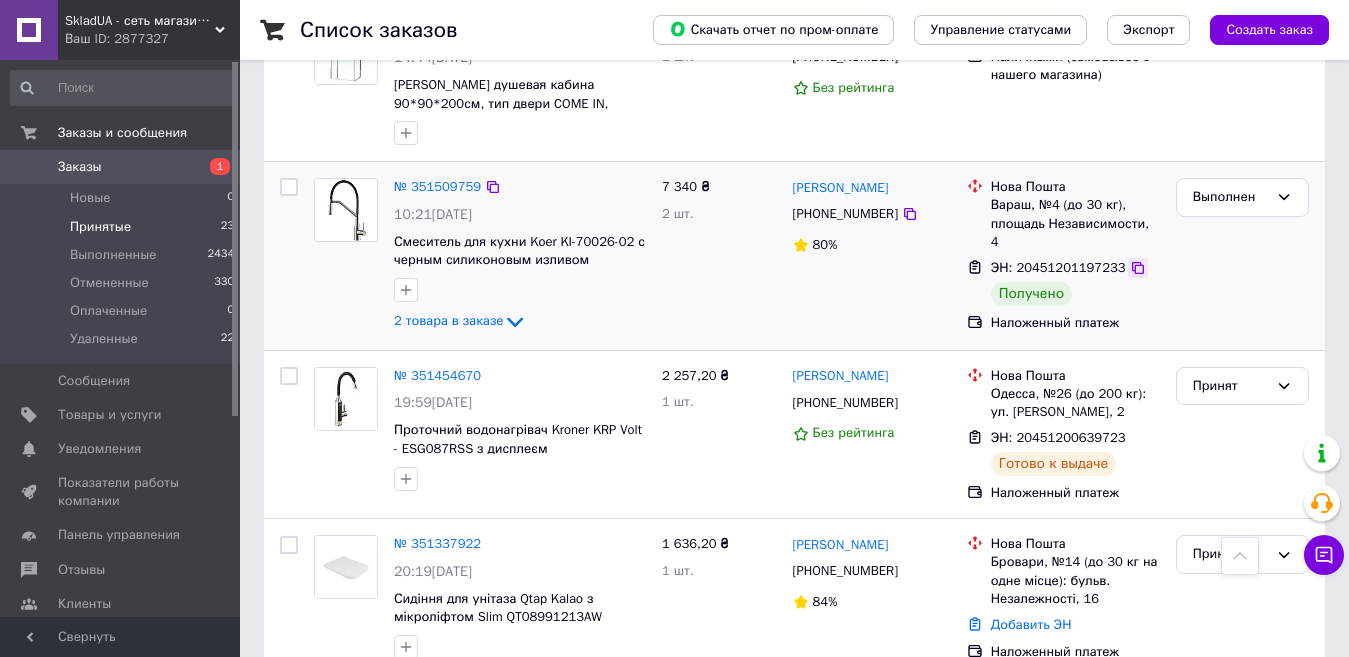 click 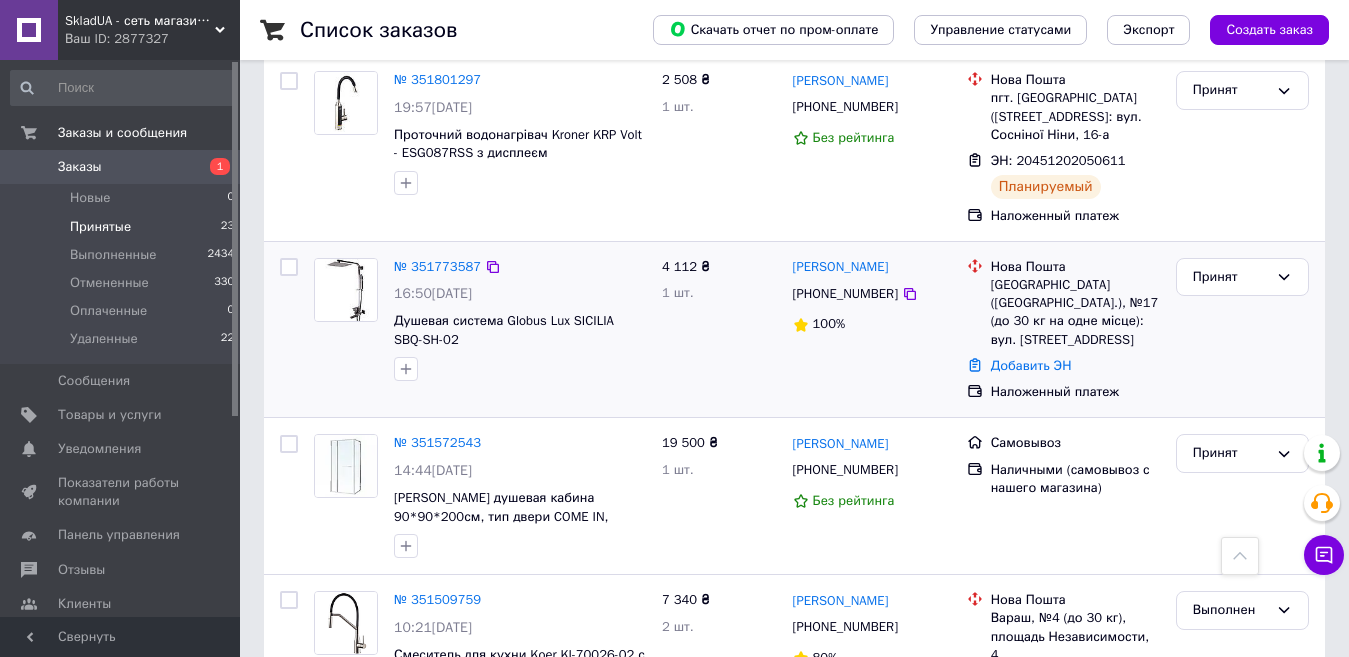 scroll, scrollTop: 2100, scrollLeft: 0, axis: vertical 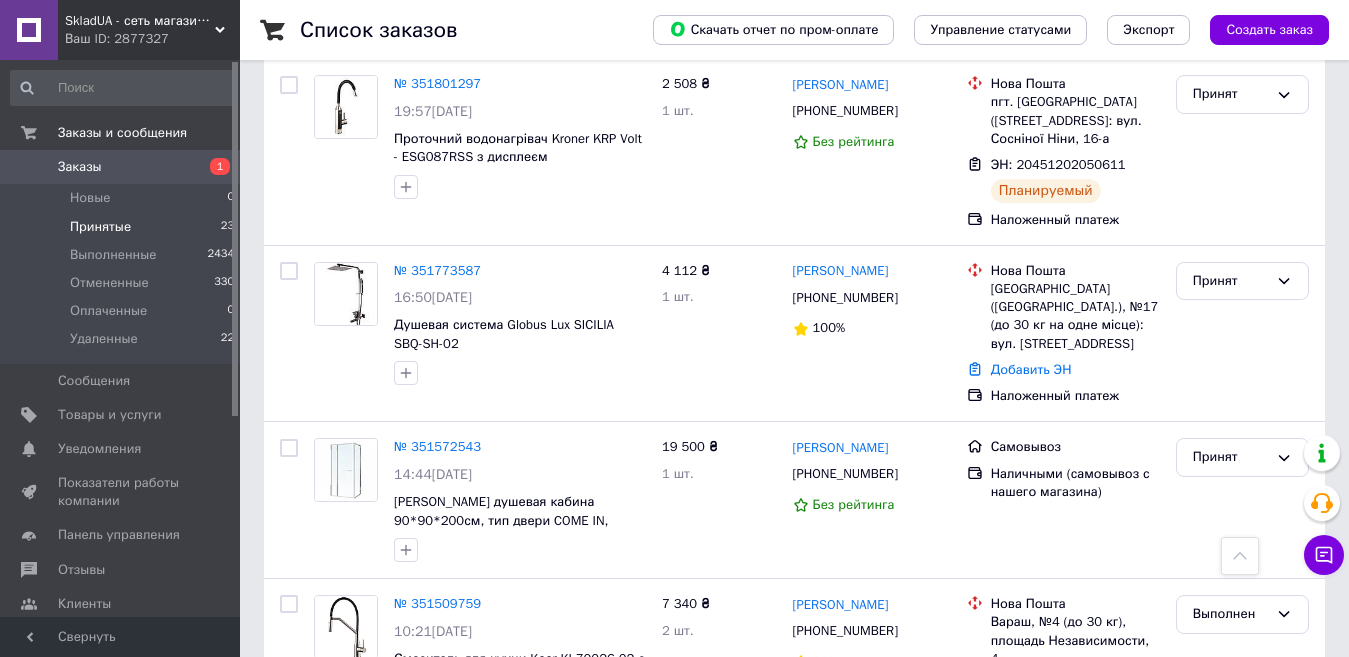 click on "1" at bounding box center [212, 167] 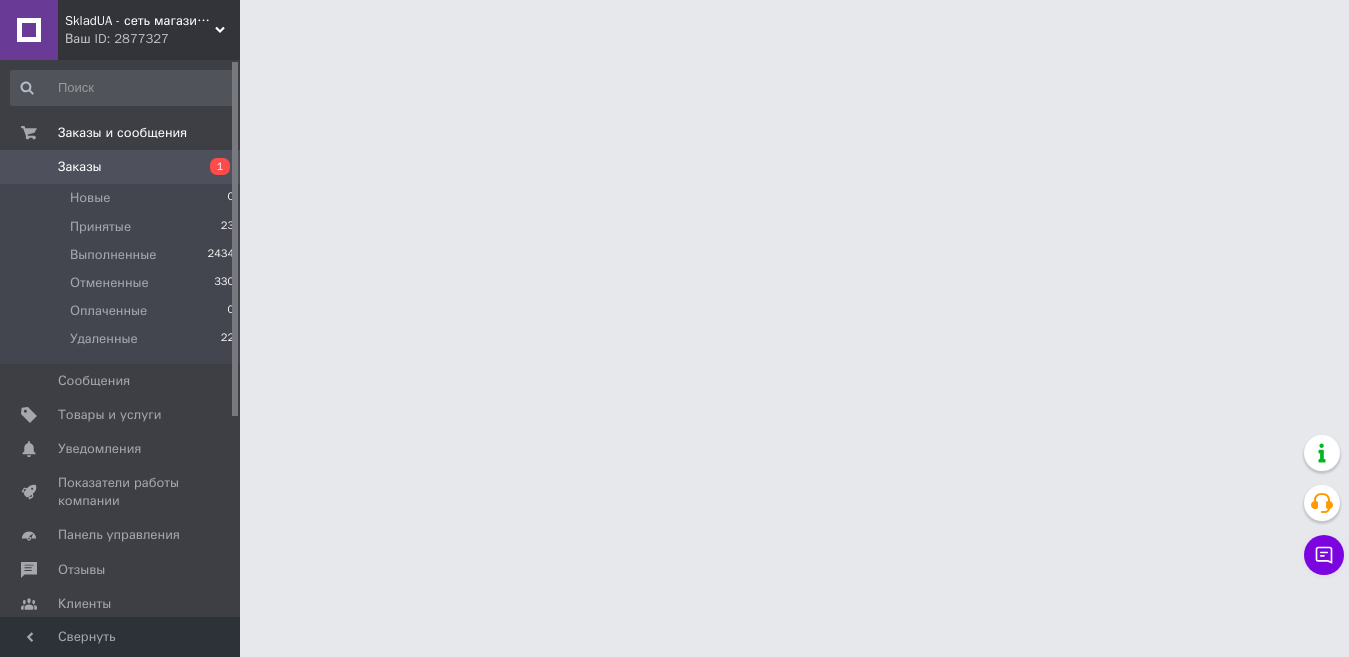 scroll, scrollTop: 0, scrollLeft: 0, axis: both 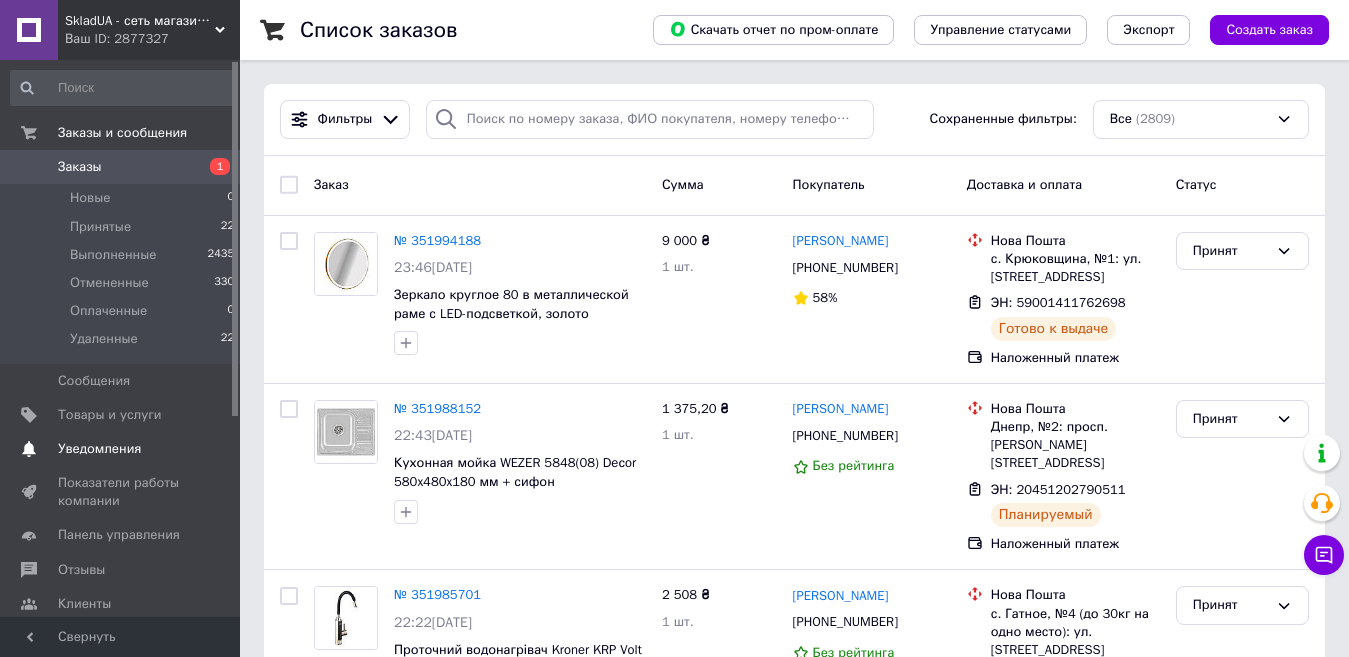 click on "Уведомления" at bounding box center [99, 449] 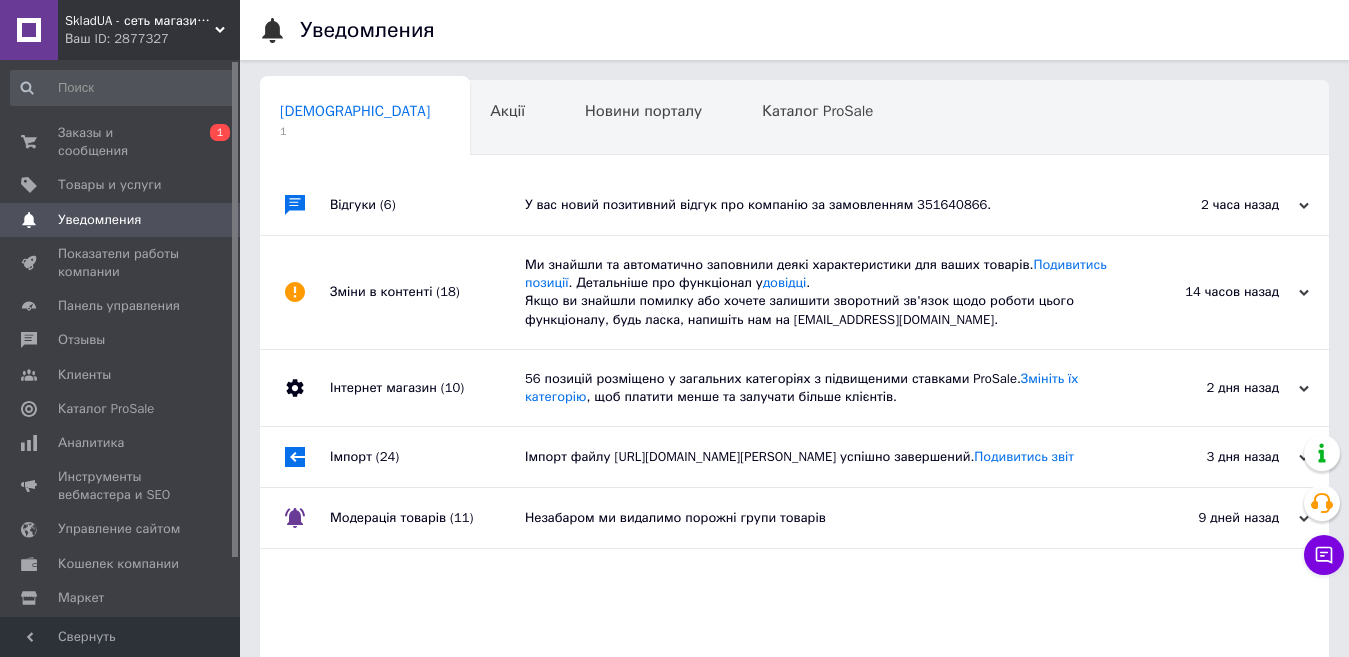 click on "У вас новий позитивний відгук про компанію за замовленням 351640866." at bounding box center [817, 205] 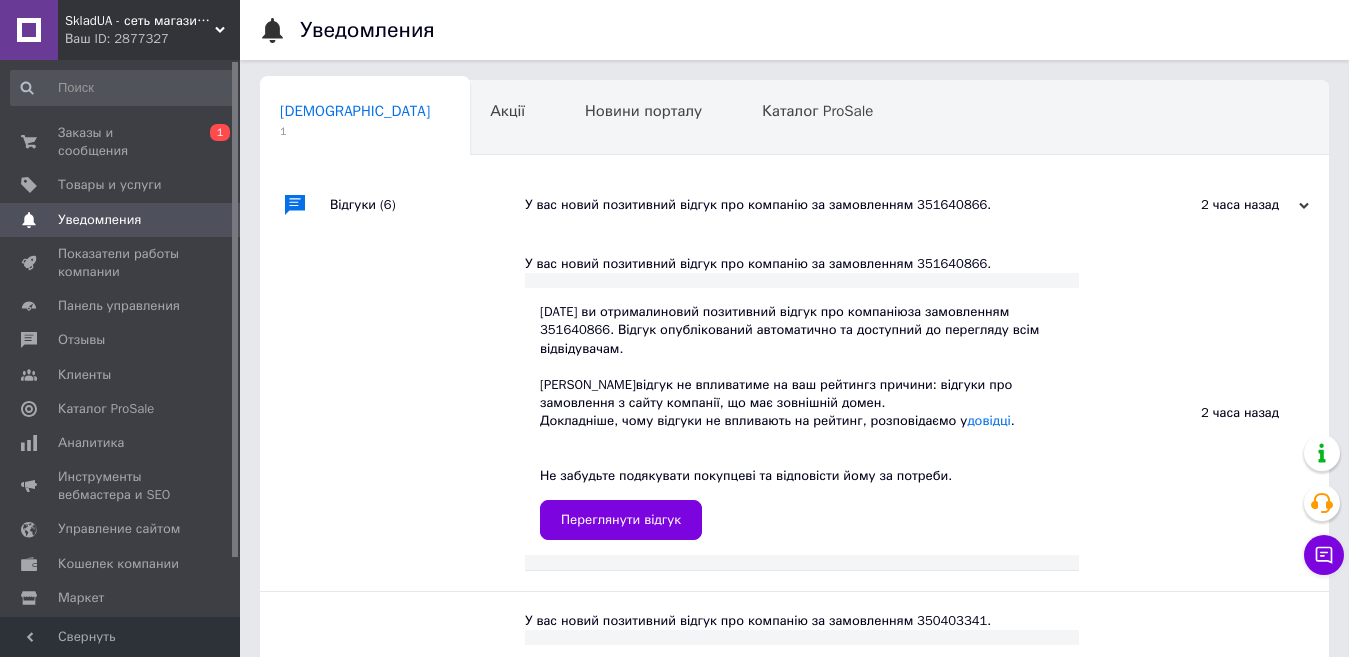 click on "У вас новий позитивний відгук про компанію за замовленням 351640866." at bounding box center (817, 205) 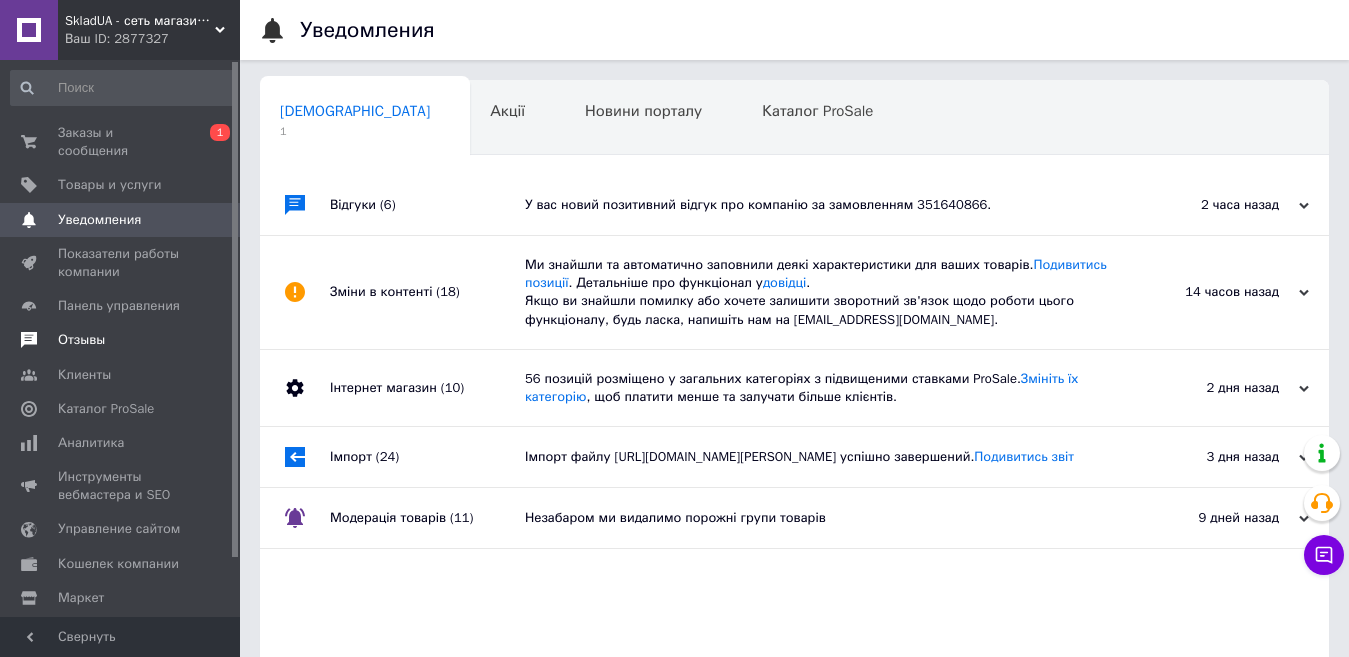 click on "Отзывы" at bounding box center (81, 340) 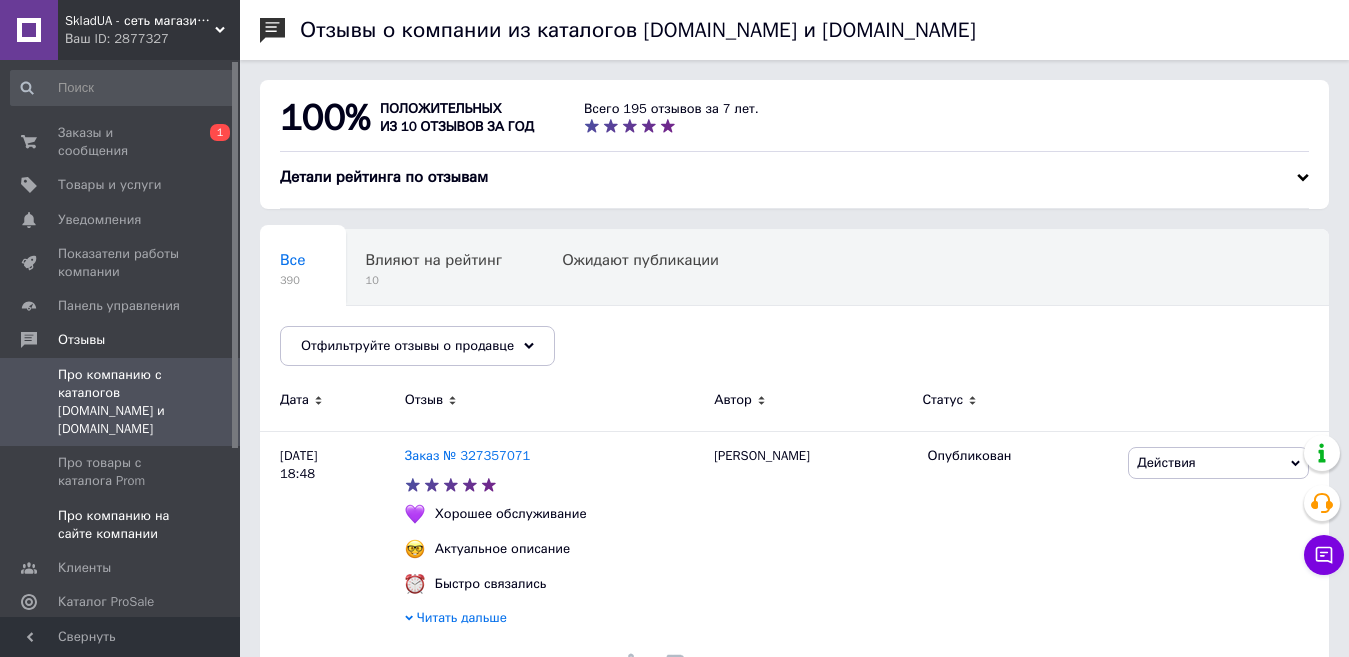 click on "Про компанию на сайте компании" at bounding box center (123, 525) 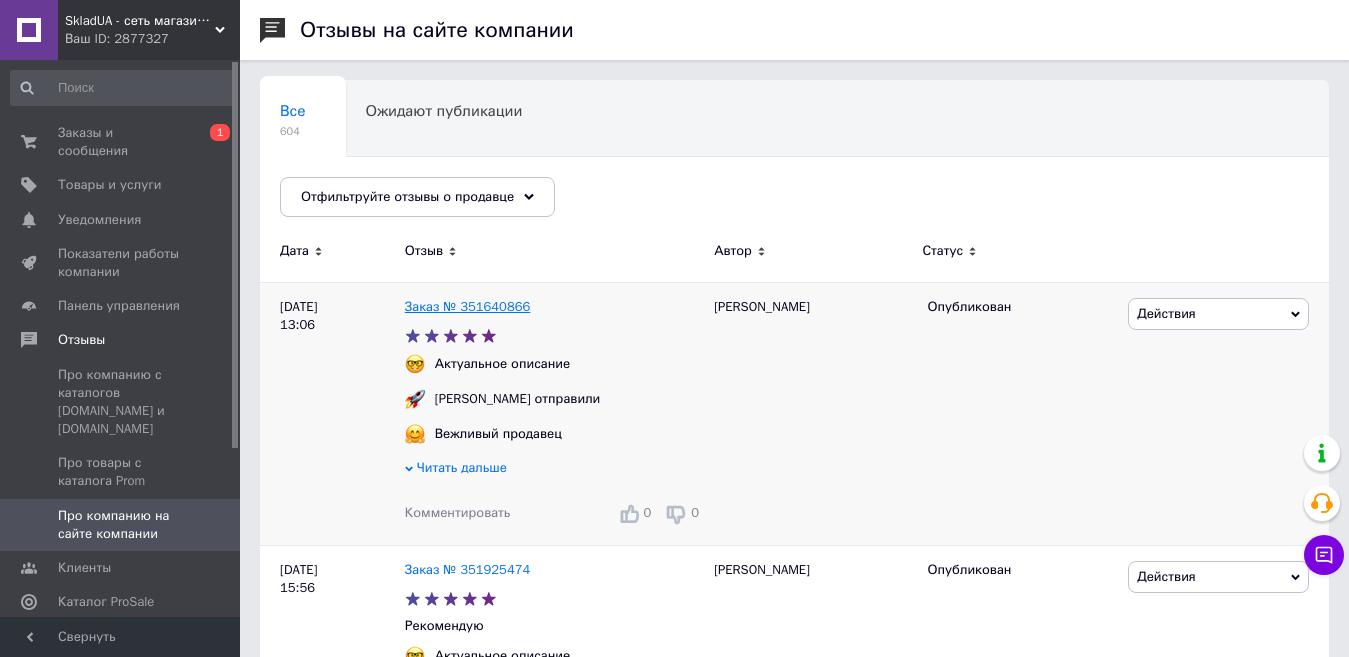 click on "Заказ № 351640866" at bounding box center (468, 306) 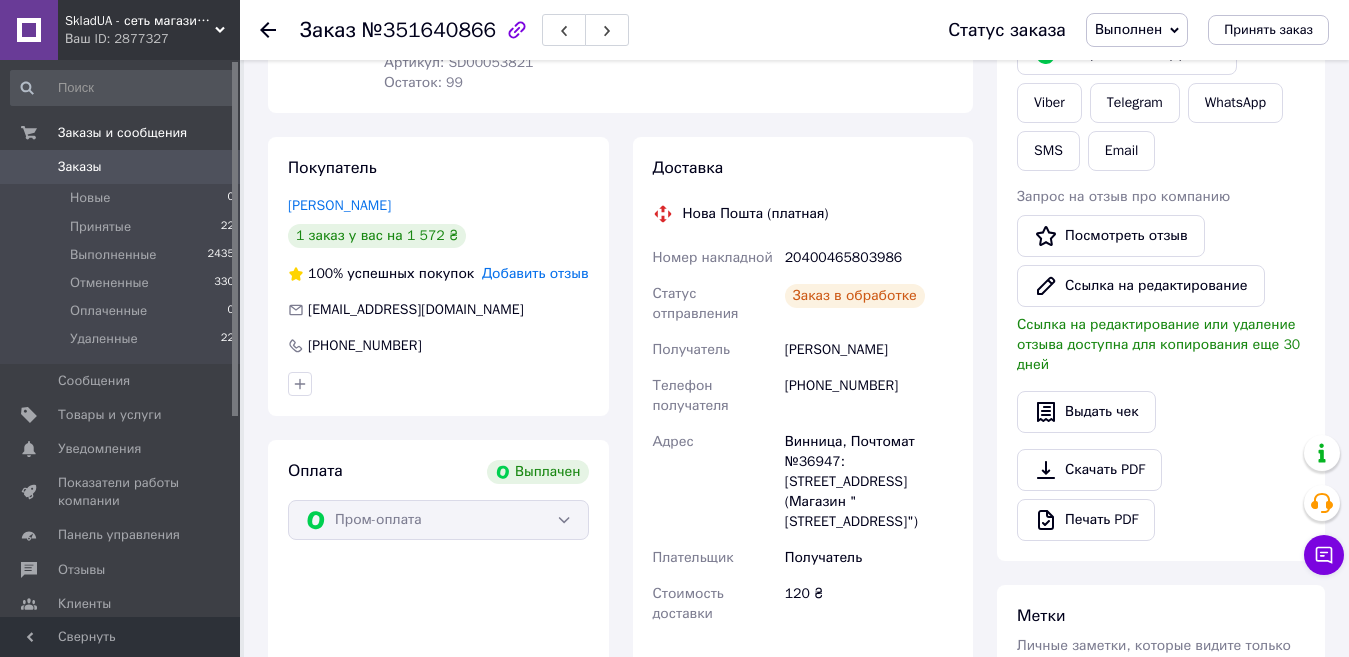 scroll, scrollTop: 400, scrollLeft: 0, axis: vertical 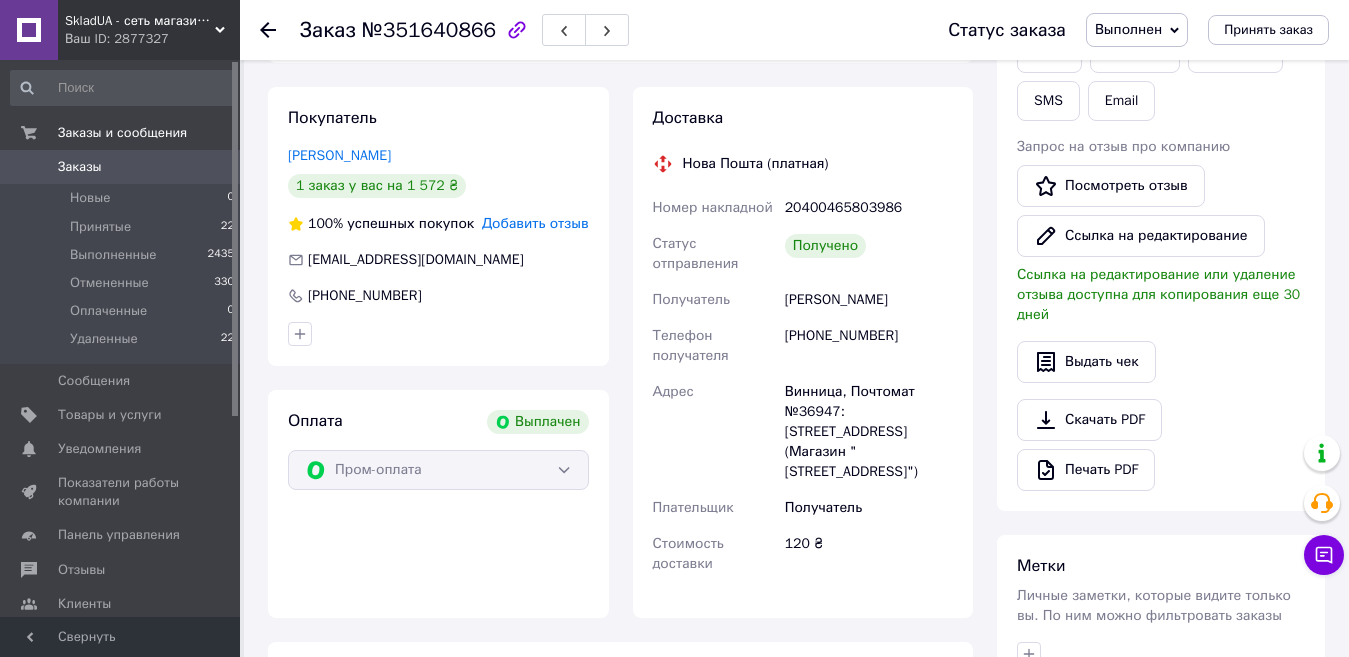 click on "0" at bounding box center [212, 167] 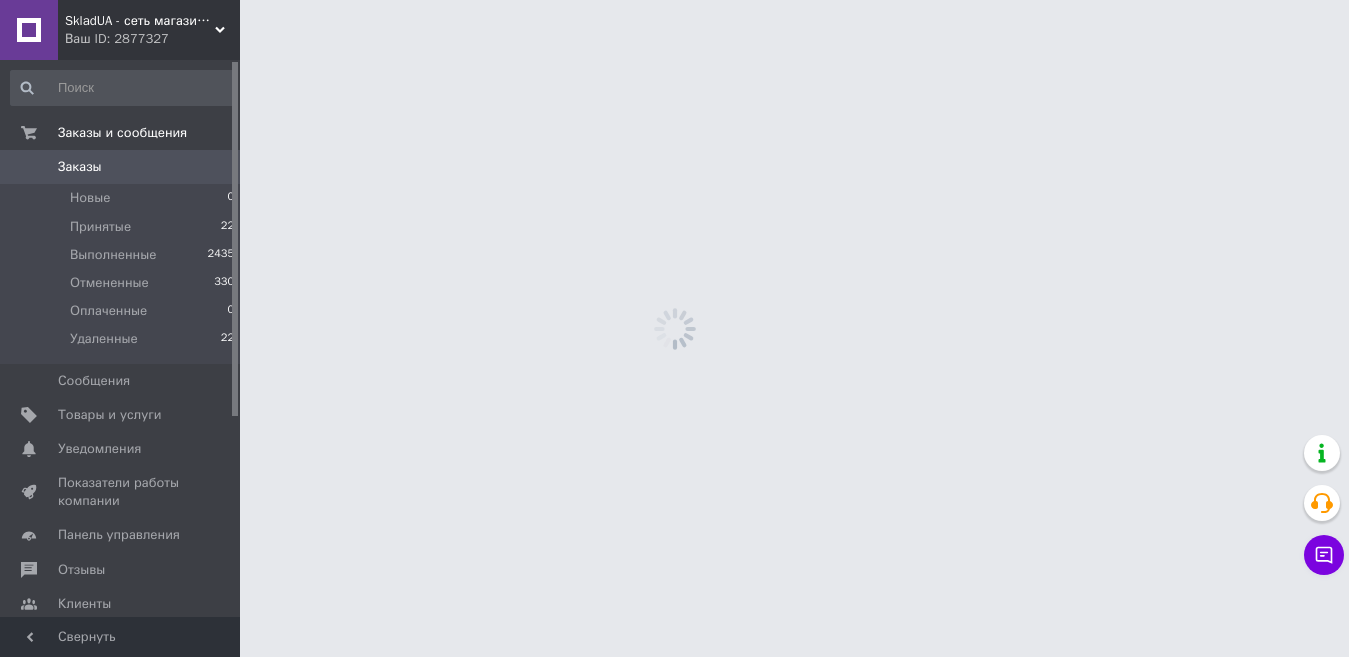 scroll, scrollTop: 0, scrollLeft: 0, axis: both 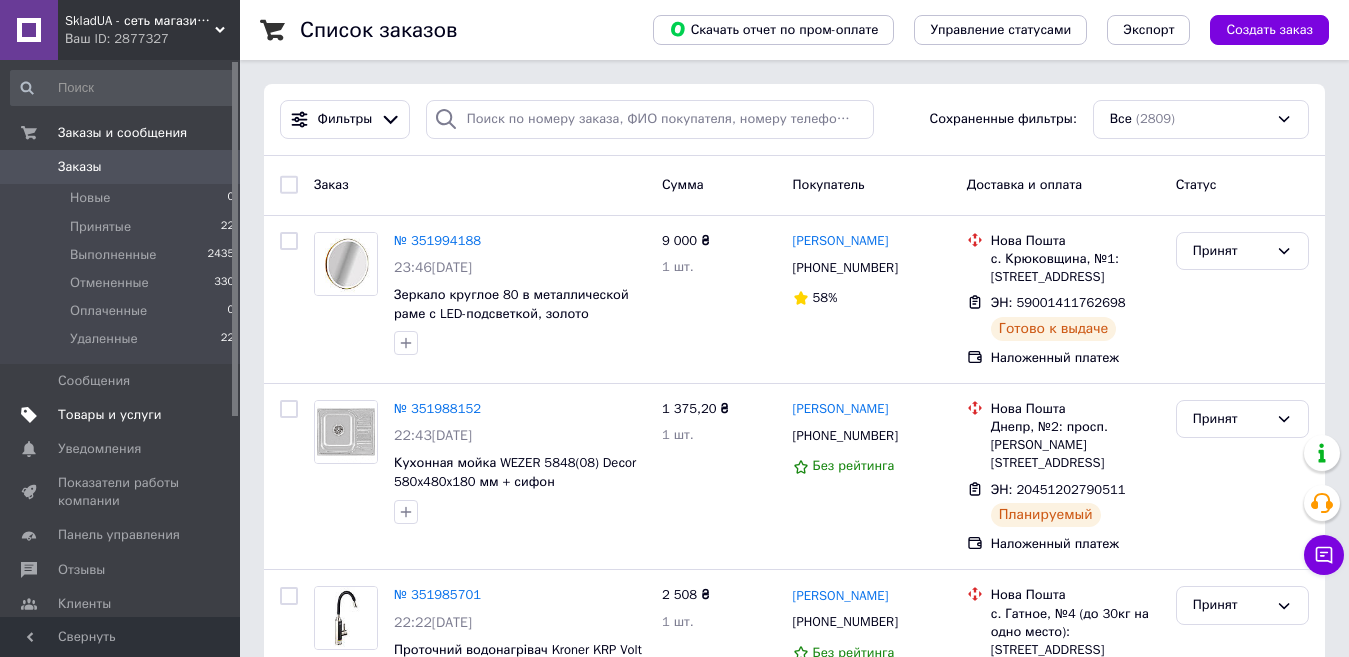 click on "Товары и услуги" at bounding box center (123, 415) 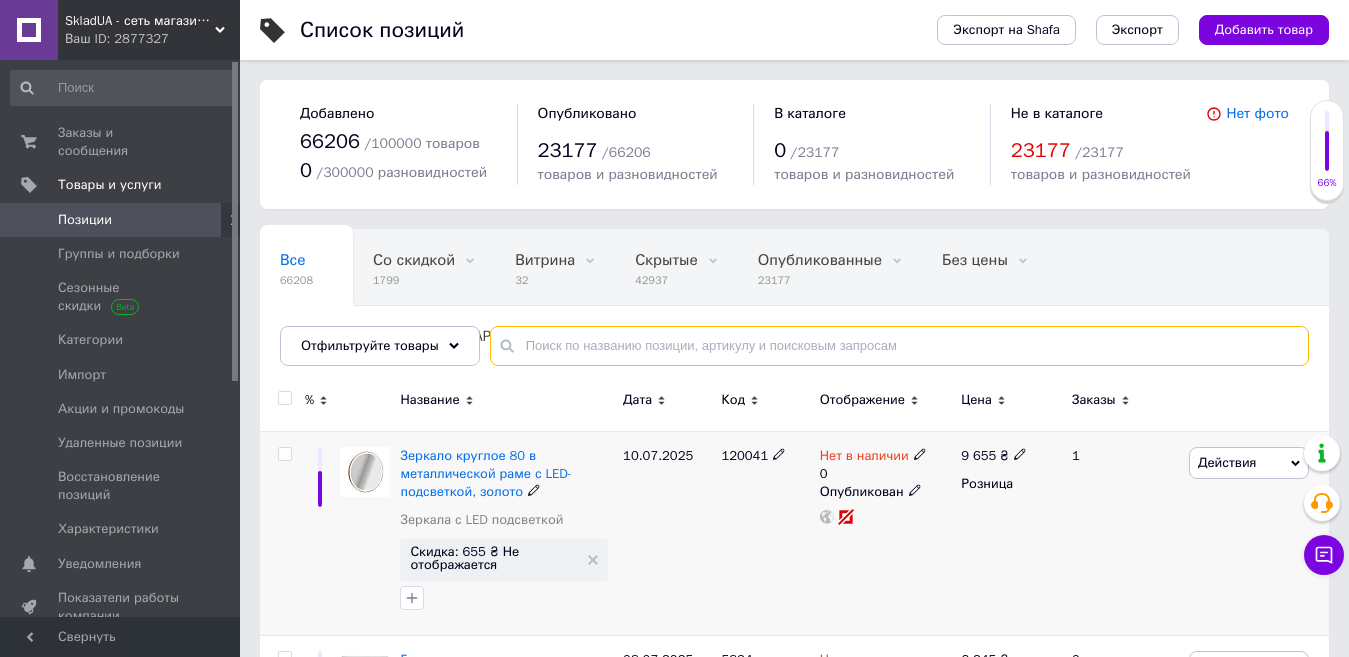 paste on "HG C7G CEST (BK)" 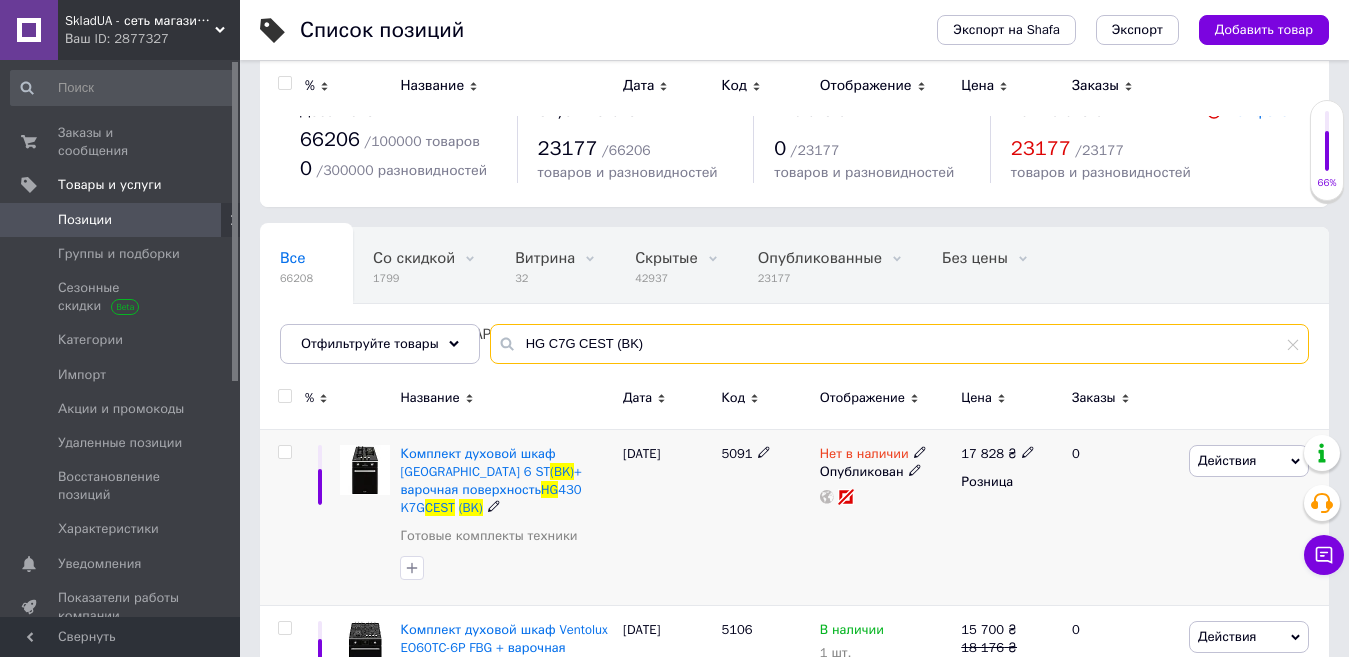 scroll, scrollTop: 0, scrollLeft: 0, axis: both 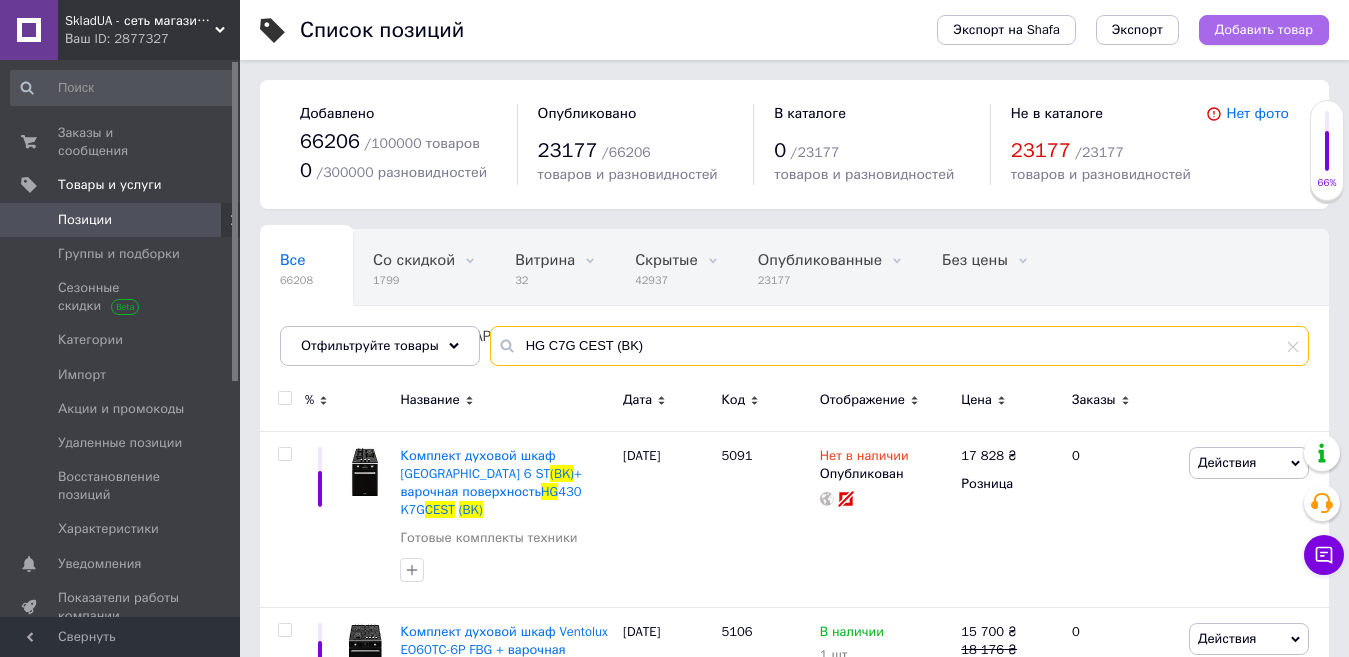 type on "HG C7G CEST (BK)" 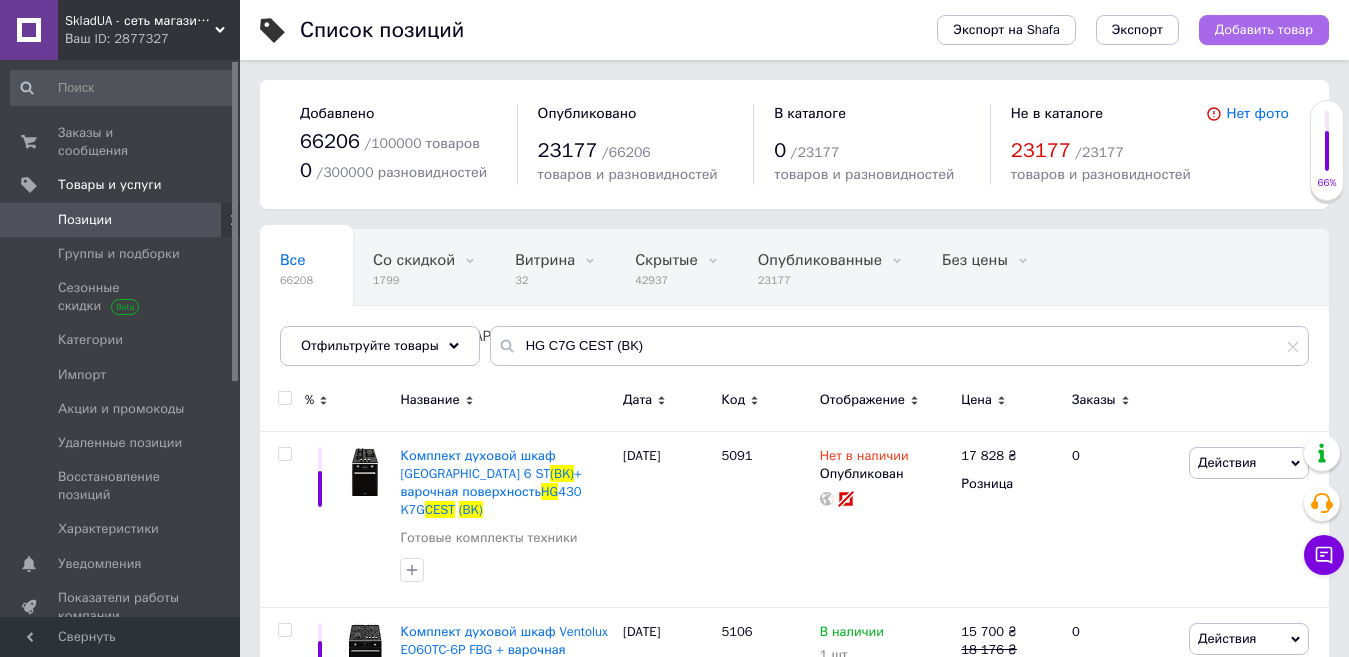 click on "Добавить товар" at bounding box center [1264, 30] 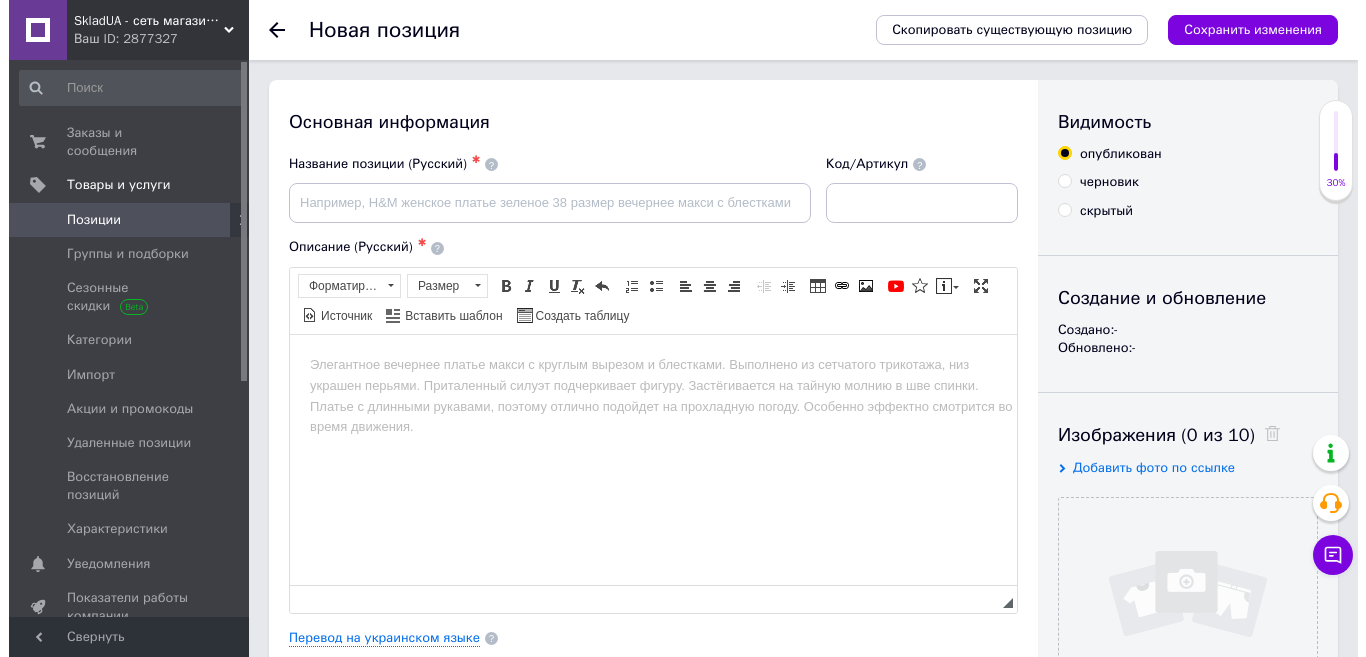 scroll, scrollTop: 0, scrollLeft: 0, axis: both 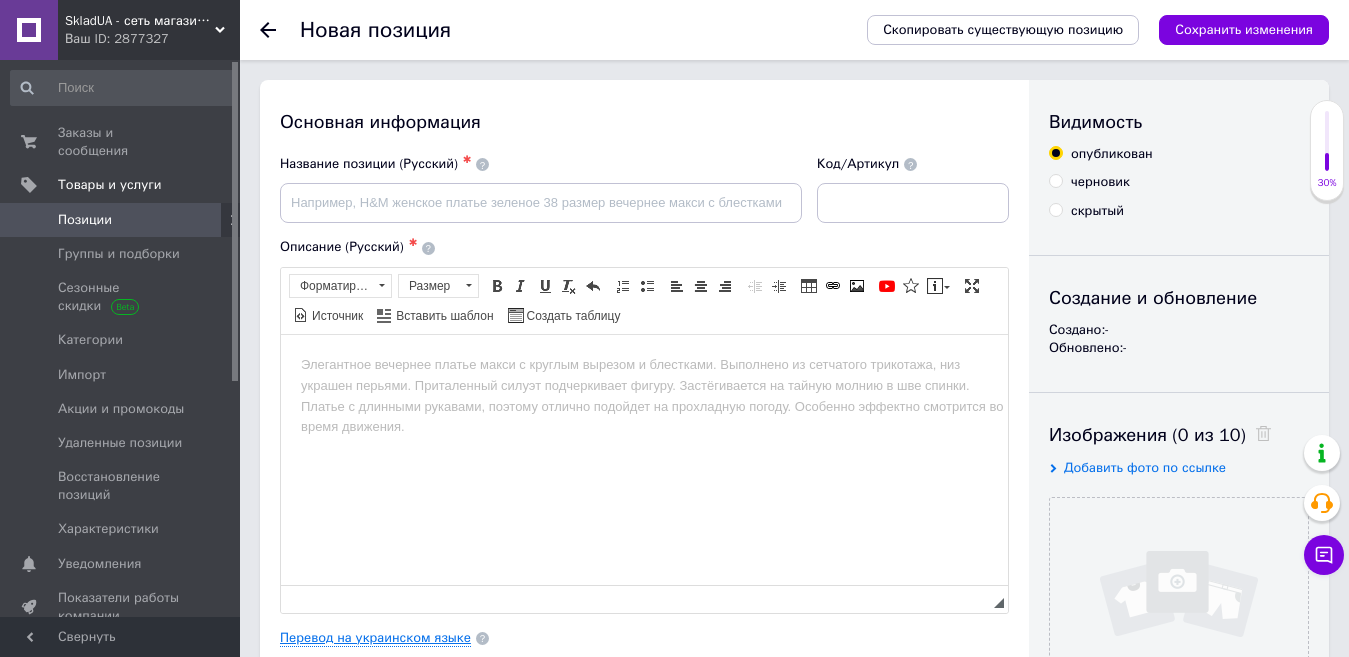 click on "Перевод на украинском языке" at bounding box center [375, 638] 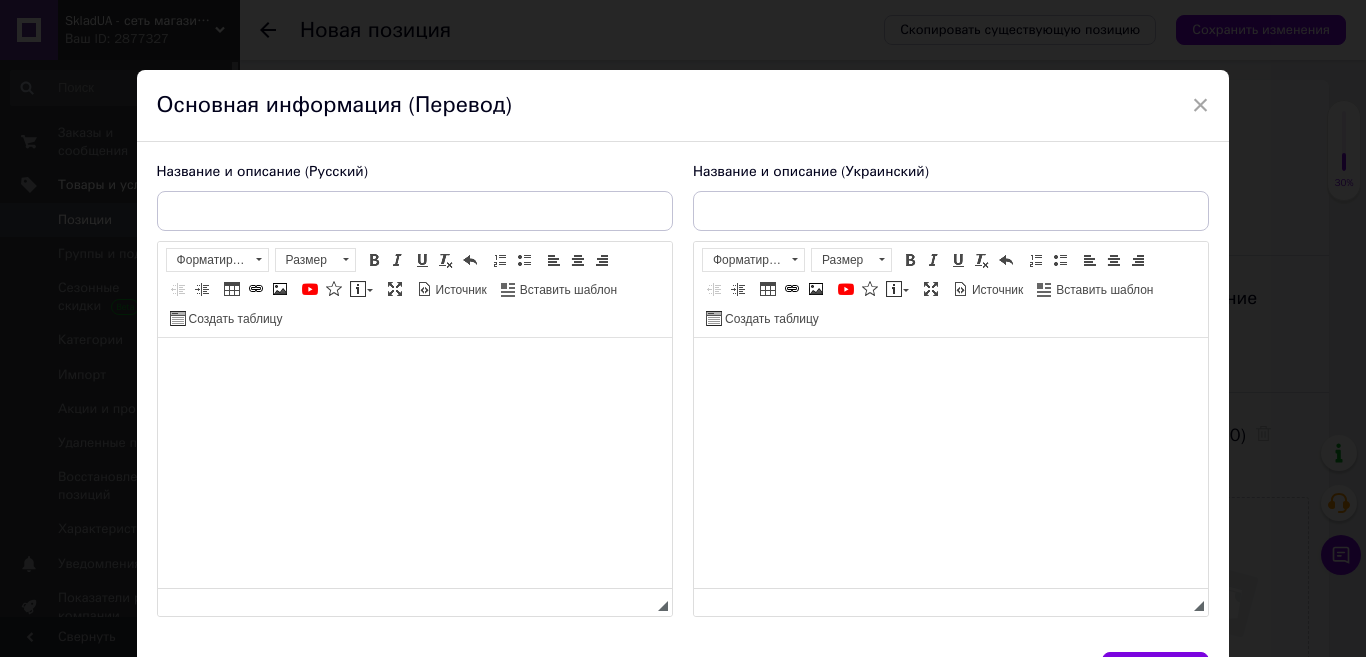 scroll, scrollTop: 0, scrollLeft: 0, axis: both 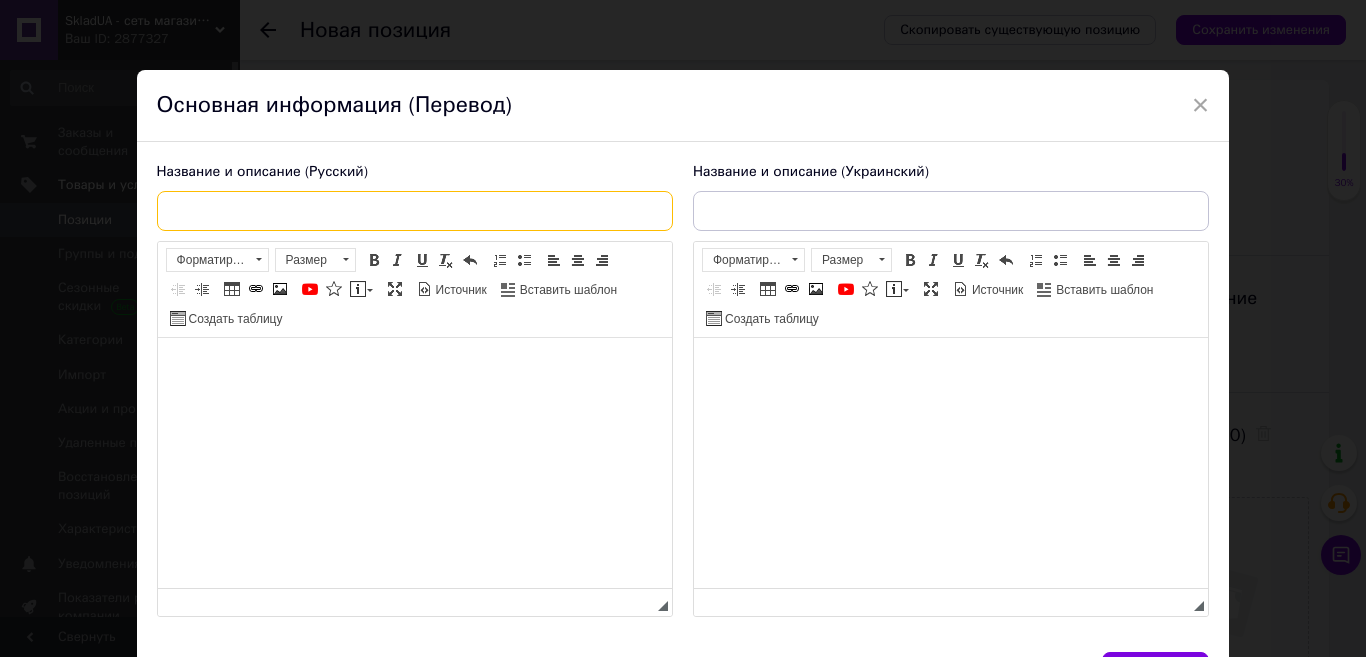 click at bounding box center (415, 211) 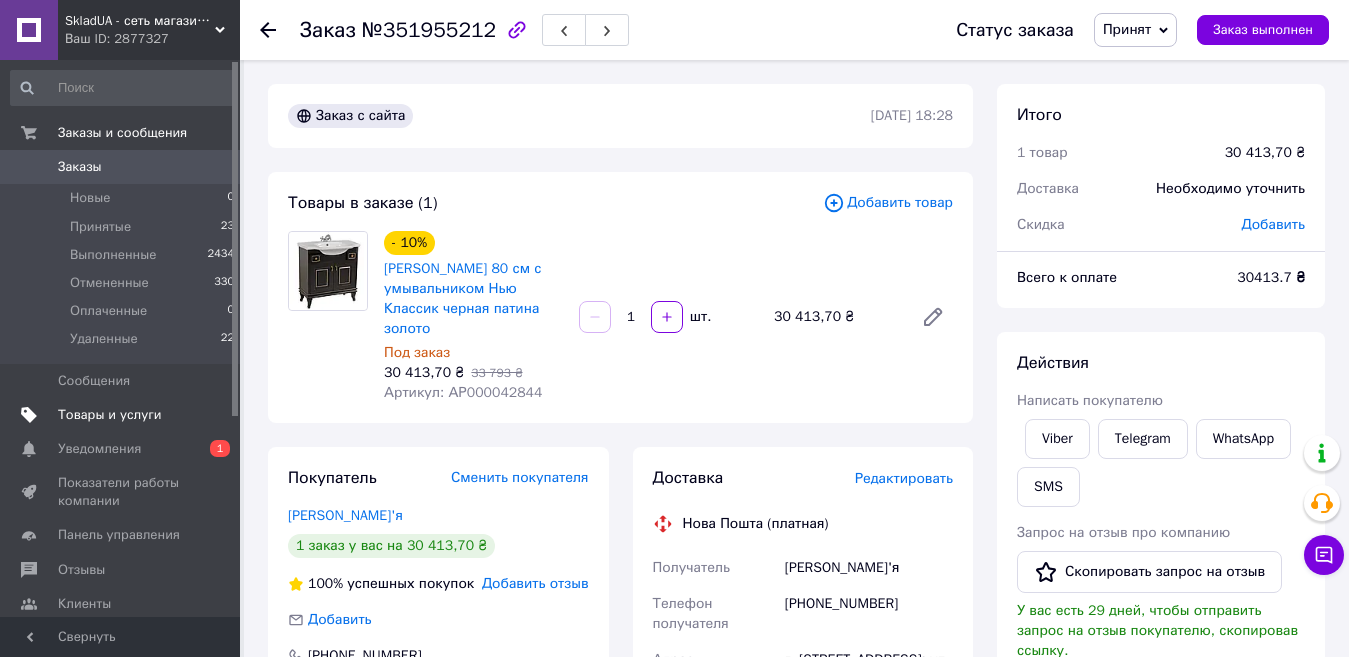scroll, scrollTop: 0, scrollLeft: 0, axis: both 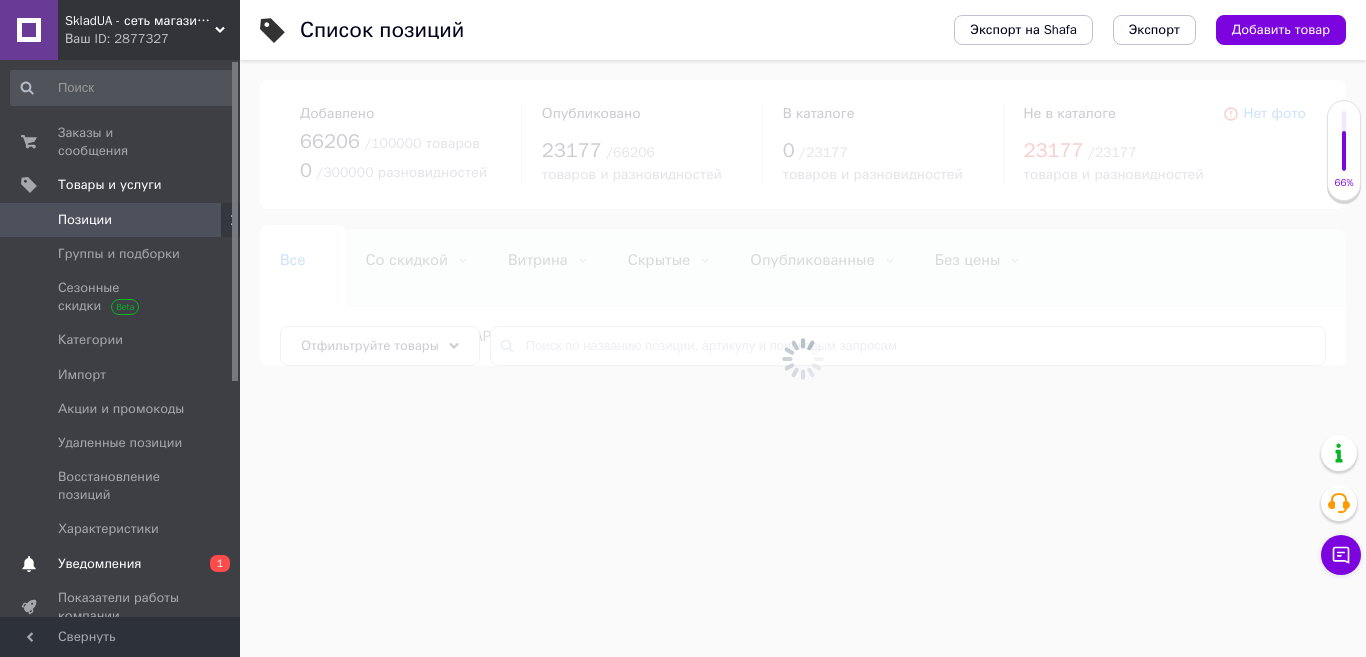 click on "Уведомления" at bounding box center [121, 564] 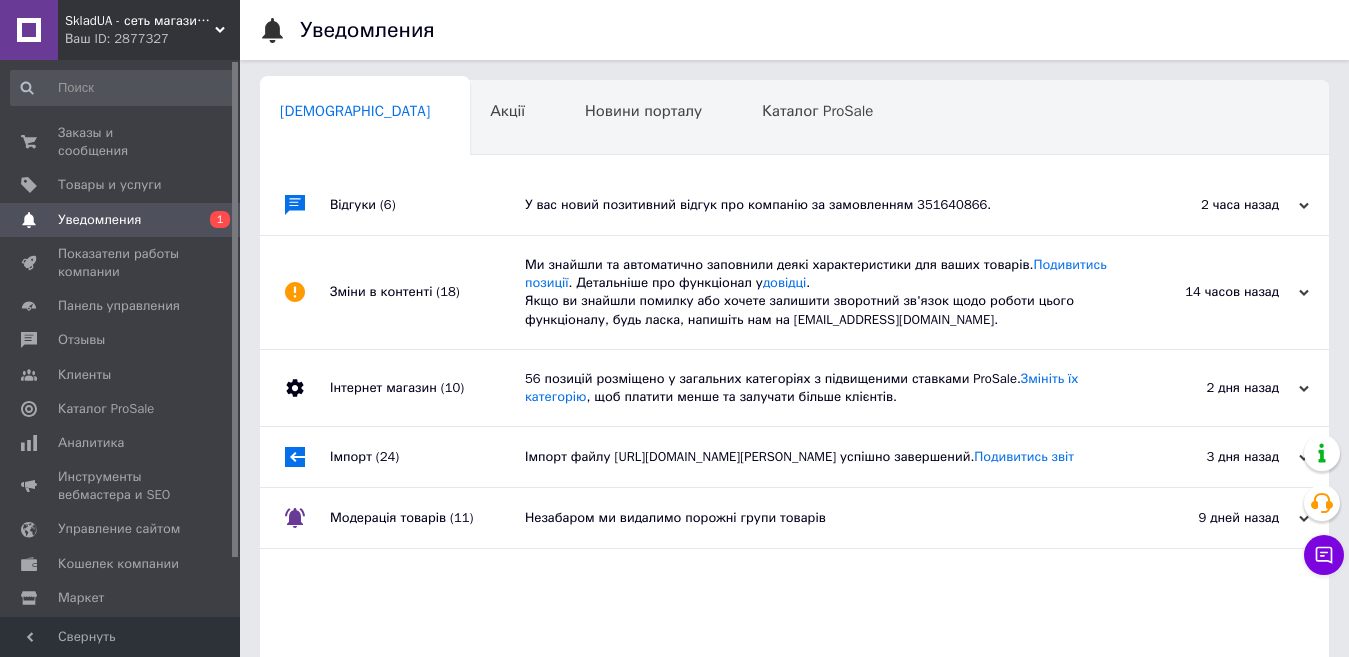 click on "Відгуки   (6)" at bounding box center (427, 205) 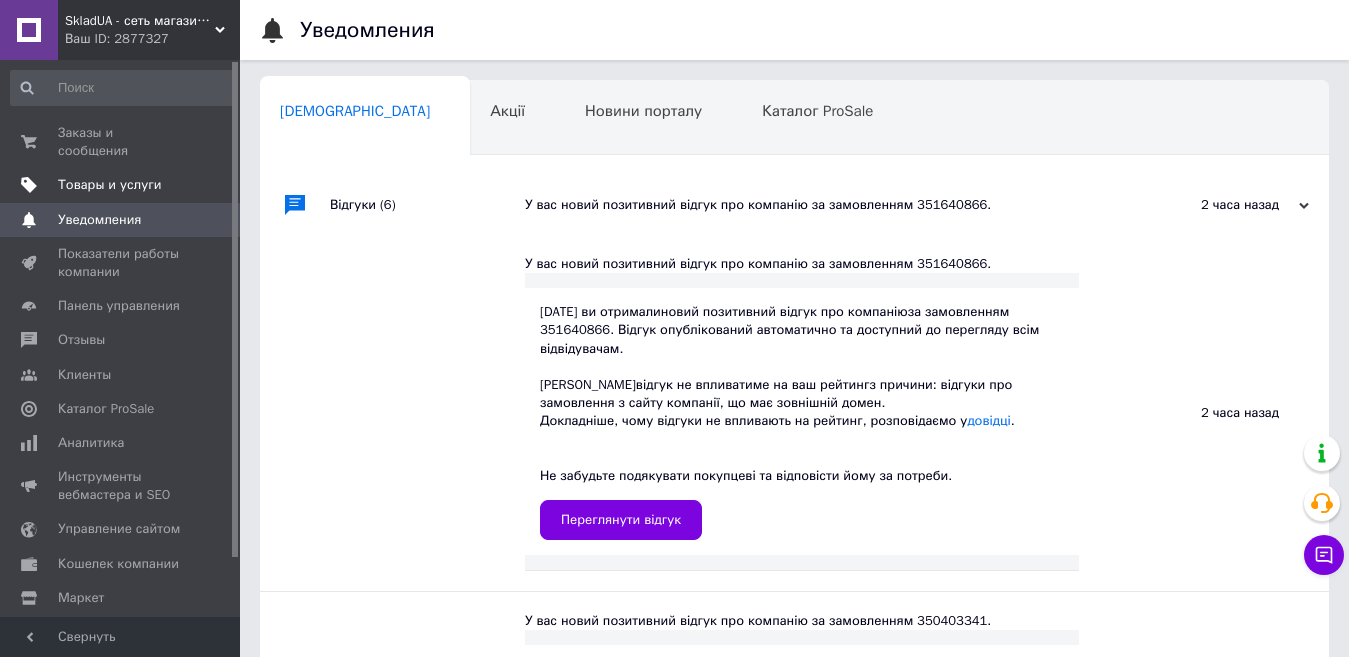 click on "Товары и услуги" at bounding box center [110, 185] 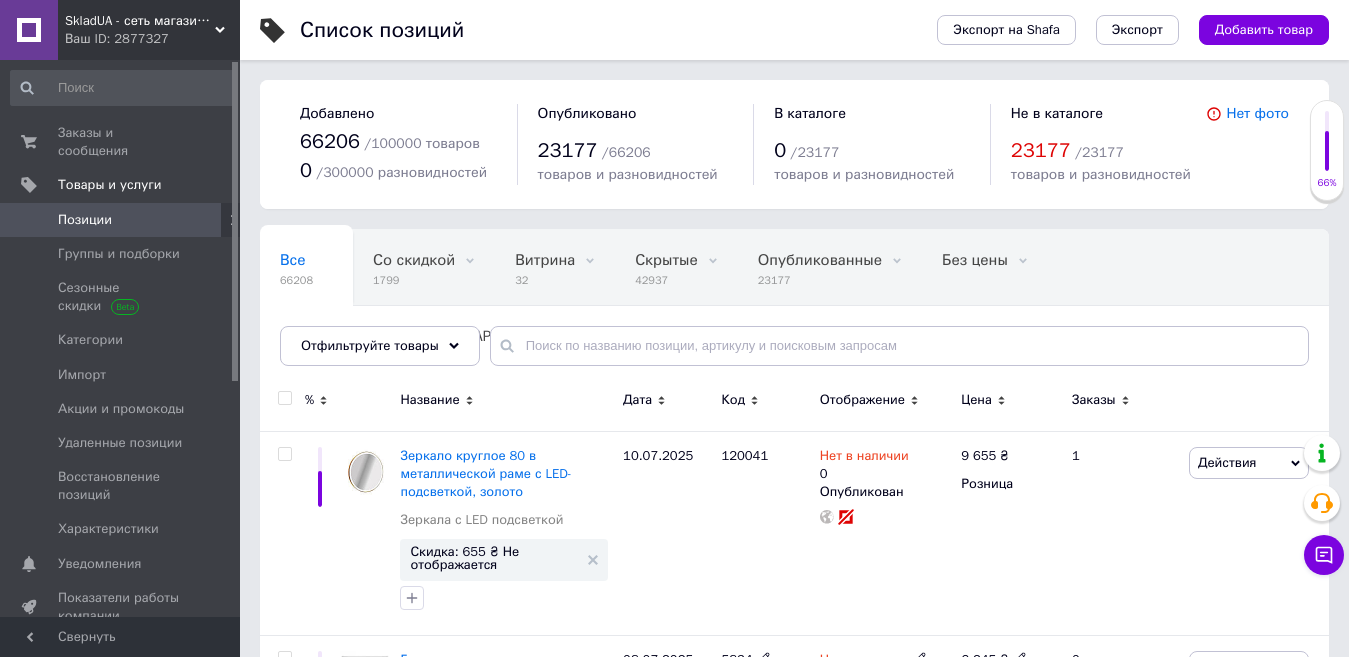 scroll, scrollTop: 400, scrollLeft: 0, axis: vertical 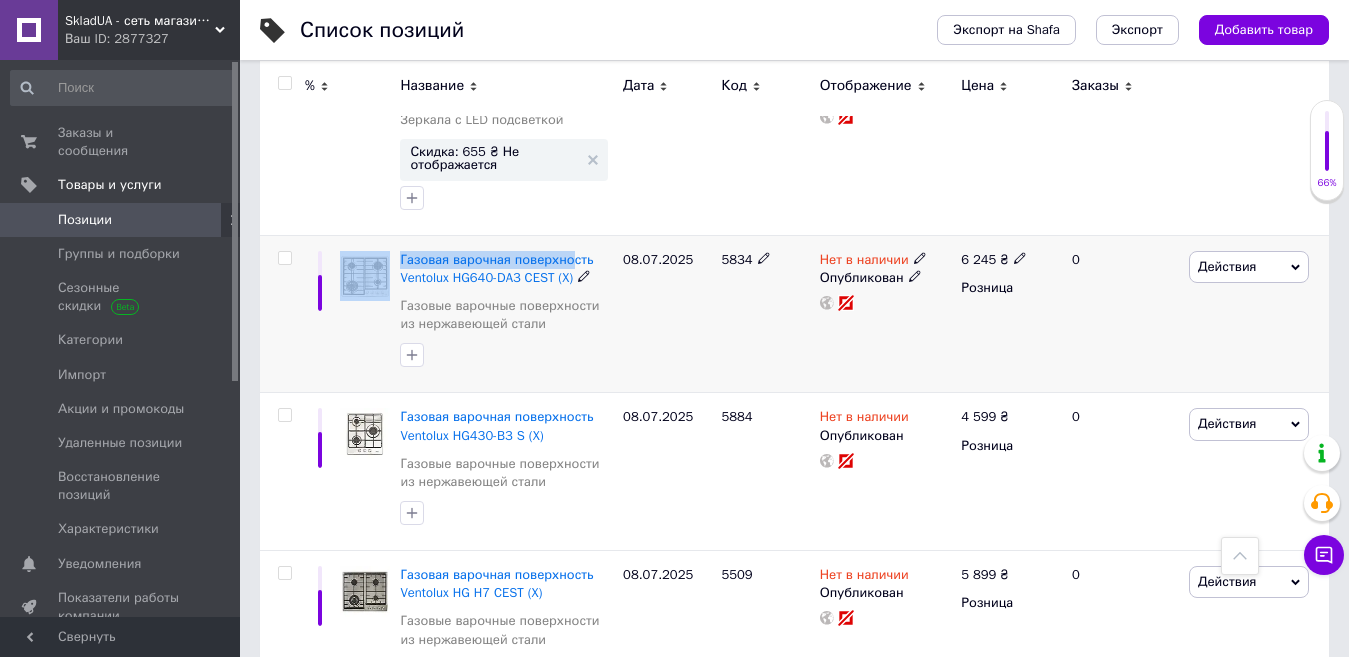 drag, startPoint x: 394, startPoint y: 256, endPoint x: 599, endPoint y: 274, distance: 205.78873 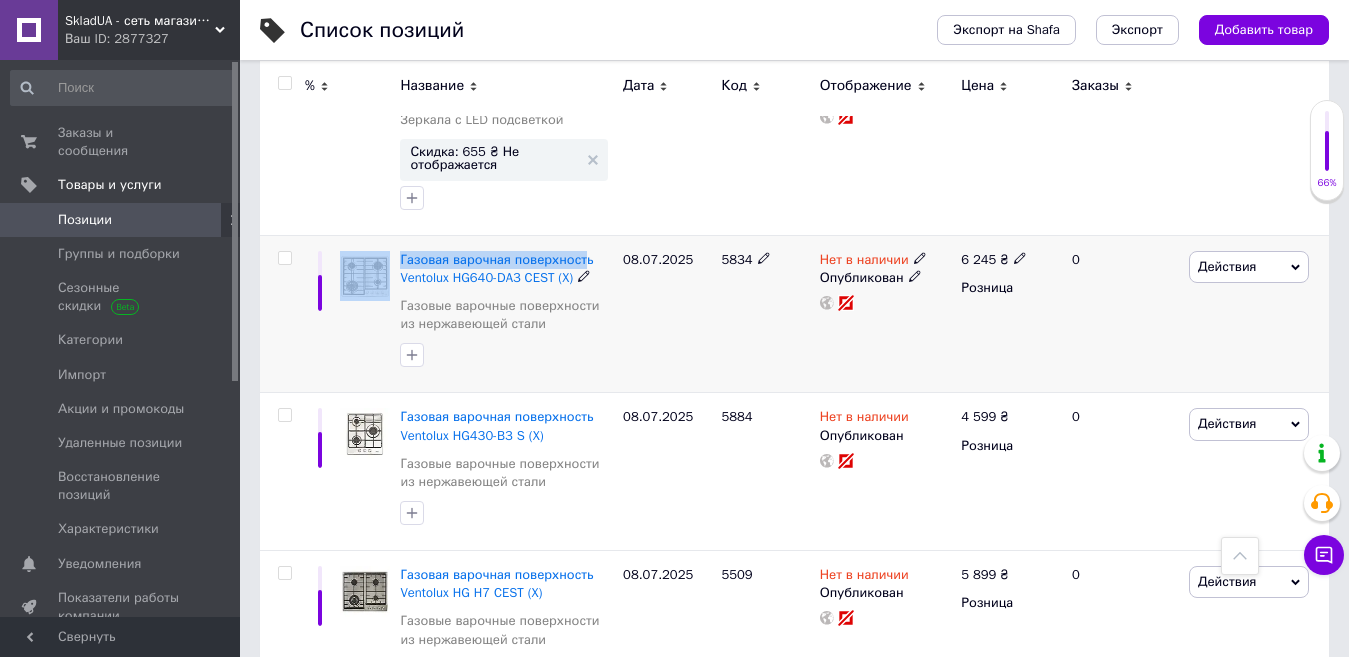 click on "08.07.2025" at bounding box center (667, 314) 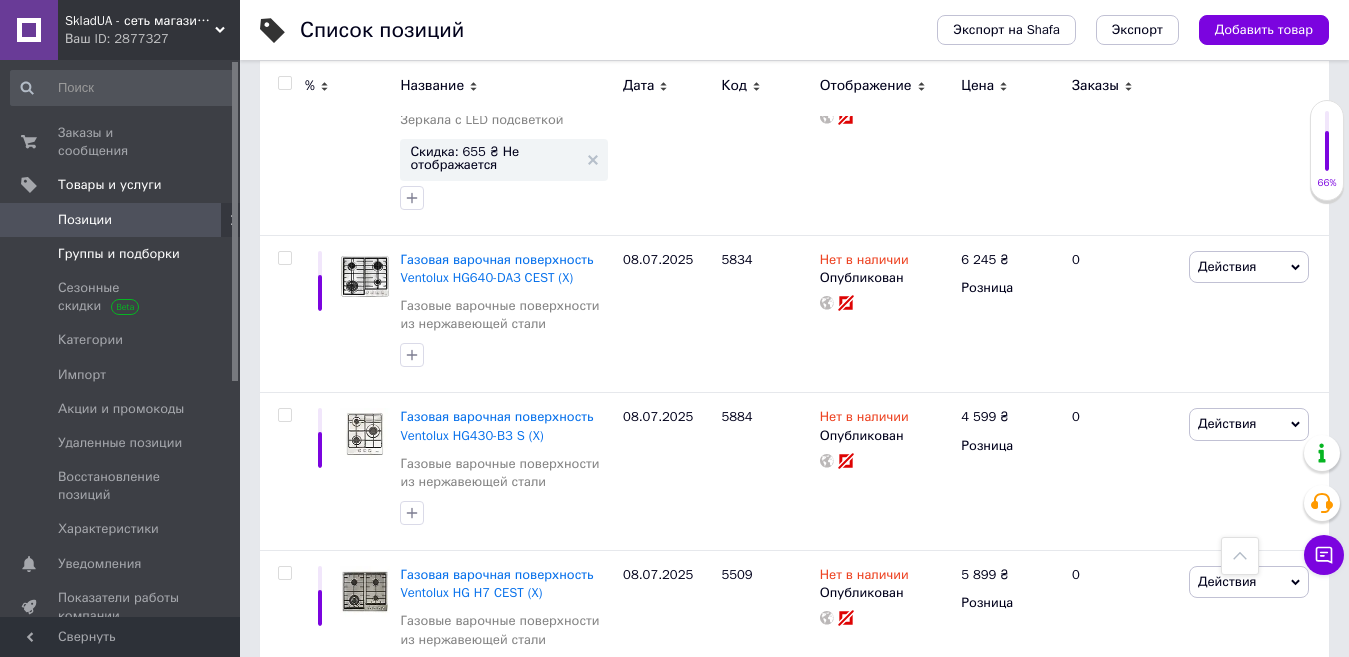 scroll, scrollTop: 0, scrollLeft: 0, axis: both 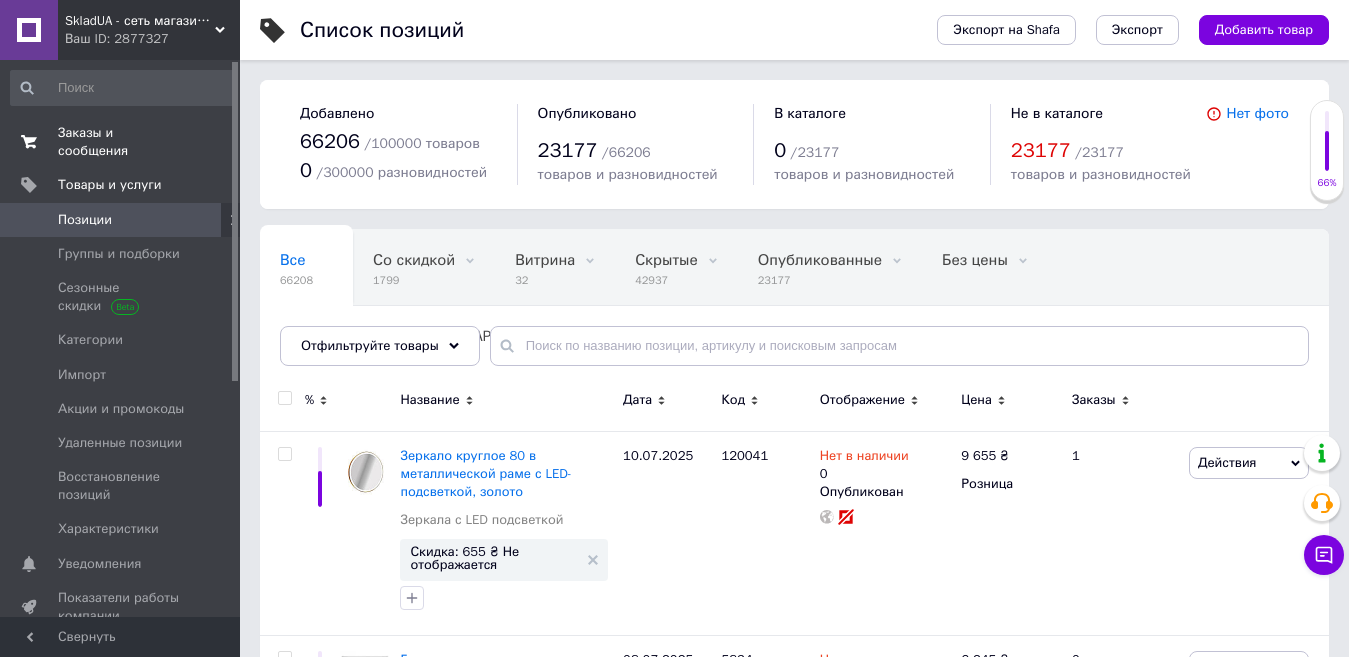 click on "Заказы и сообщения" at bounding box center (121, 142) 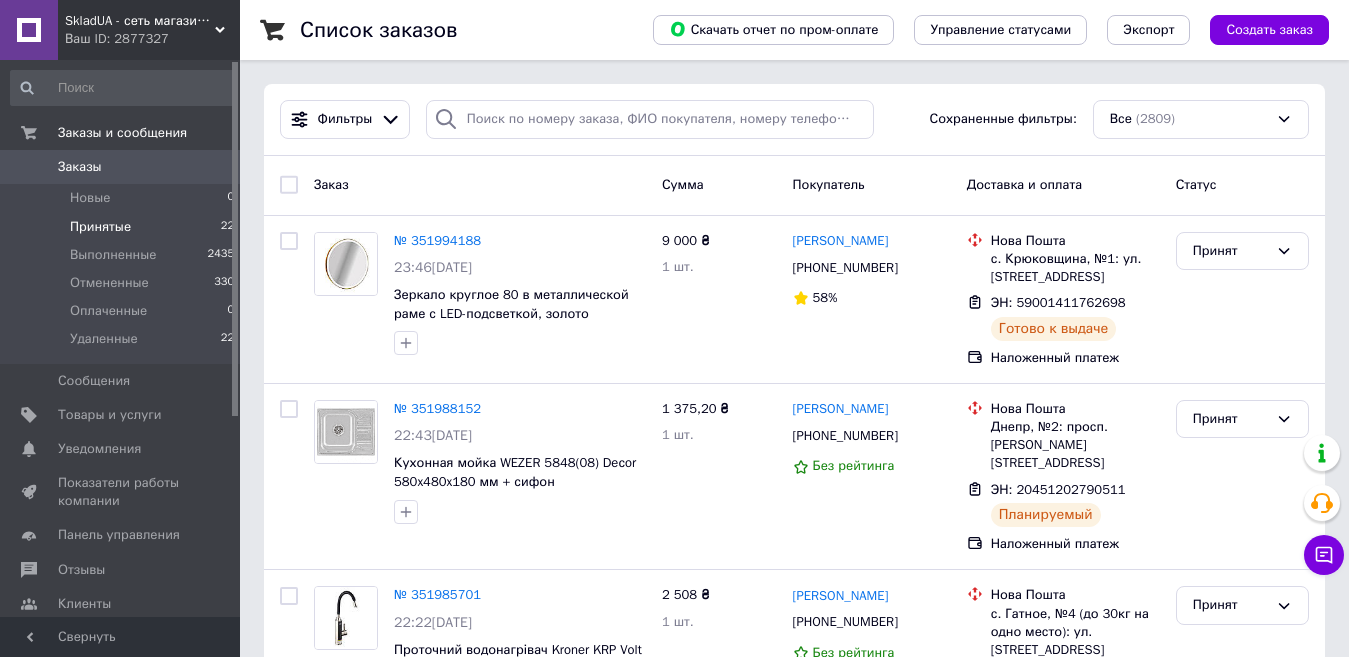 click on "Принятые 22" at bounding box center (123, 227) 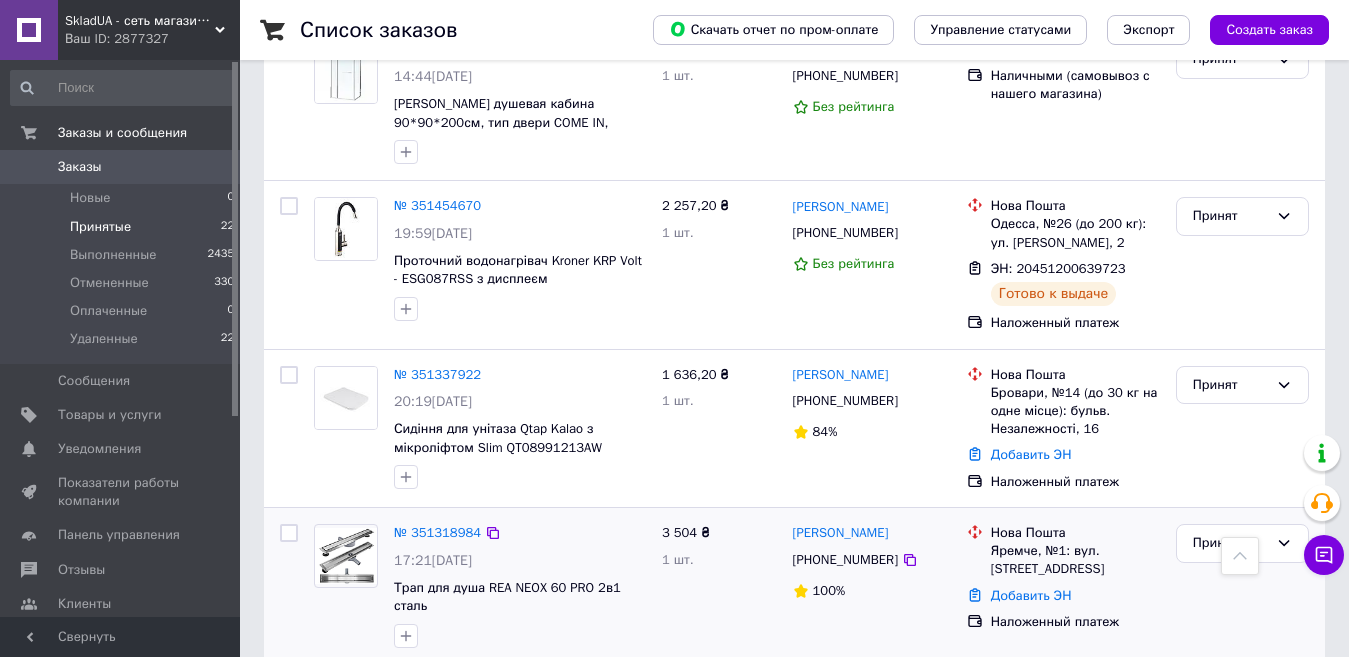 scroll, scrollTop: 2613, scrollLeft: 0, axis: vertical 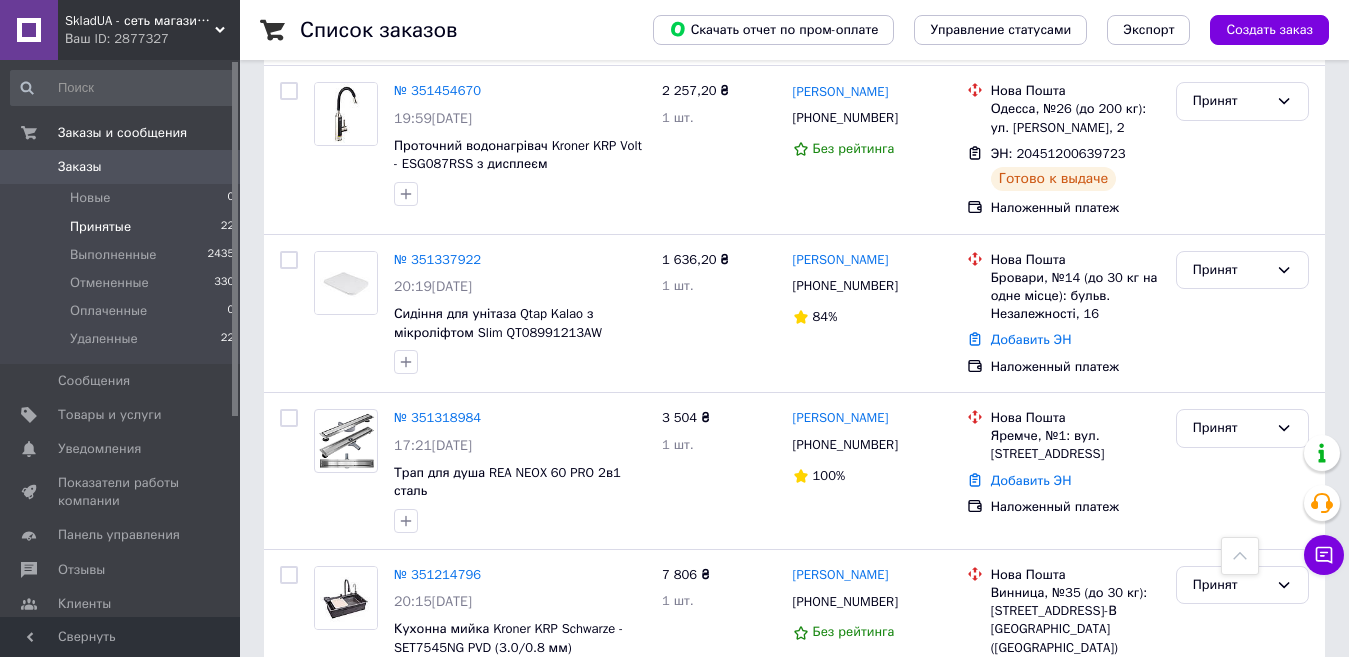 click on "Заказы" at bounding box center (121, 167) 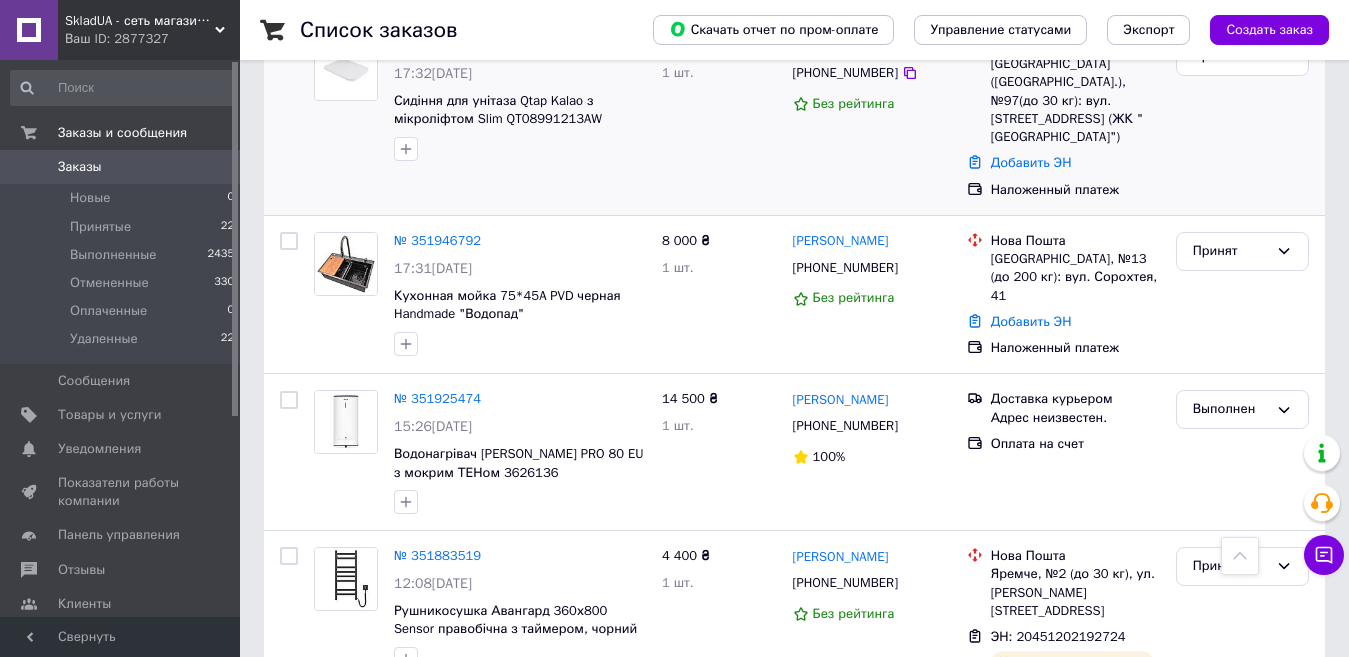 scroll, scrollTop: 1500, scrollLeft: 0, axis: vertical 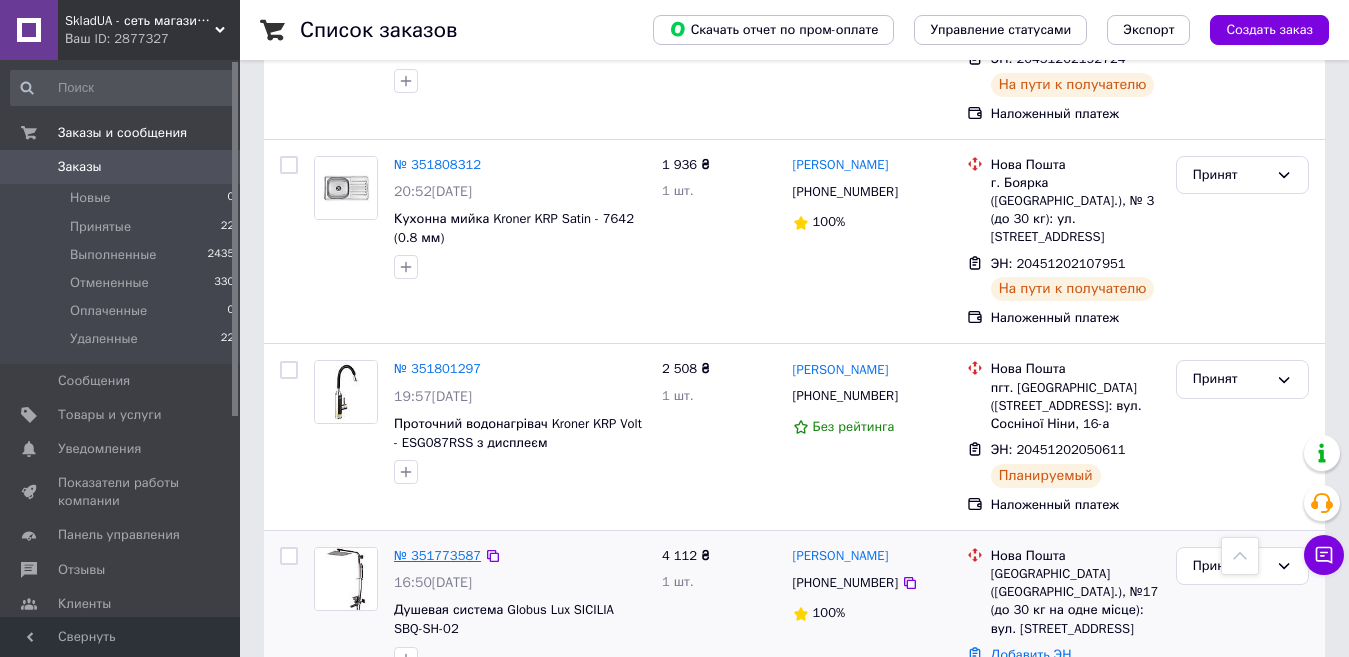 click on "№ 351773587" at bounding box center [437, 555] 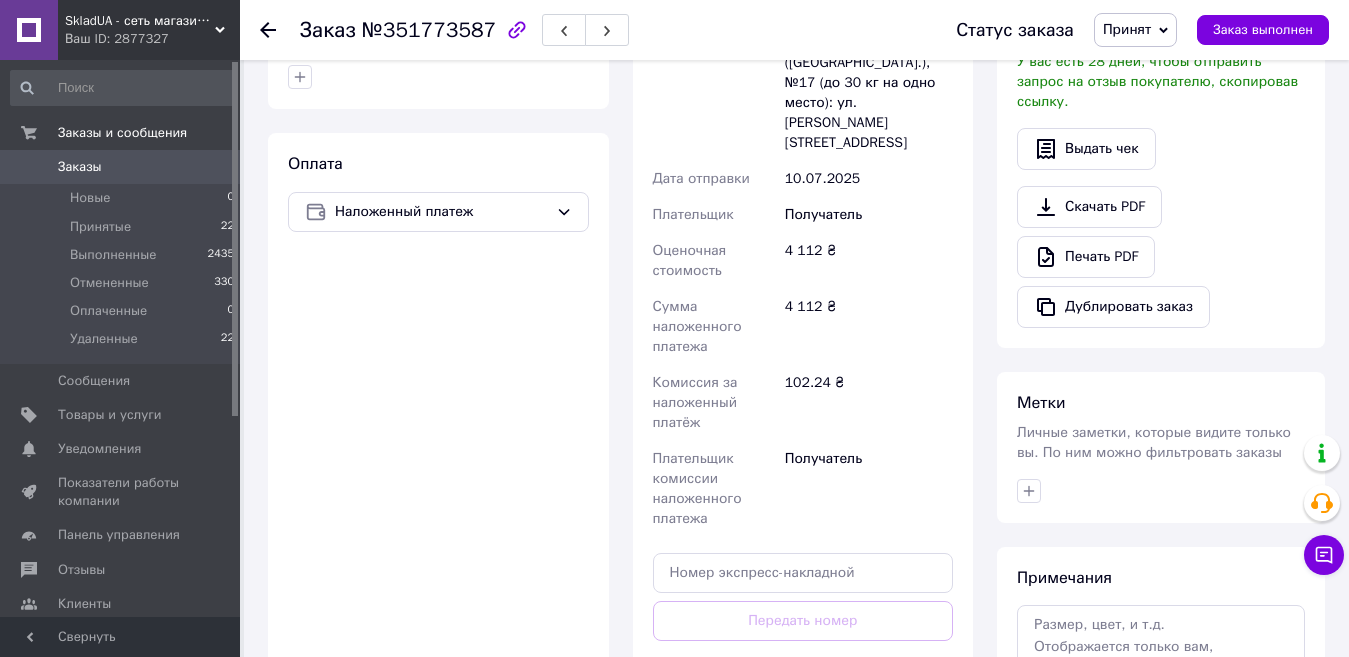 scroll, scrollTop: 700, scrollLeft: 0, axis: vertical 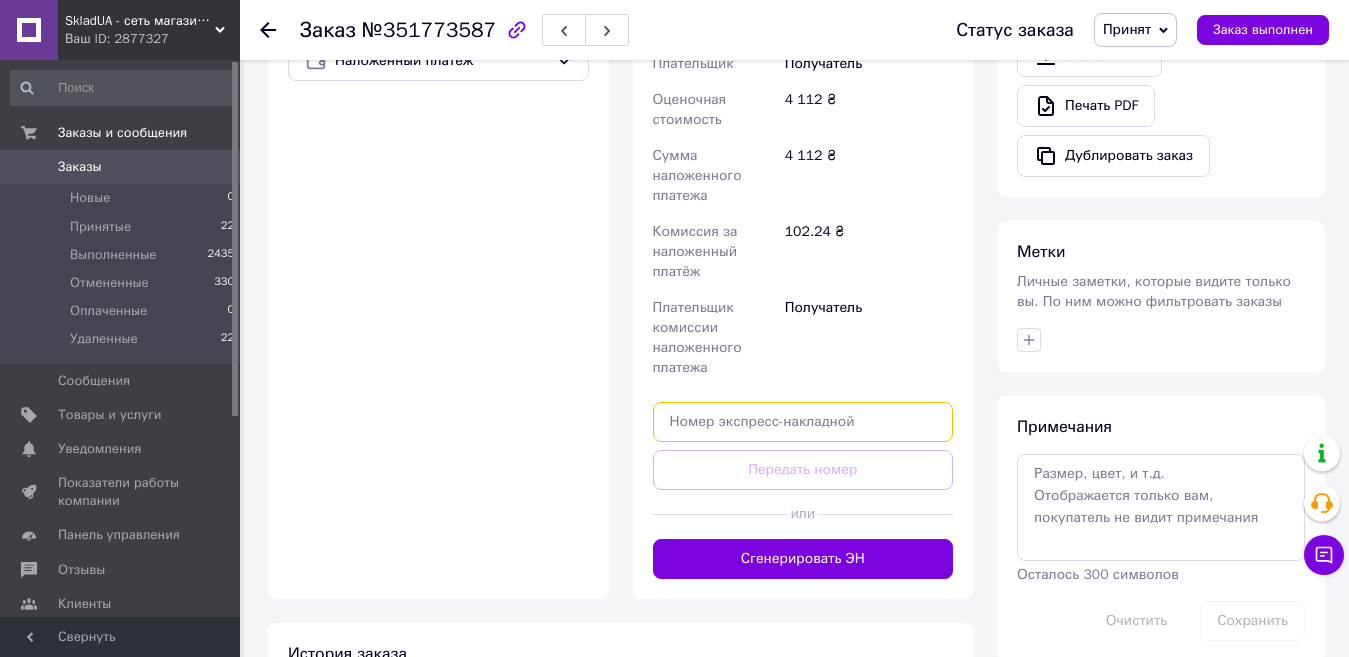 paste on "20400466181639" 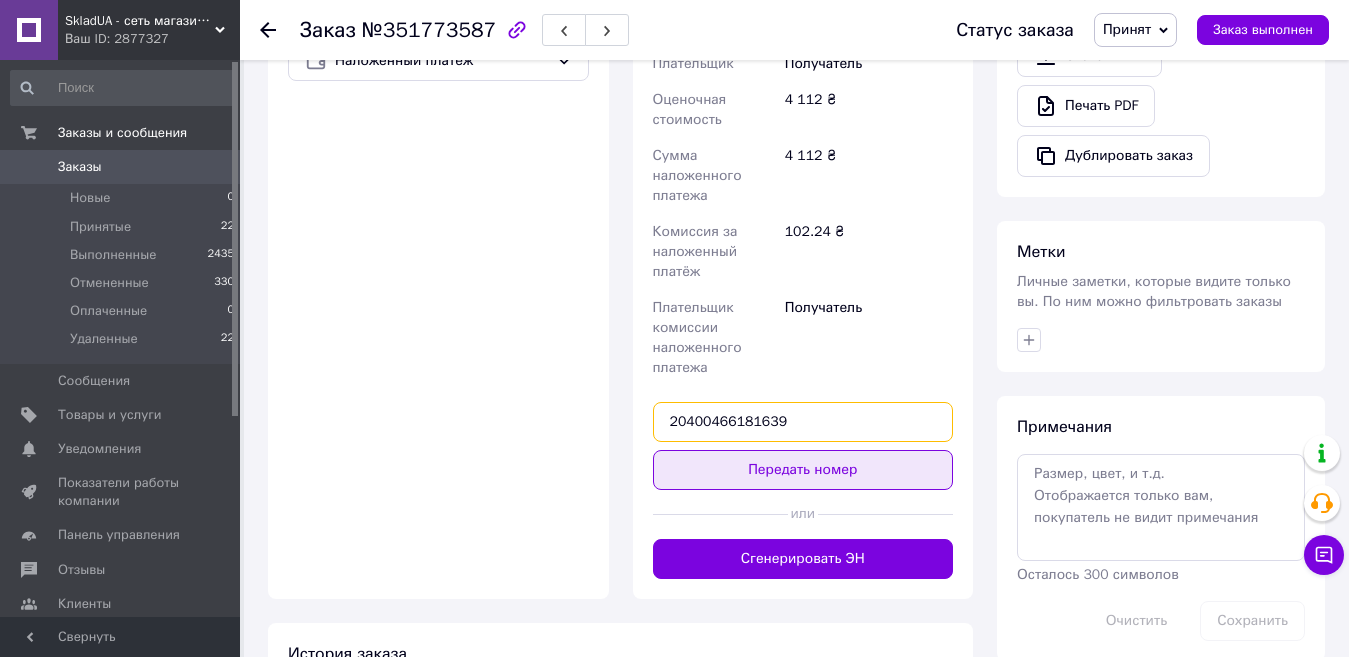 type on "20400466181639" 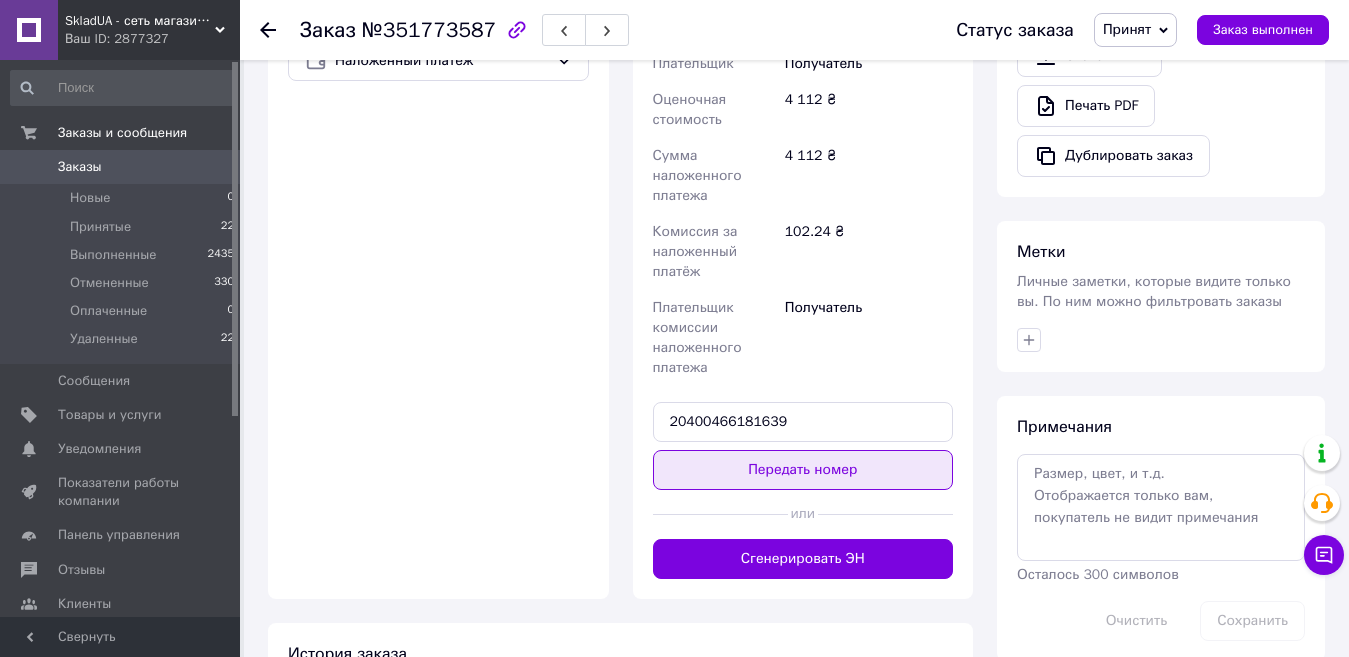 click on "Передать номер" at bounding box center [803, 470] 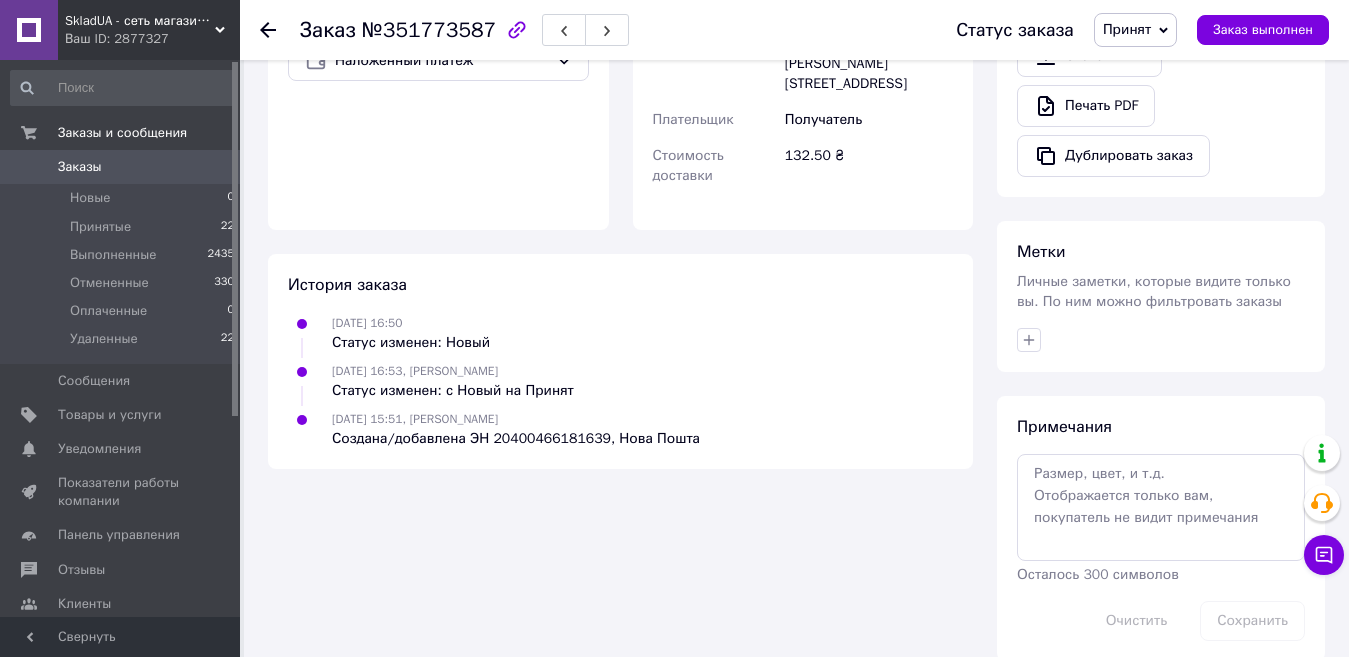 scroll, scrollTop: 200, scrollLeft: 0, axis: vertical 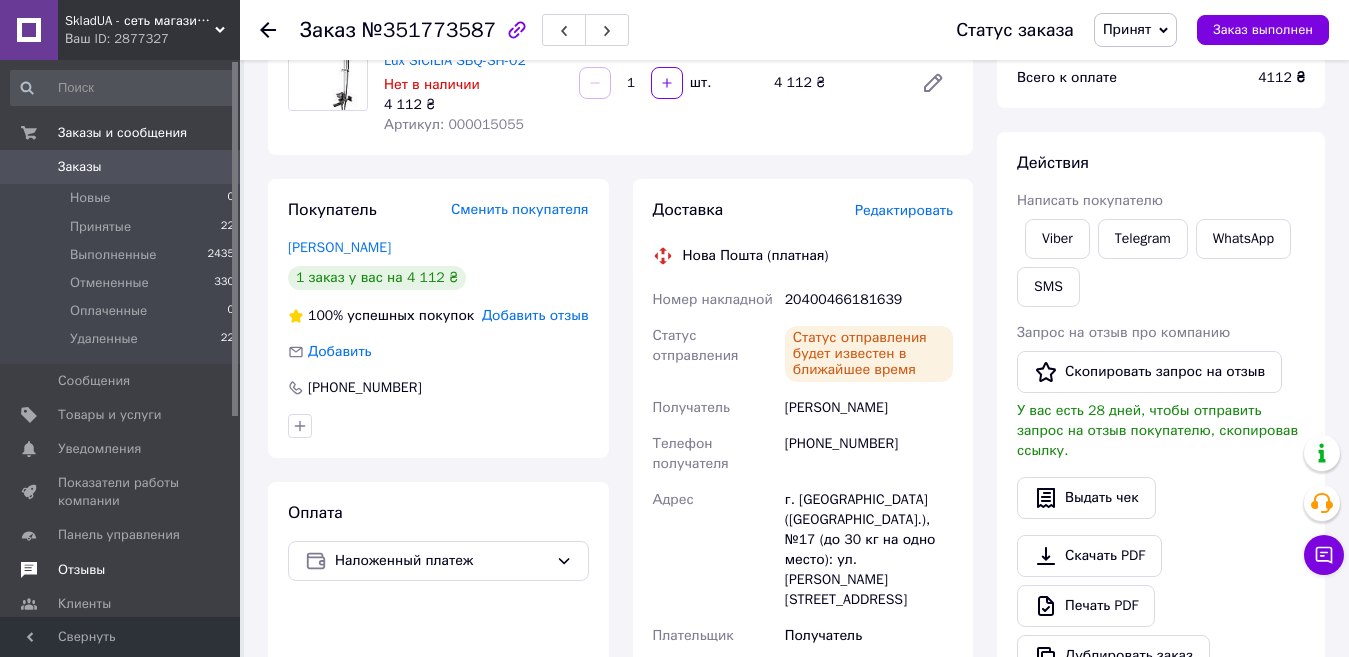 click on "Отзывы" at bounding box center (123, 570) 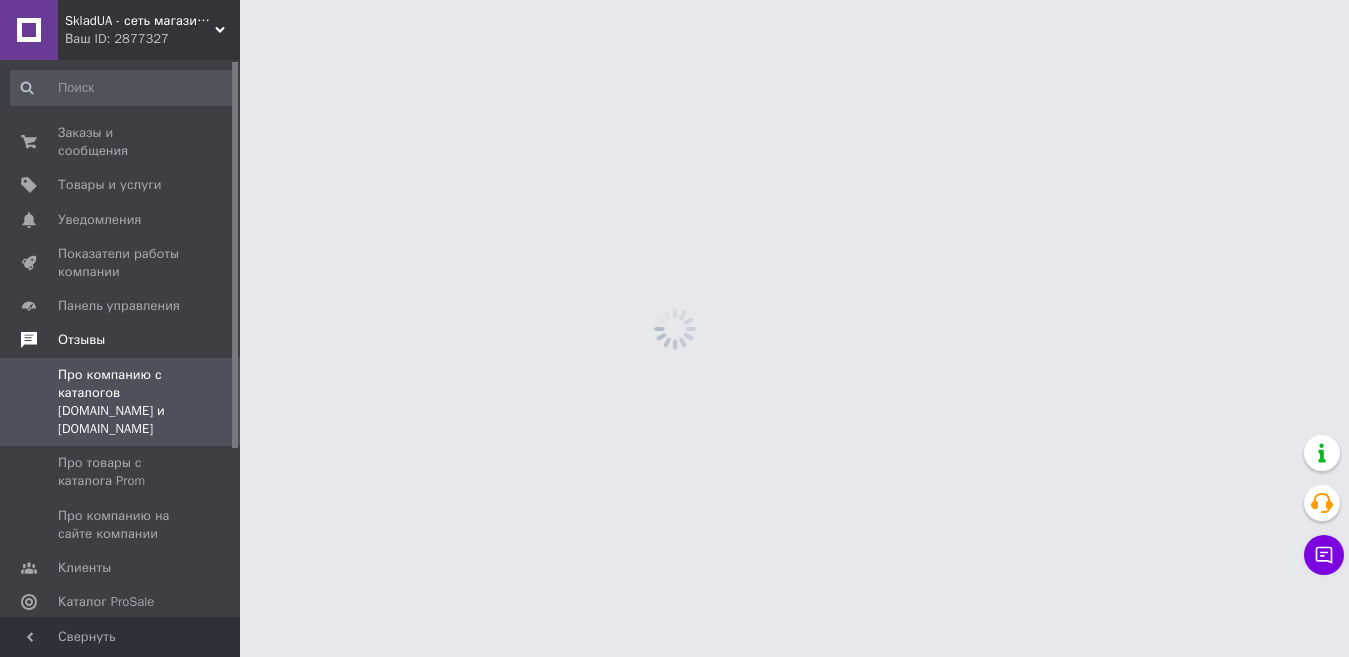 scroll, scrollTop: 0, scrollLeft: 0, axis: both 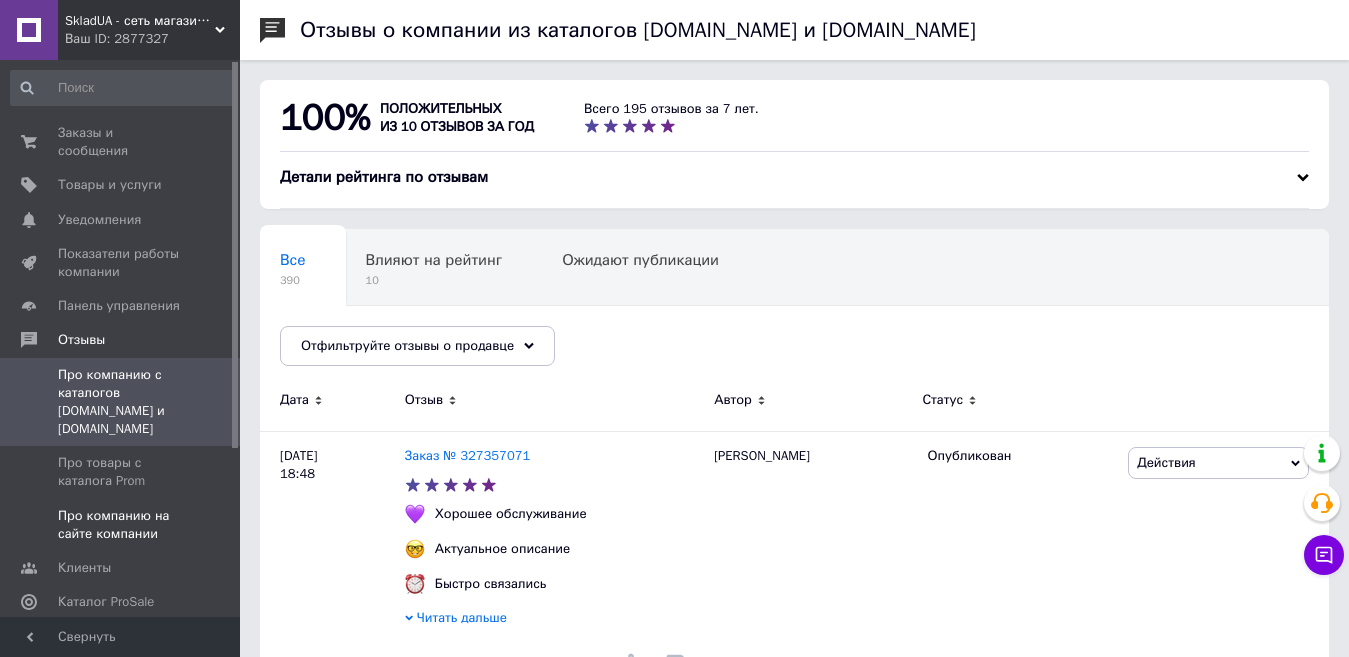 click on "Про компанию на сайте компании" at bounding box center (123, 525) 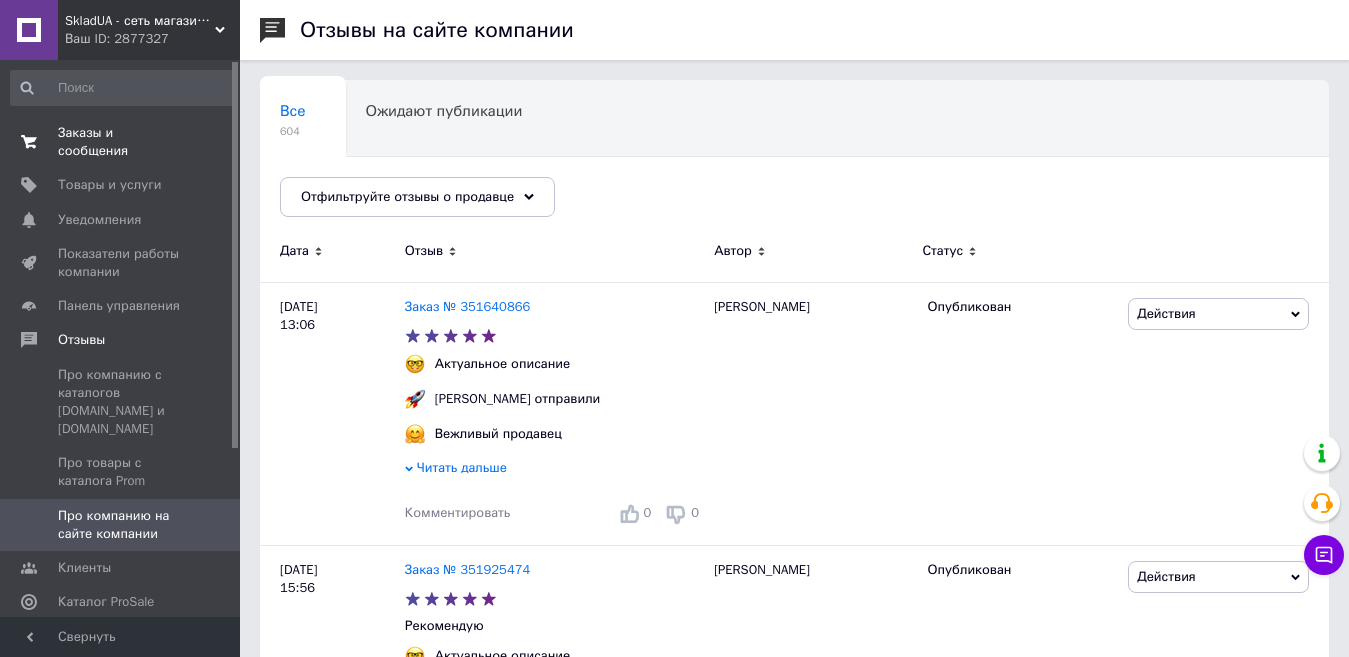 click on "Заказы и сообщения" at bounding box center [121, 142] 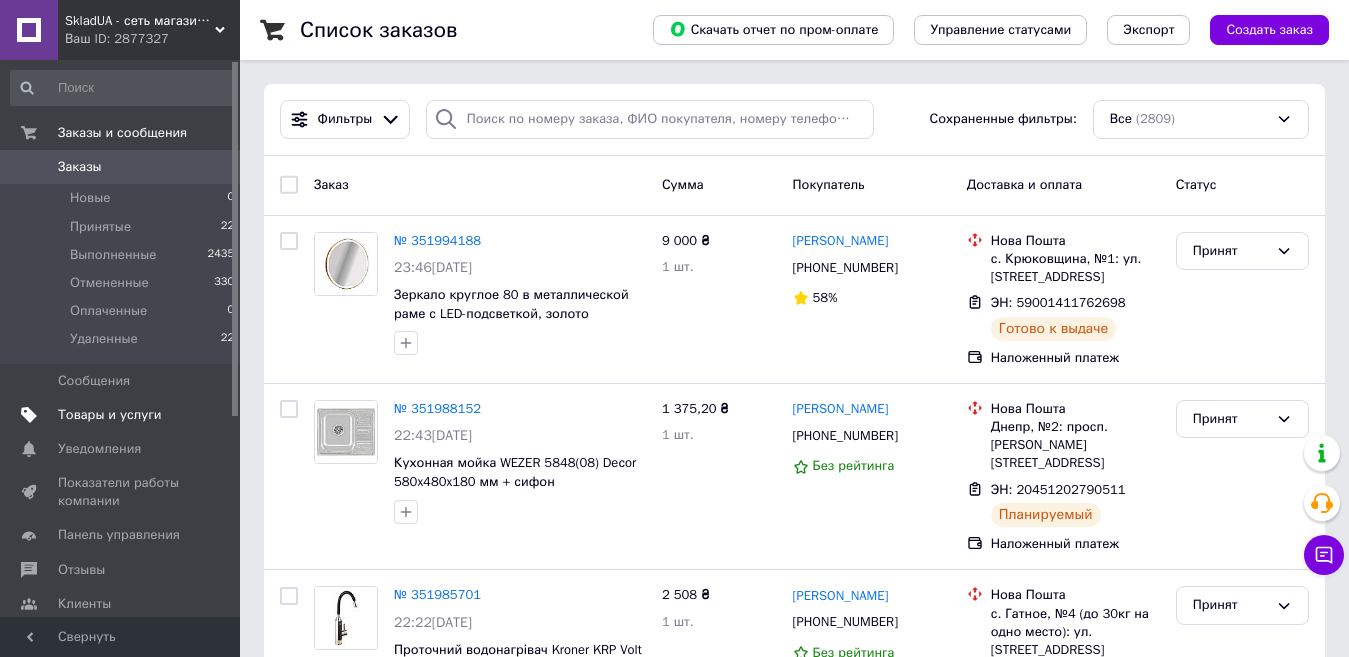 click on "Товары и услуги" at bounding box center (110, 415) 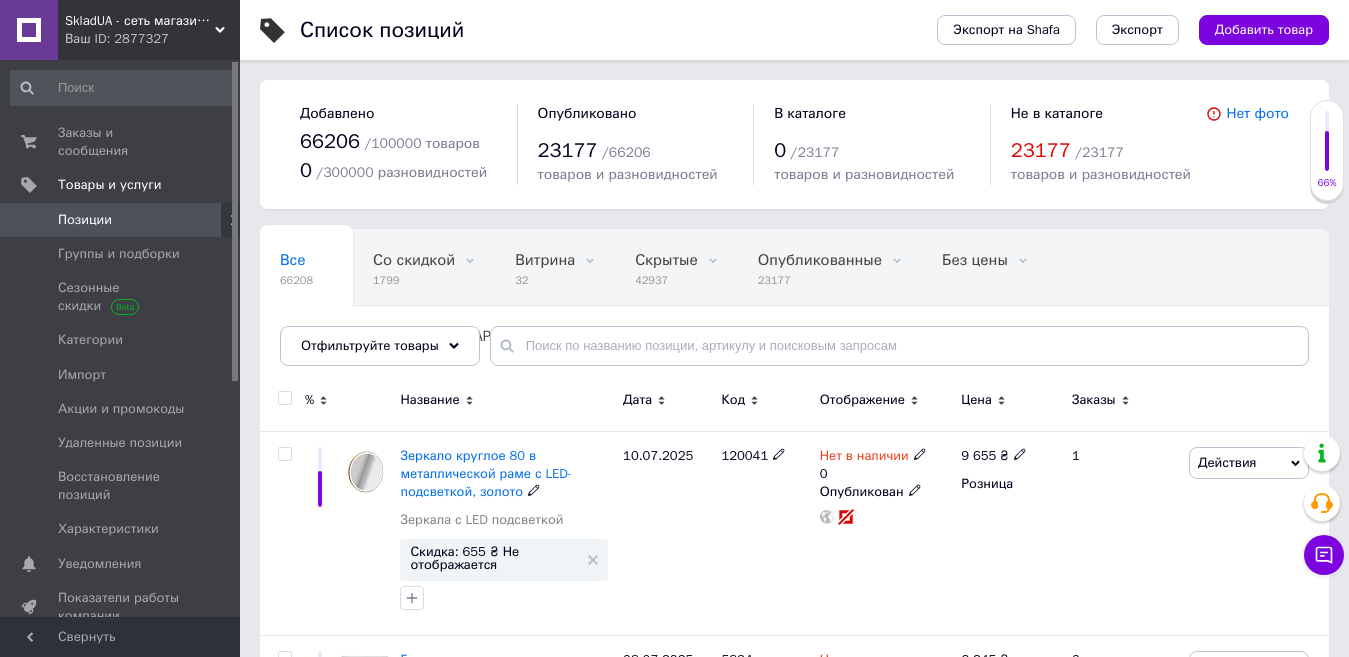 scroll, scrollTop: 500, scrollLeft: 0, axis: vertical 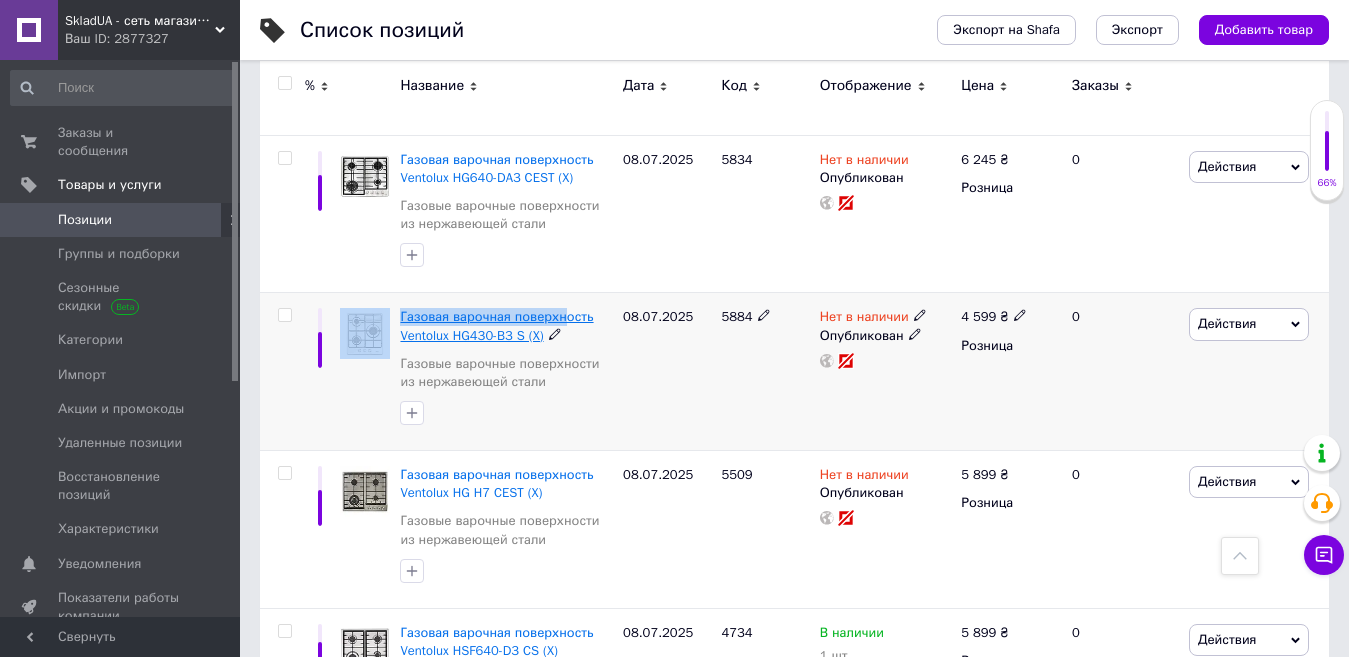 drag, startPoint x: 390, startPoint y: 305, endPoint x: 556, endPoint y: 316, distance: 166.36406 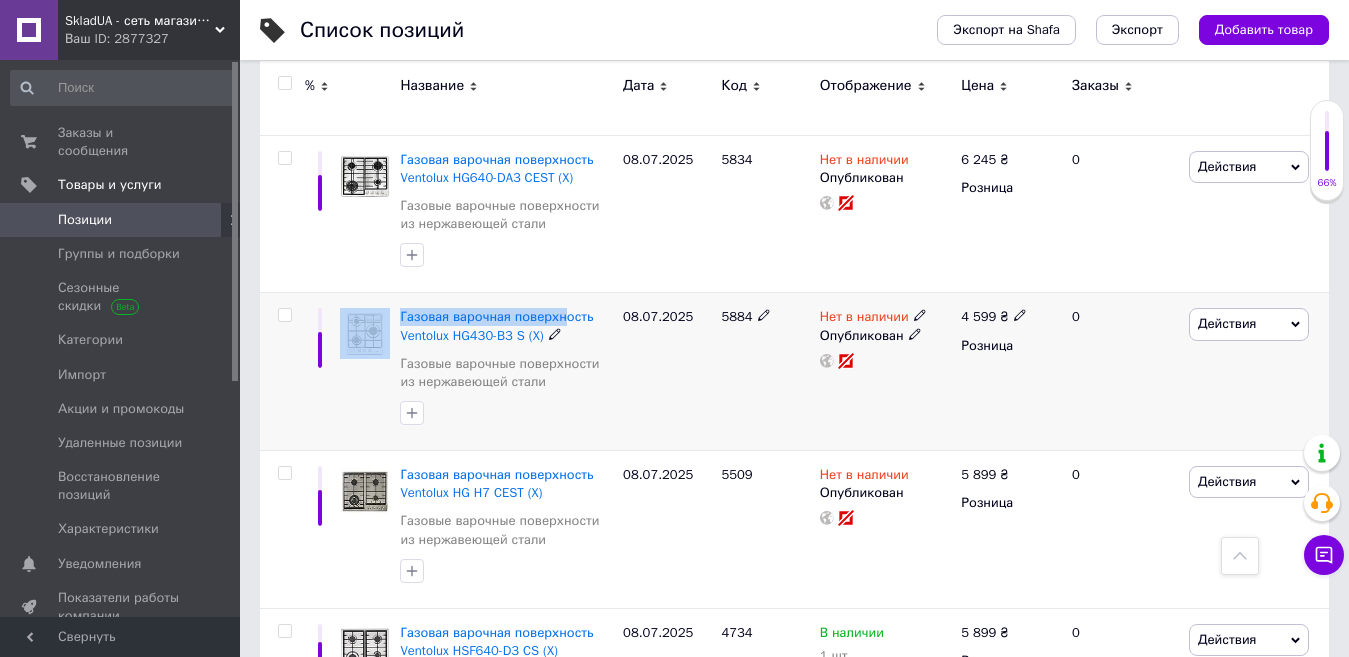 click on "08.07.2025" at bounding box center (667, 372) 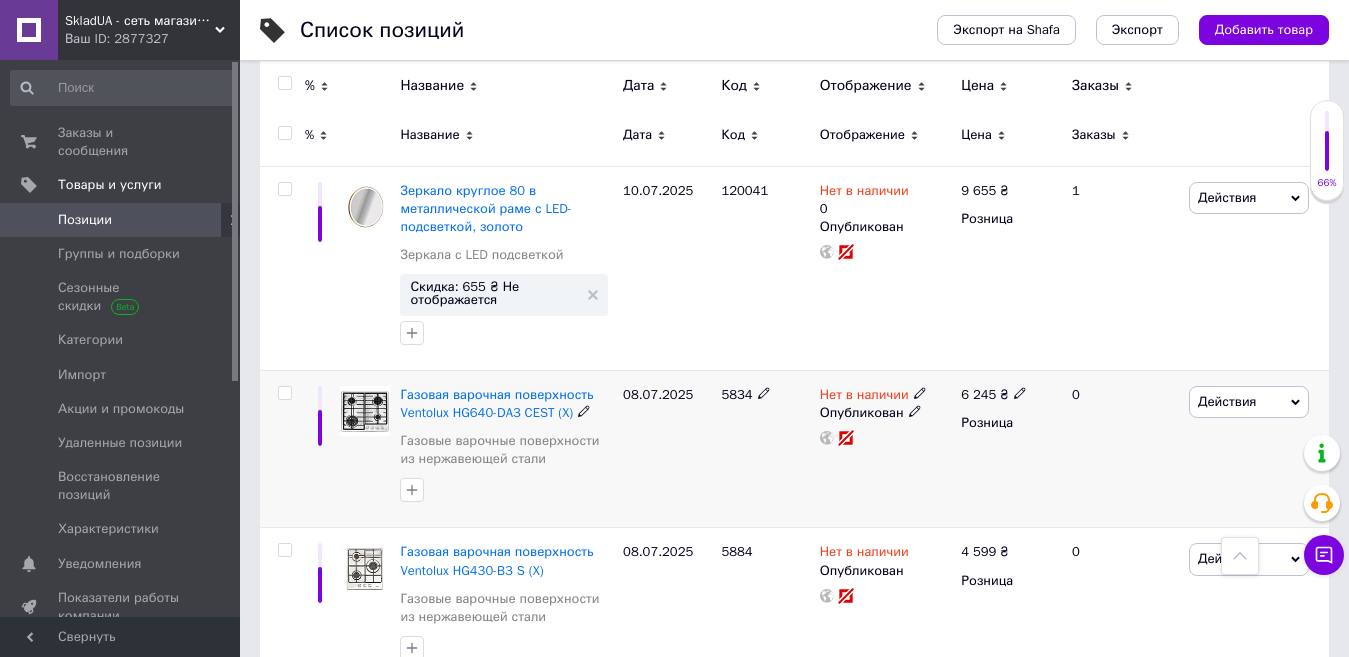 scroll, scrollTop: 0, scrollLeft: 0, axis: both 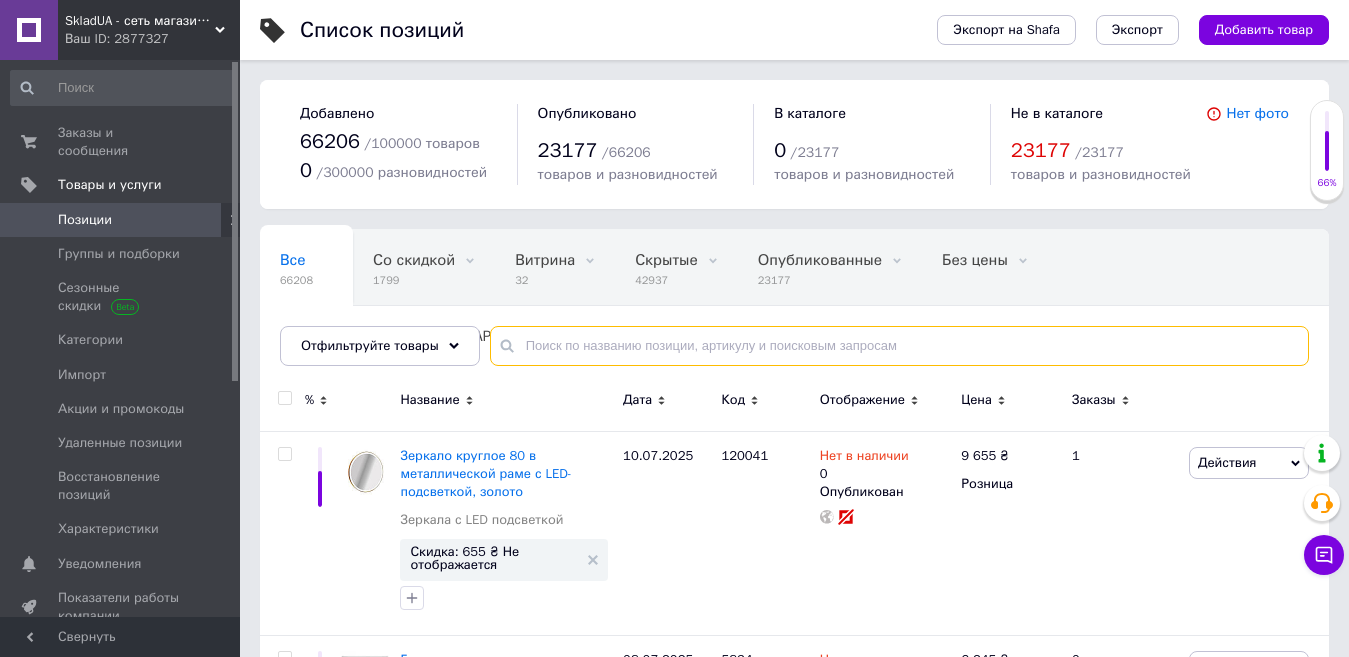 paste on "HG C7G CEST (BK)" 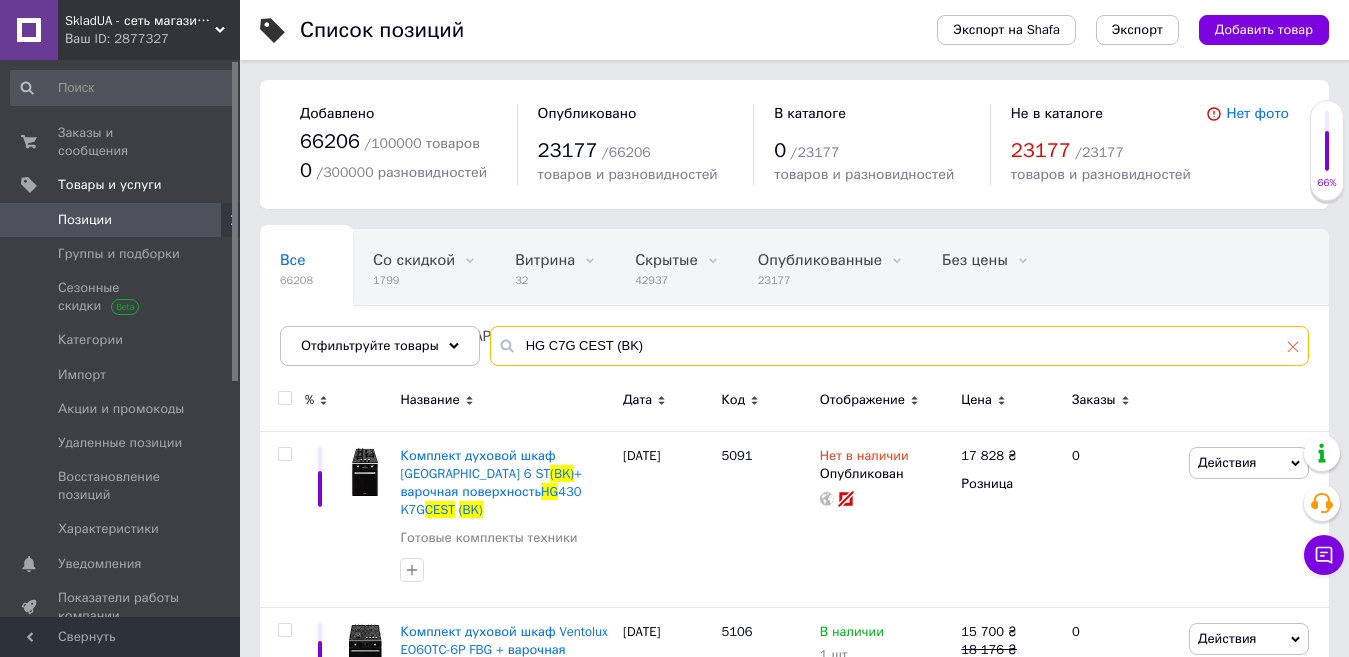 type on "HG C7G CEST (BK)" 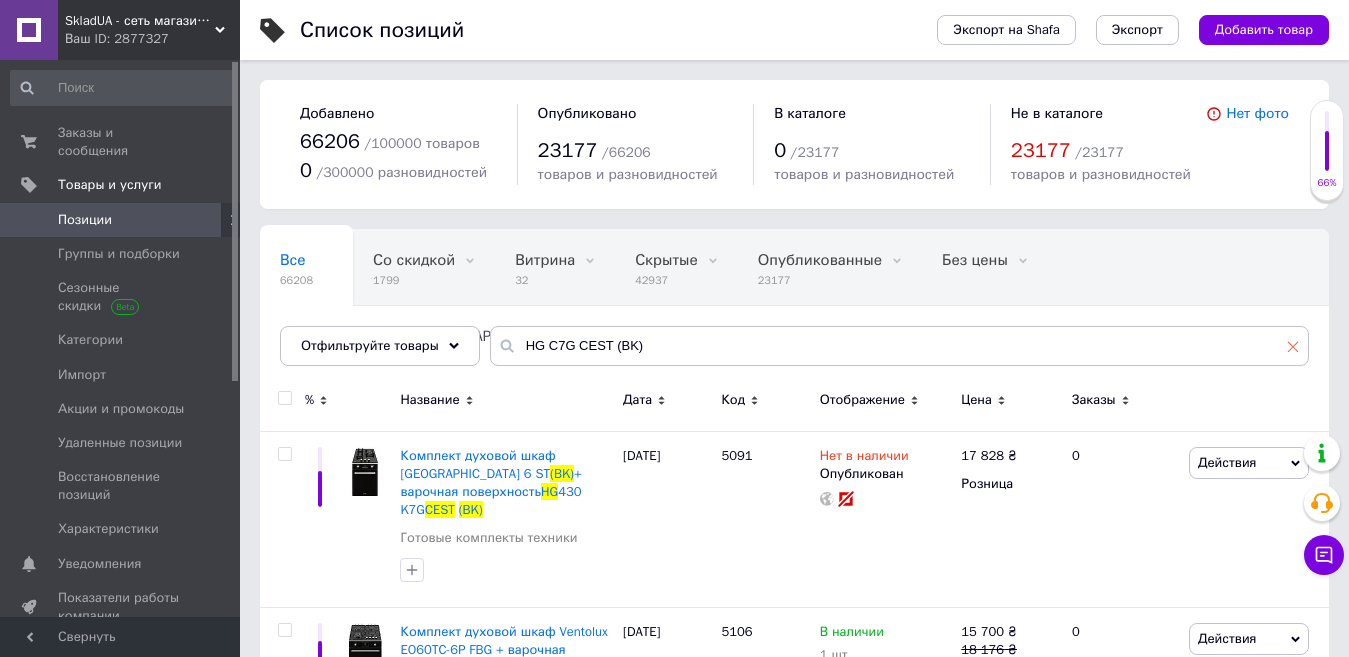 click 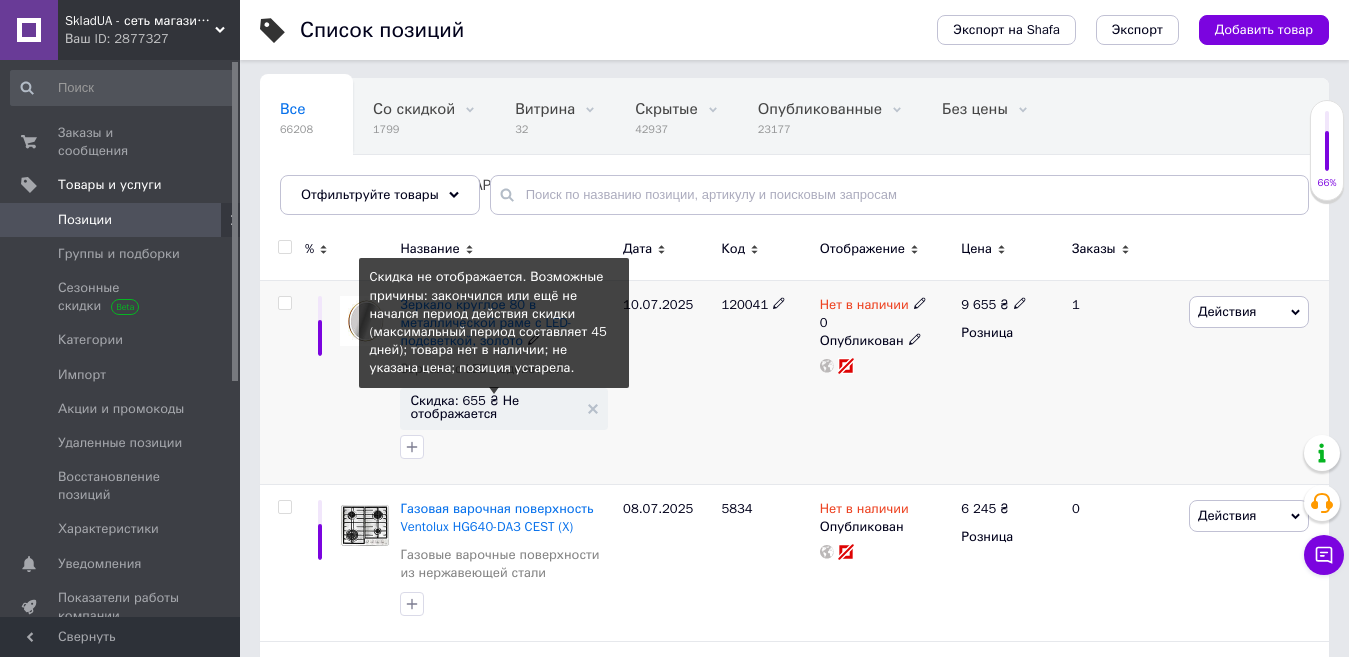 scroll, scrollTop: 300, scrollLeft: 0, axis: vertical 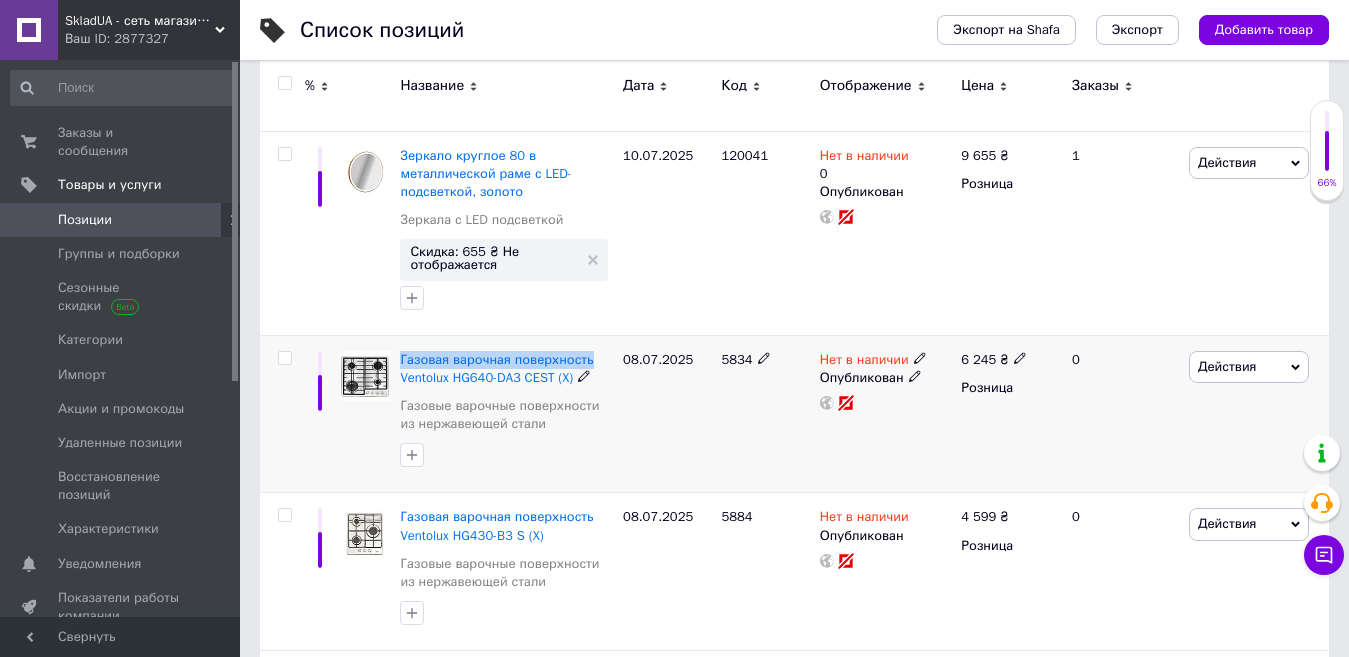 drag, startPoint x: 398, startPoint y: 353, endPoint x: 596, endPoint y: 357, distance: 198.0404 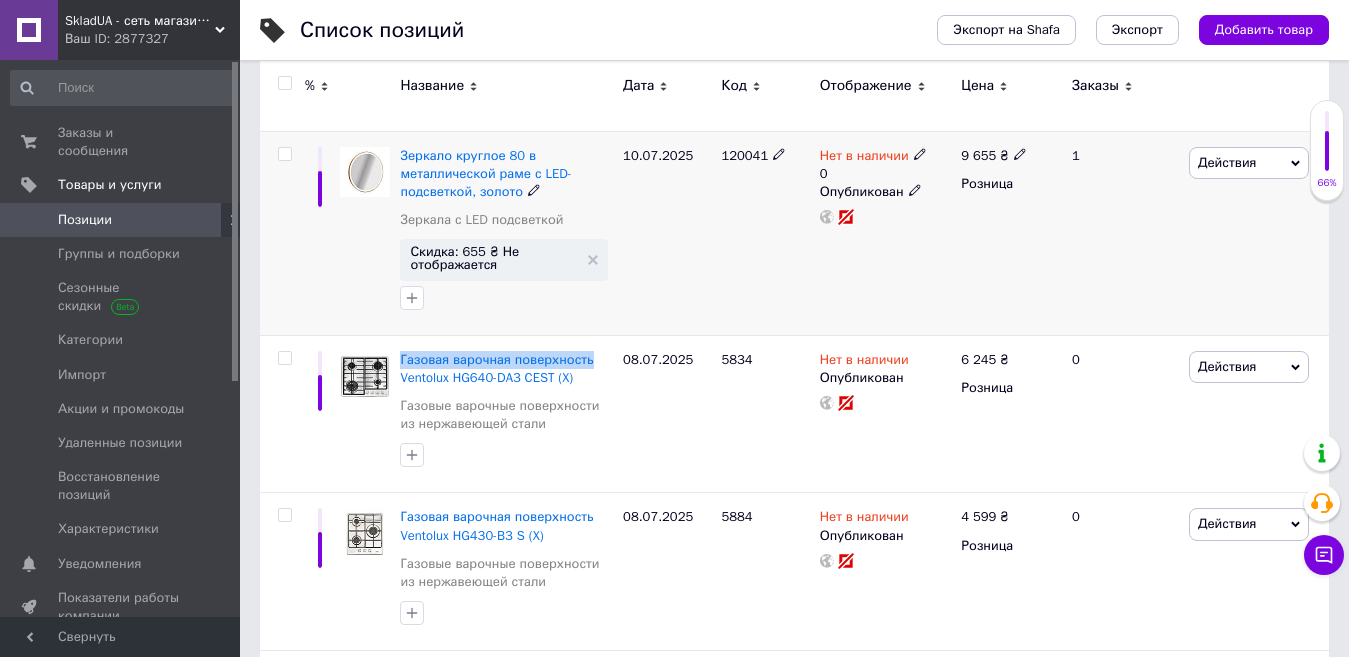click at bounding box center (365, 233) 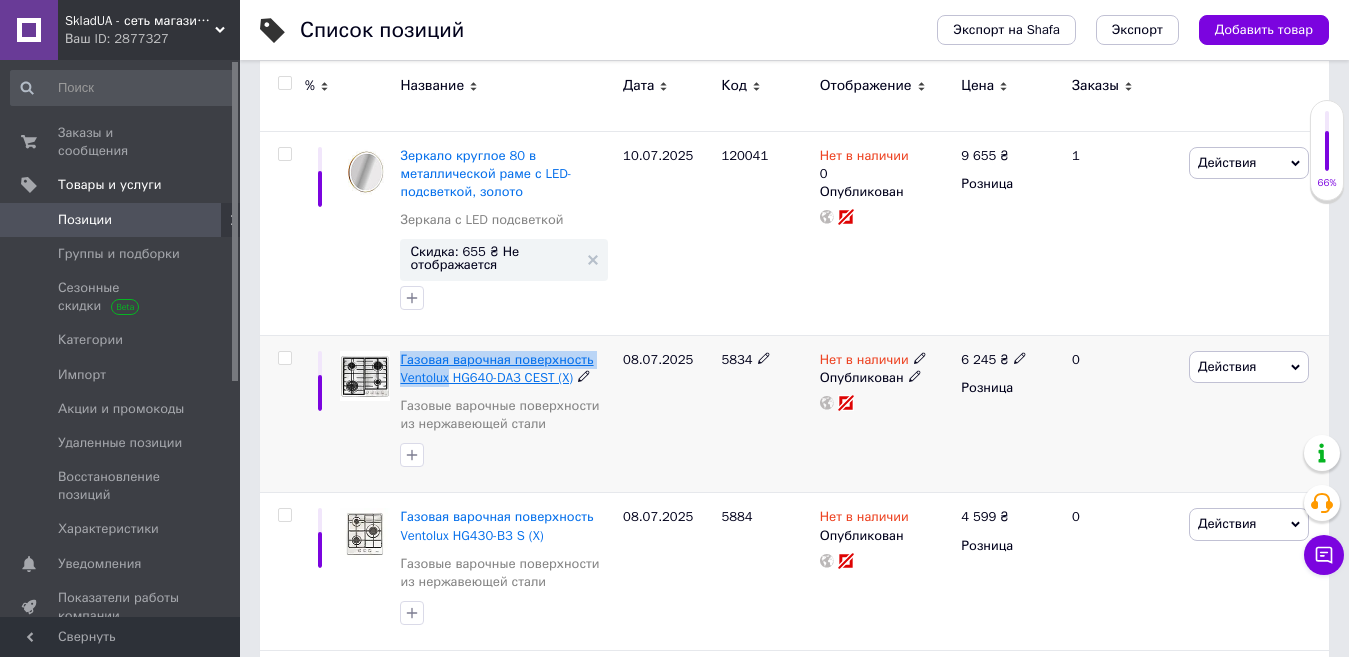drag, startPoint x: 395, startPoint y: 350, endPoint x: 452, endPoint y: 383, distance: 65.863495 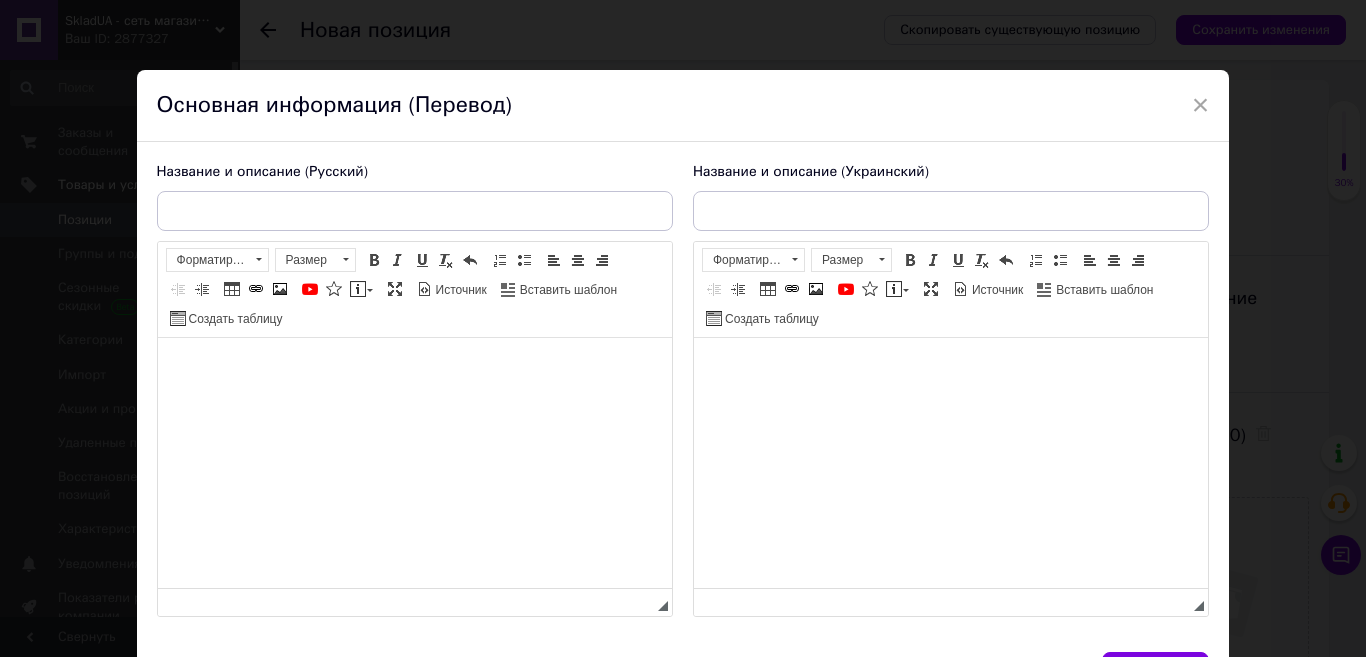 scroll, scrollTop: 0, scrollLeft: 0, axis: both 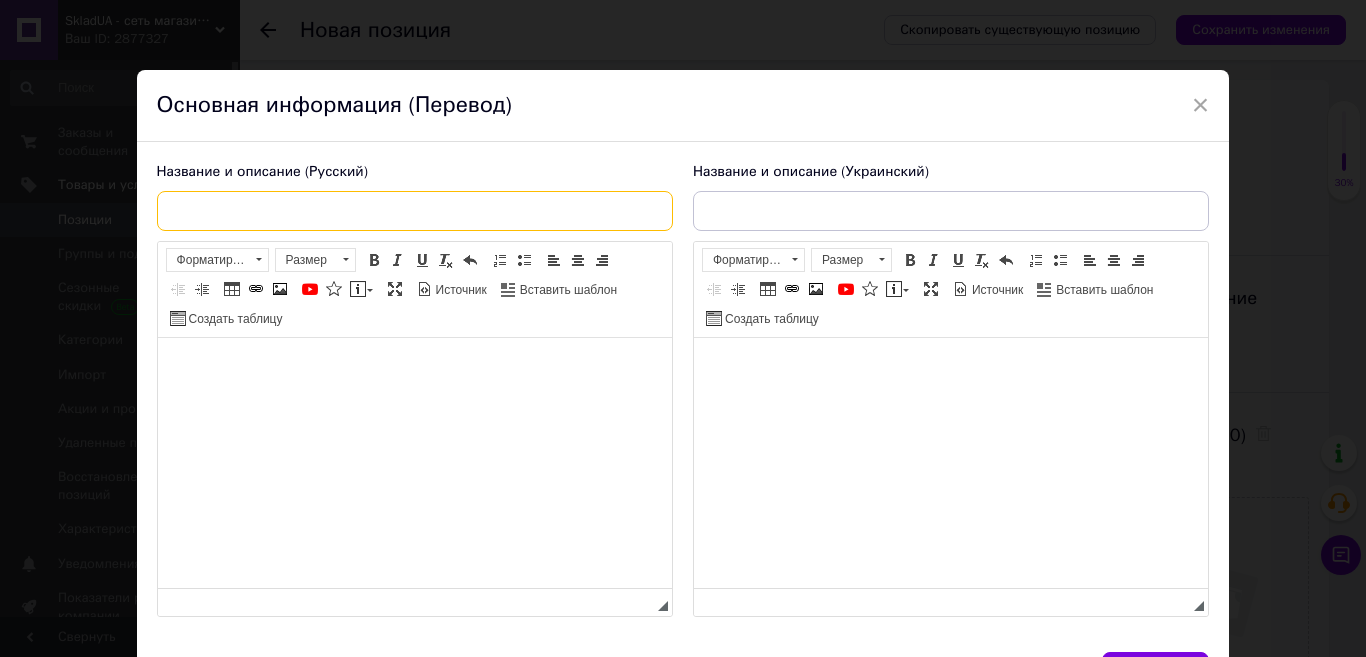 paste on "Газовая варочная поверхность" 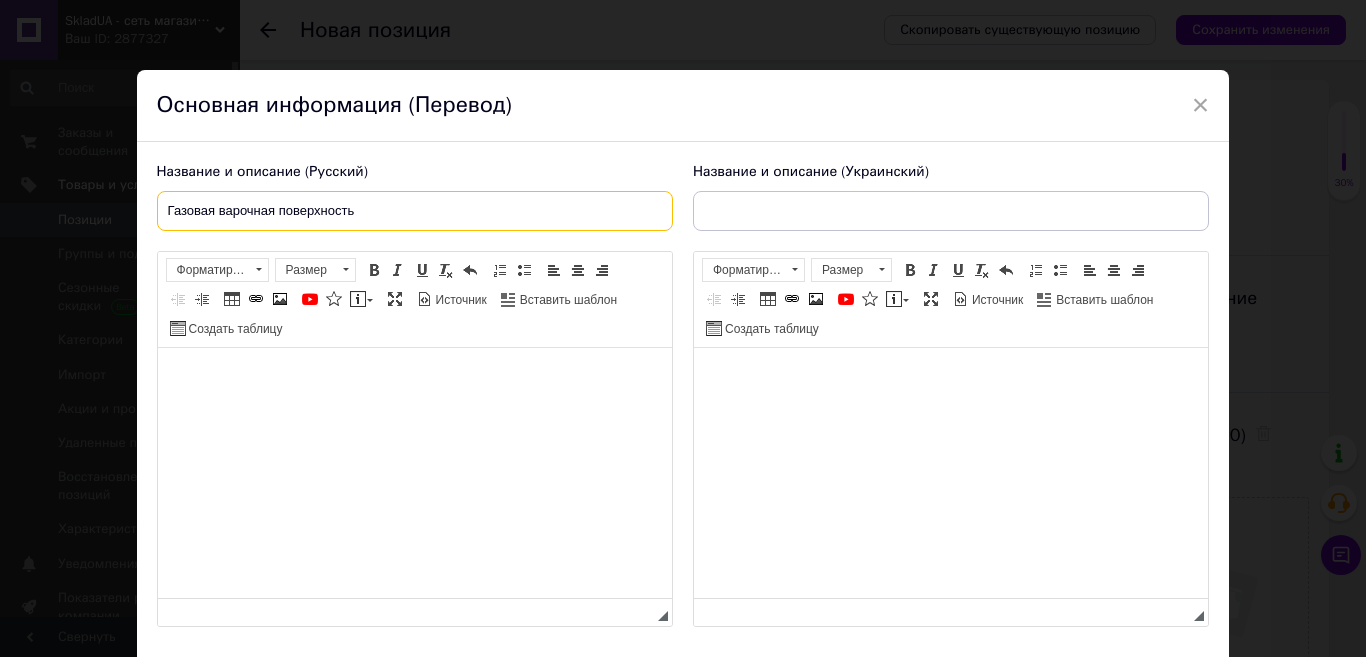 type on "Газовая варочная поверхность" 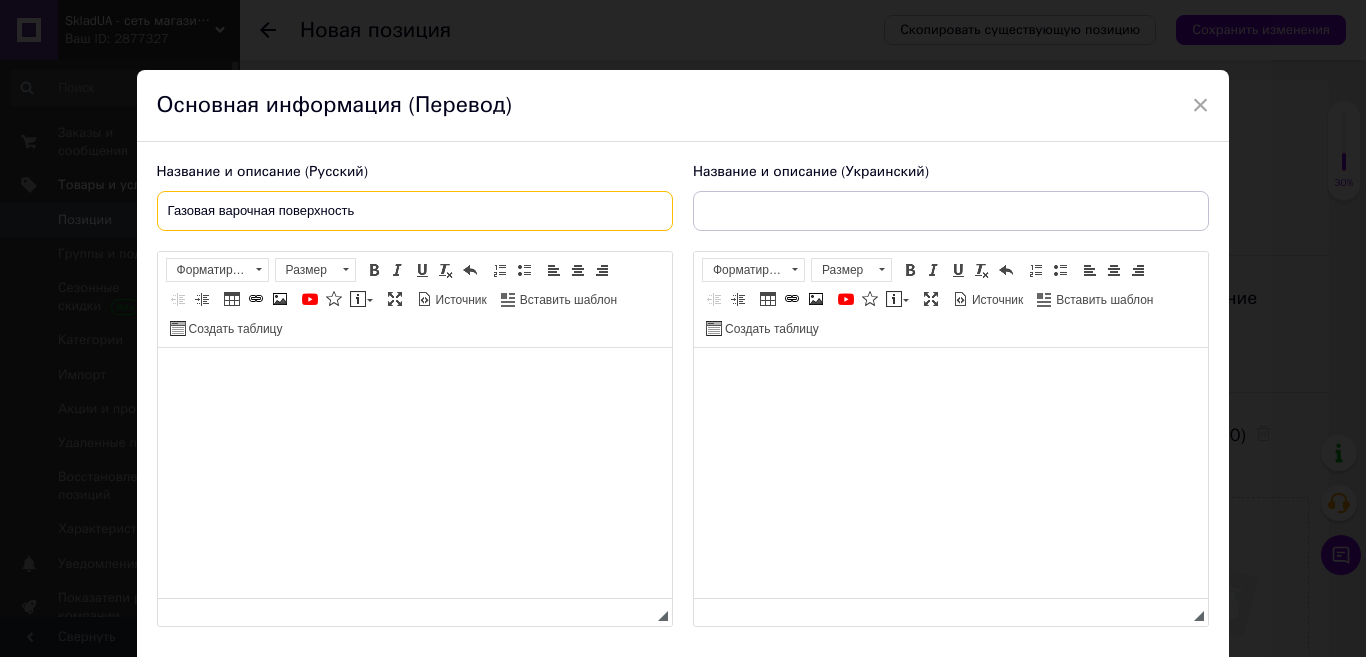 drag, startPoint x: 137, startPoint y: 205, endPoint x: 83, endPoint y: 205, distance: 54 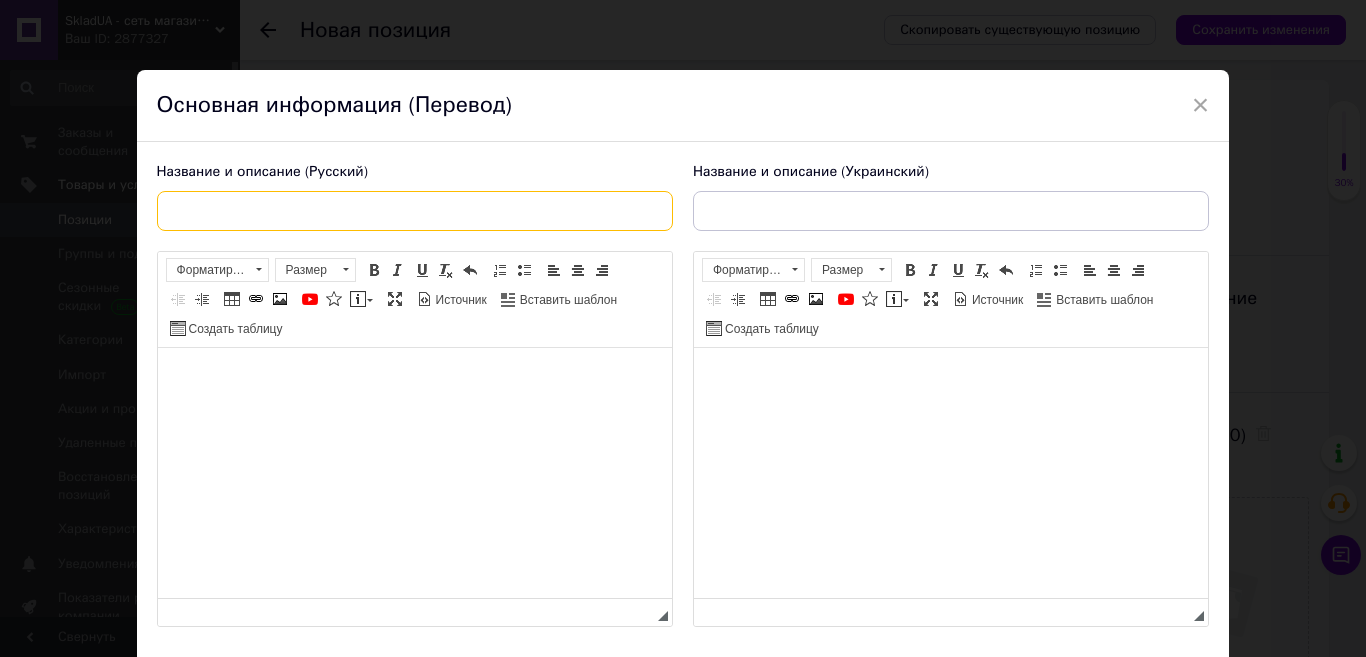 paste on "Газовая варочная поверхность Ventolux" 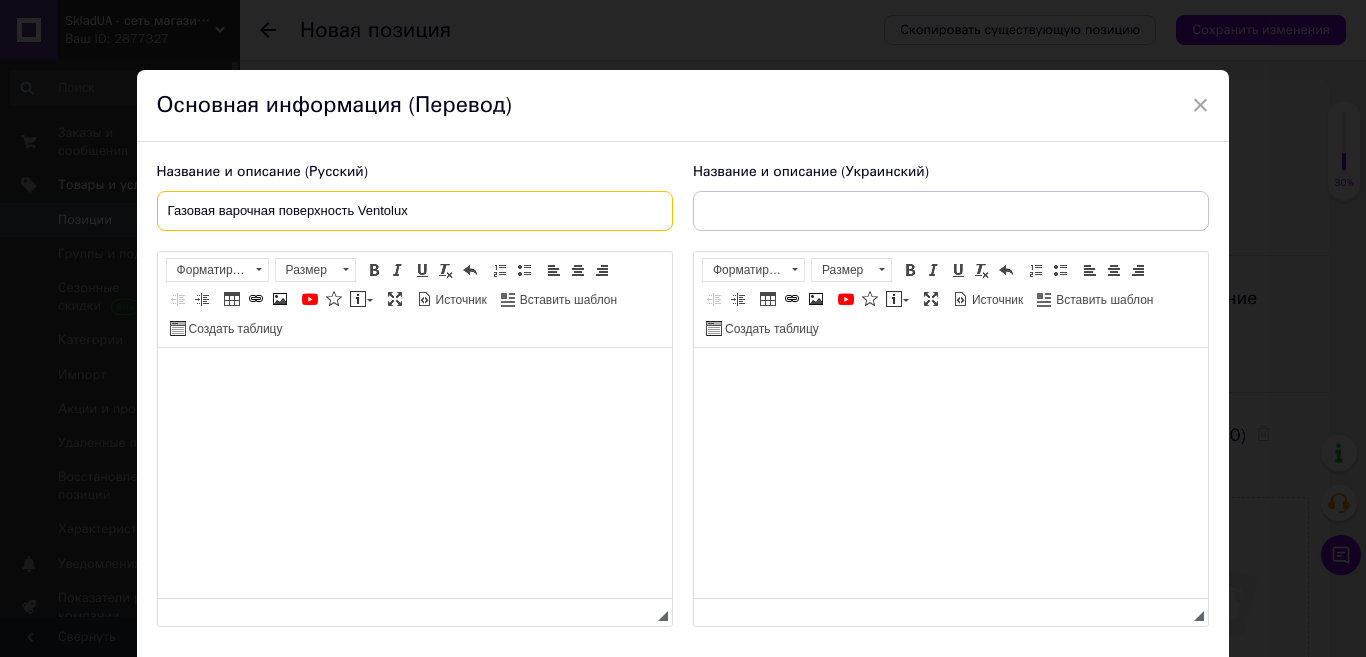 paste on "HG C7G CEST (BK)" 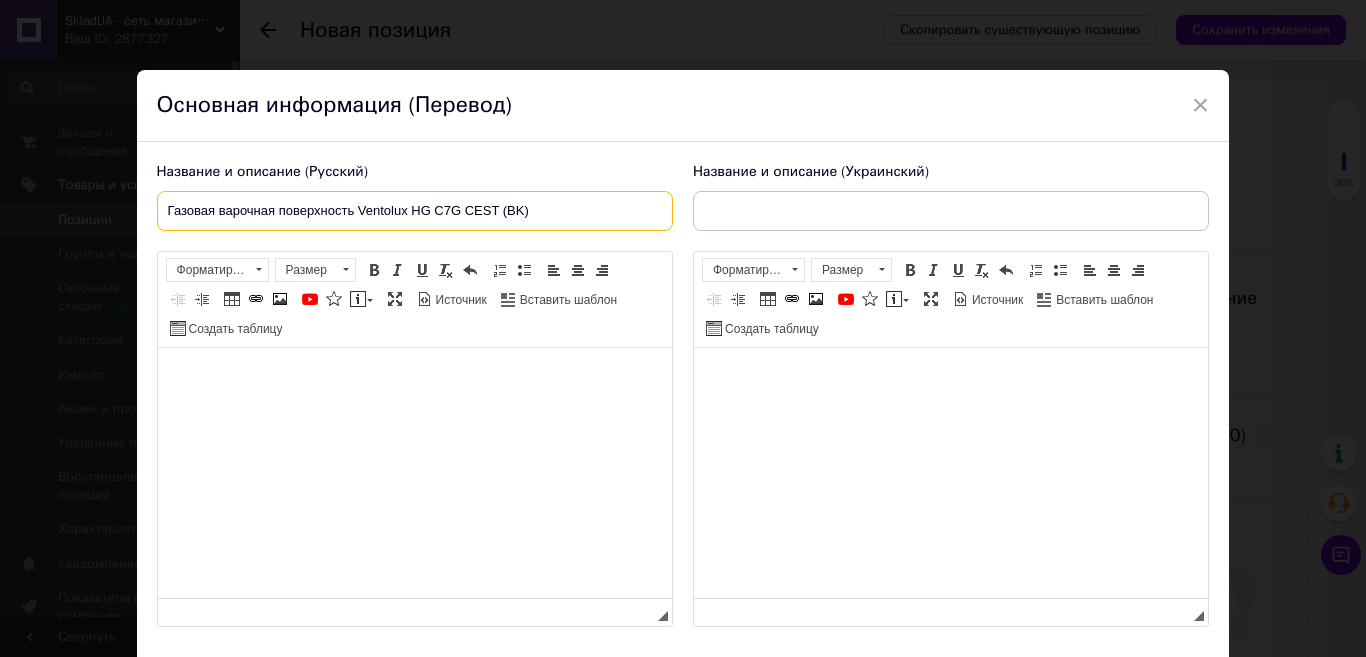 drag, startPoint x: 566, startPoint y: 207, endPoint x: 149, endPoint y: 209, distance: 417.0048 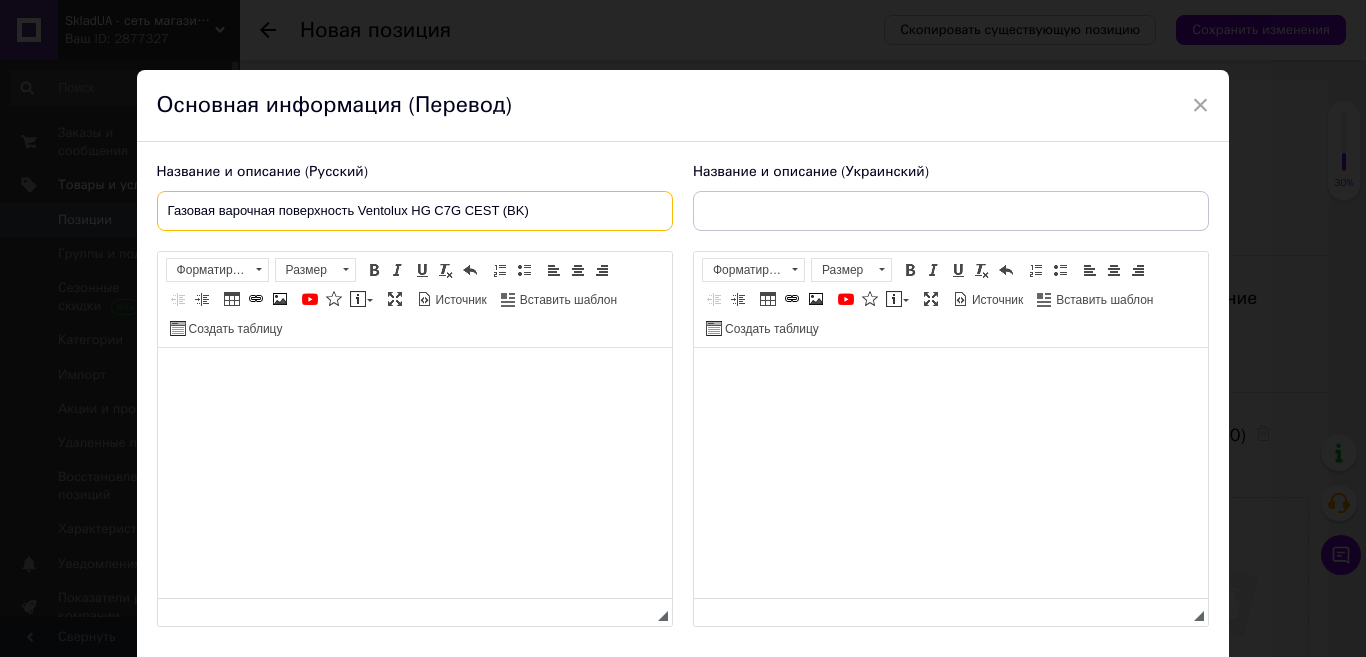type on "Газовая варочная поверхность Ventolux HG C7G CEST (BK)" 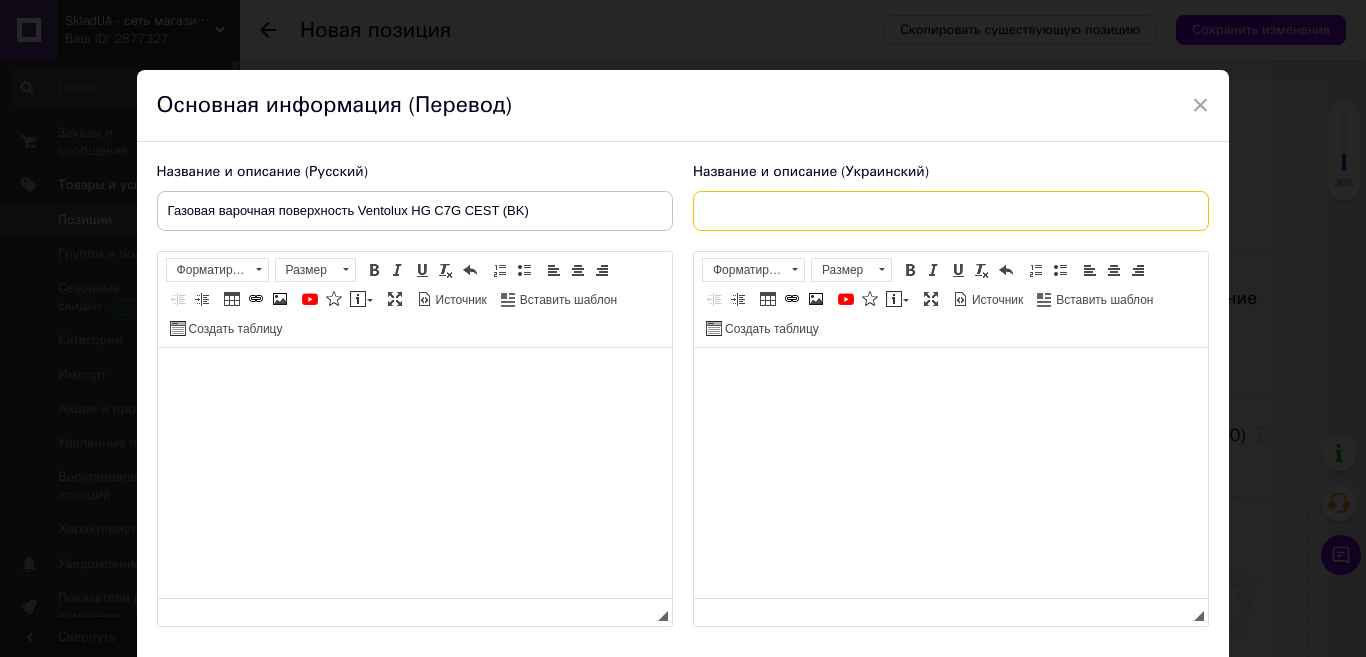 click at bounding box center [951, 211] 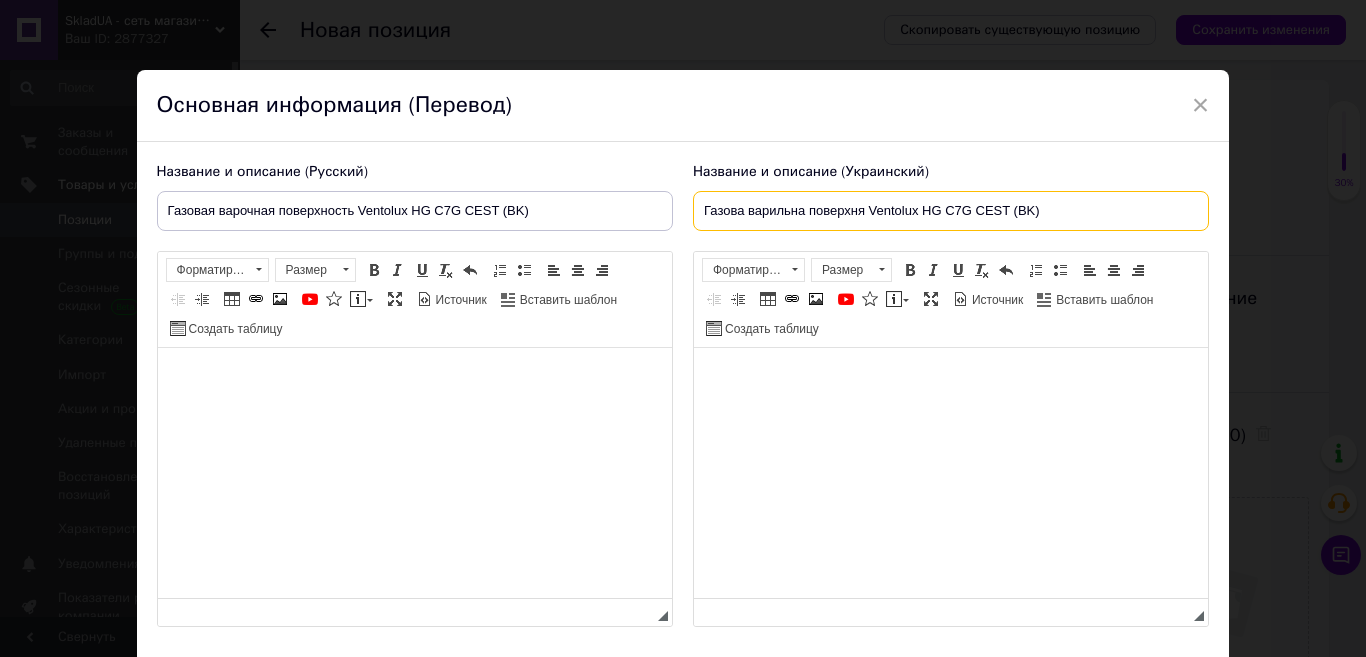 type on "Газова варильна поверхня Ventolux HG C7G CEST (BK)" 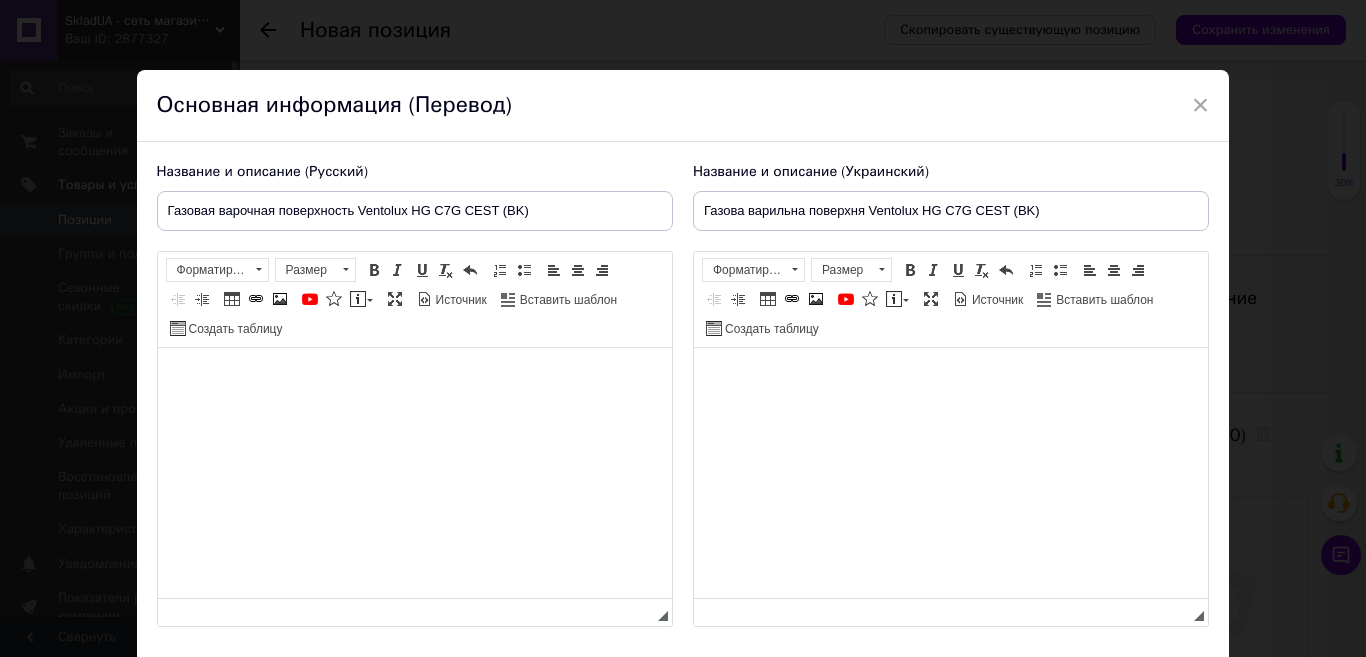 click at bounding box center [414, 378] 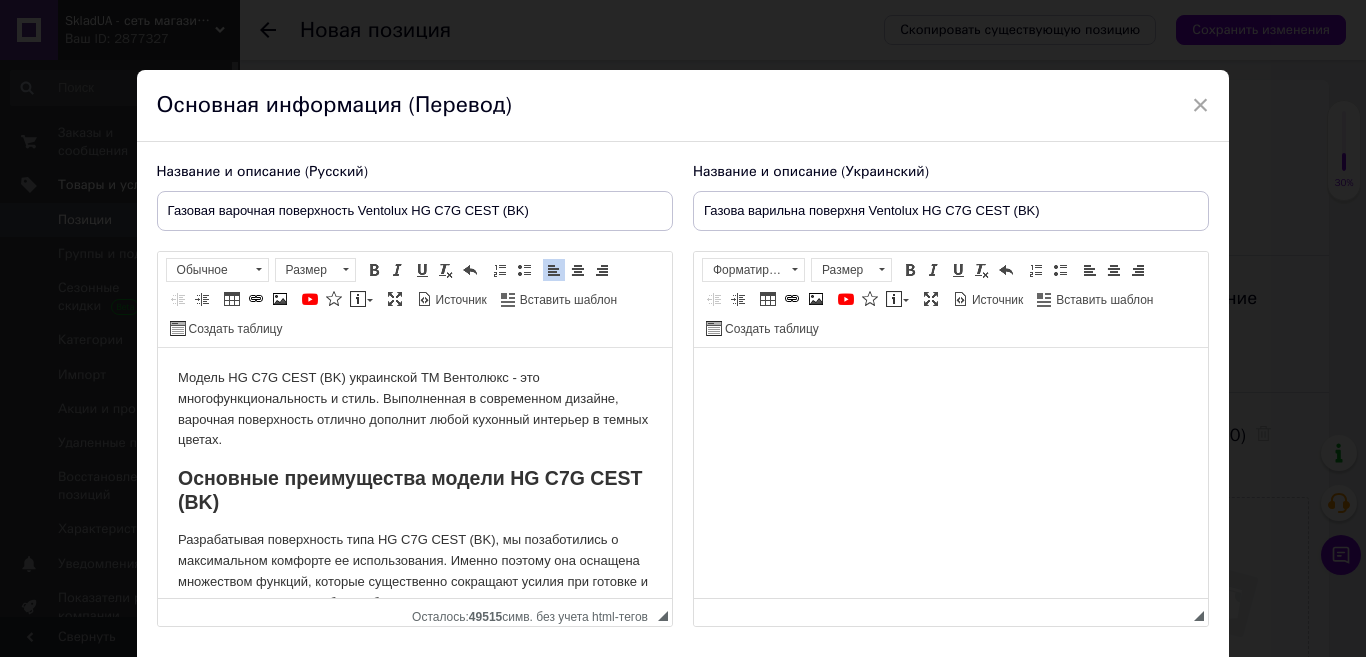 scroll, scrollTop: 11, scrollLeft: 0, axis: vertical 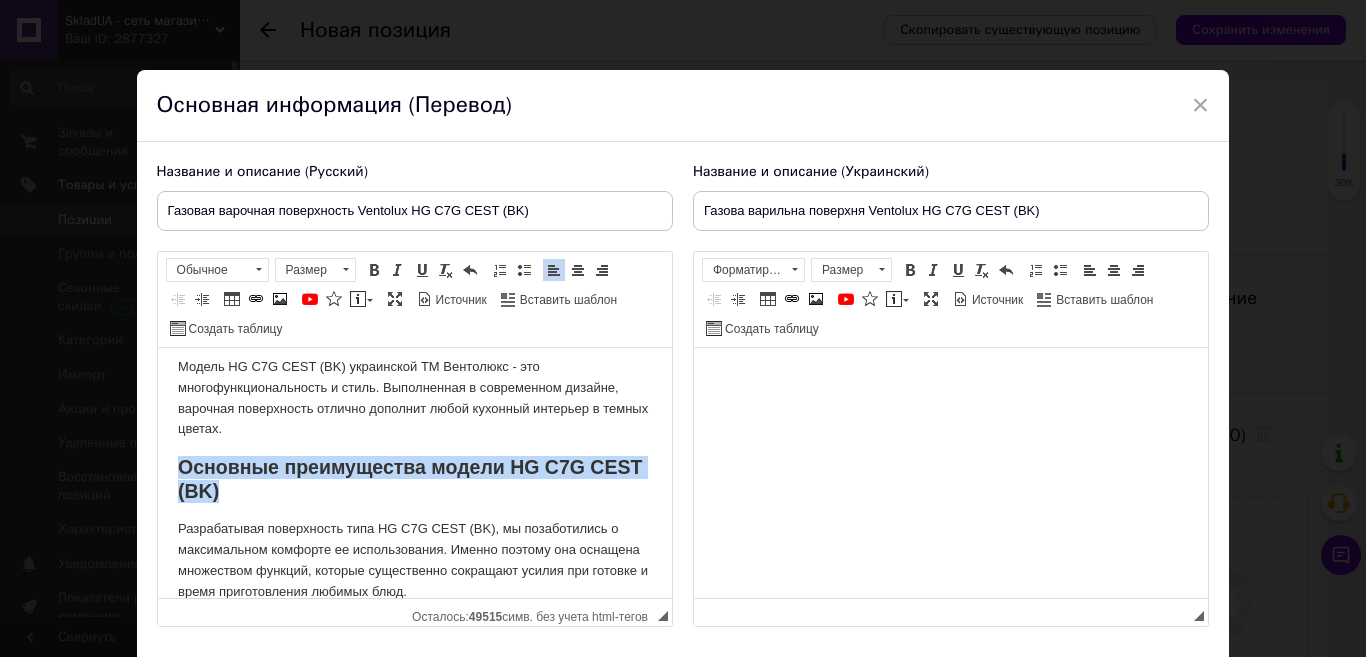 drag, startPoint x: 297, startPoint y: 483, endPoint x: 138, endPoint y: 466, distance: 159.90622 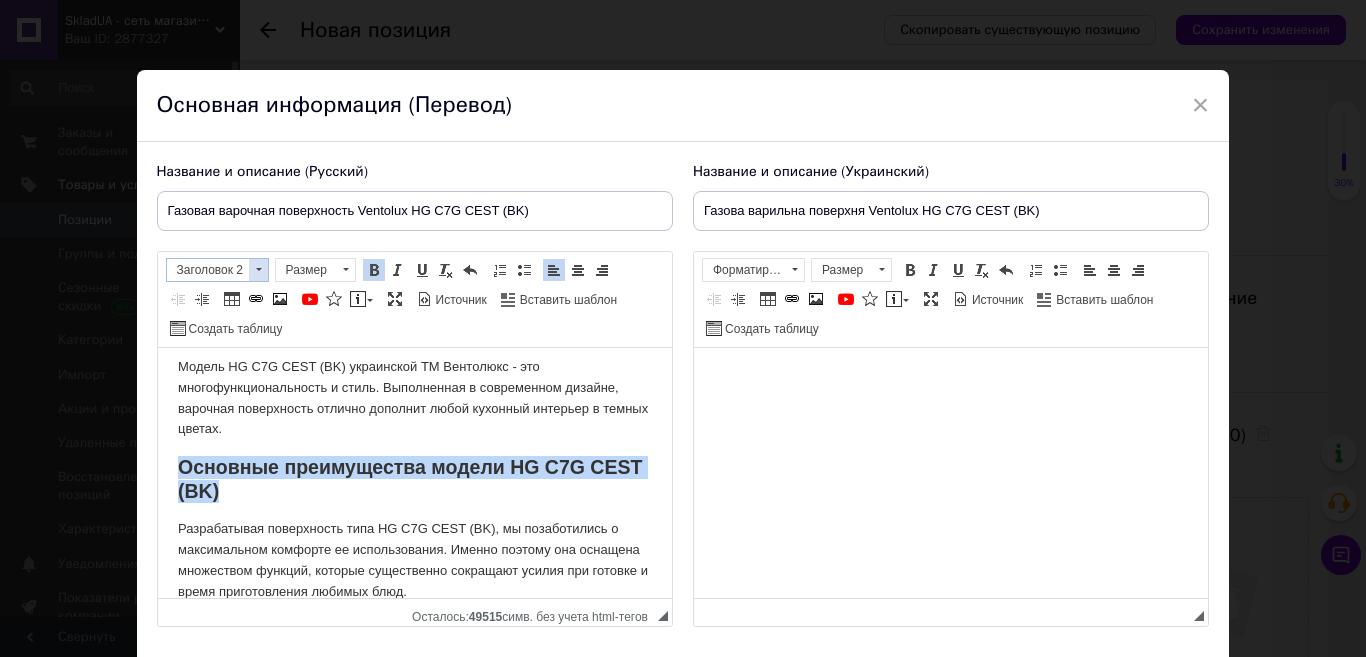 click on "Заголовок 2" at bounding box center (208, 270) 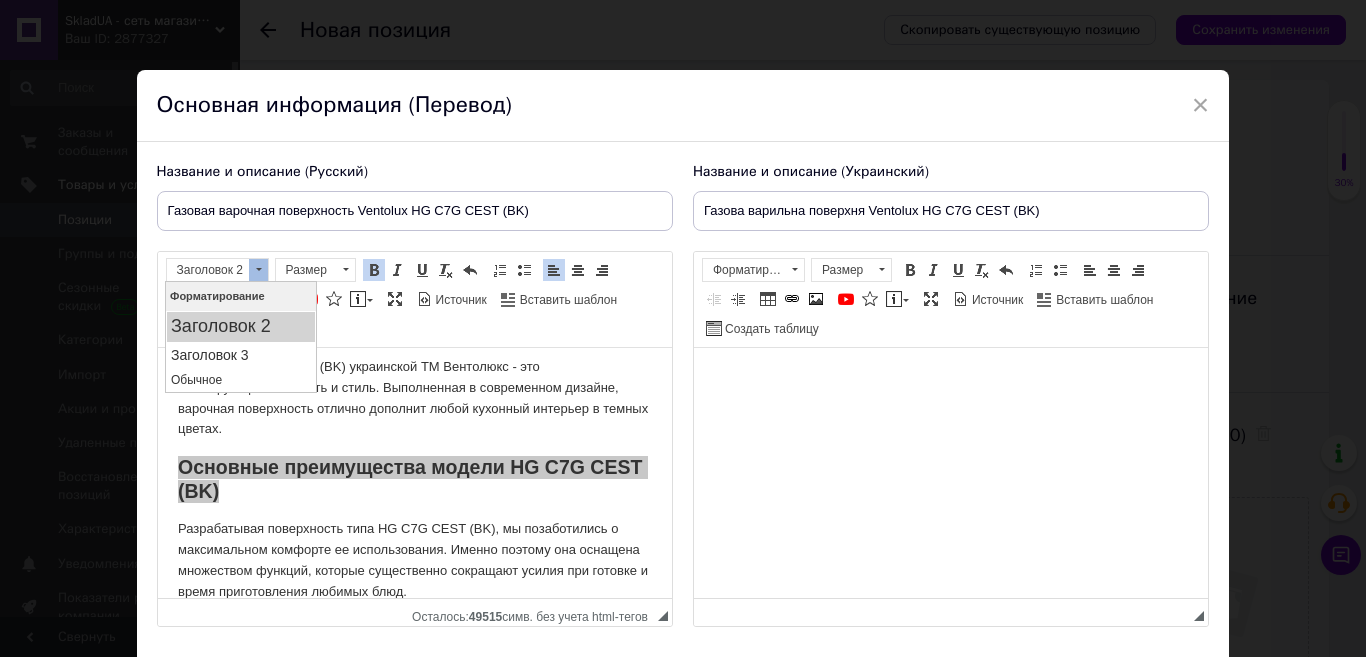 scroll, scrollTop: 0, scrollLeft: 0, axis: both 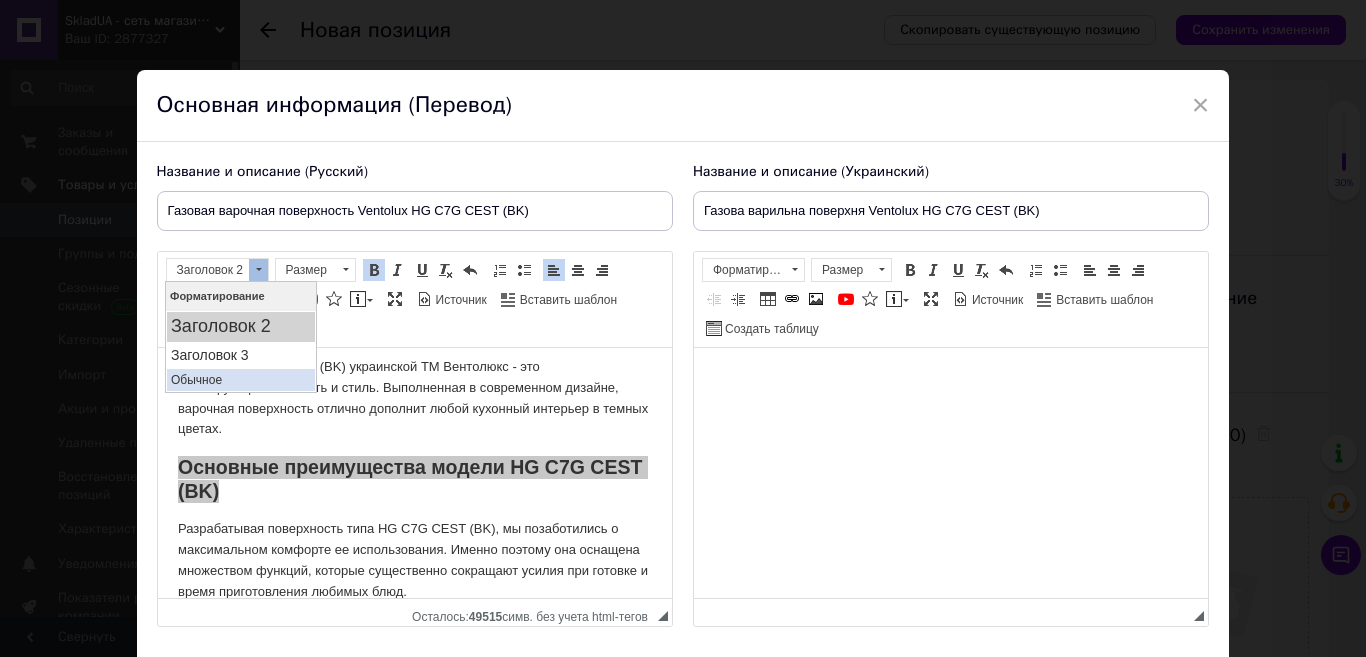 click on "Обычное" at bounding box center [241, 380] 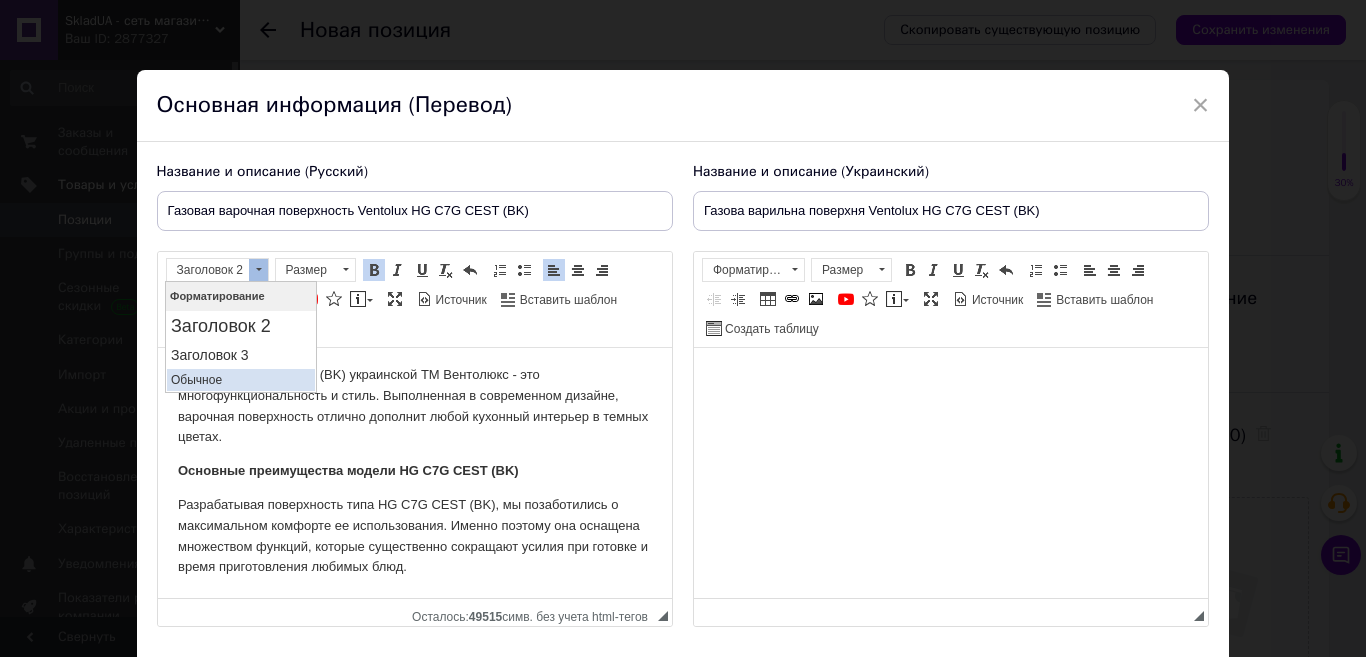 scroll, scrollTop: 3, scrollLeft: 0, axis: vertical 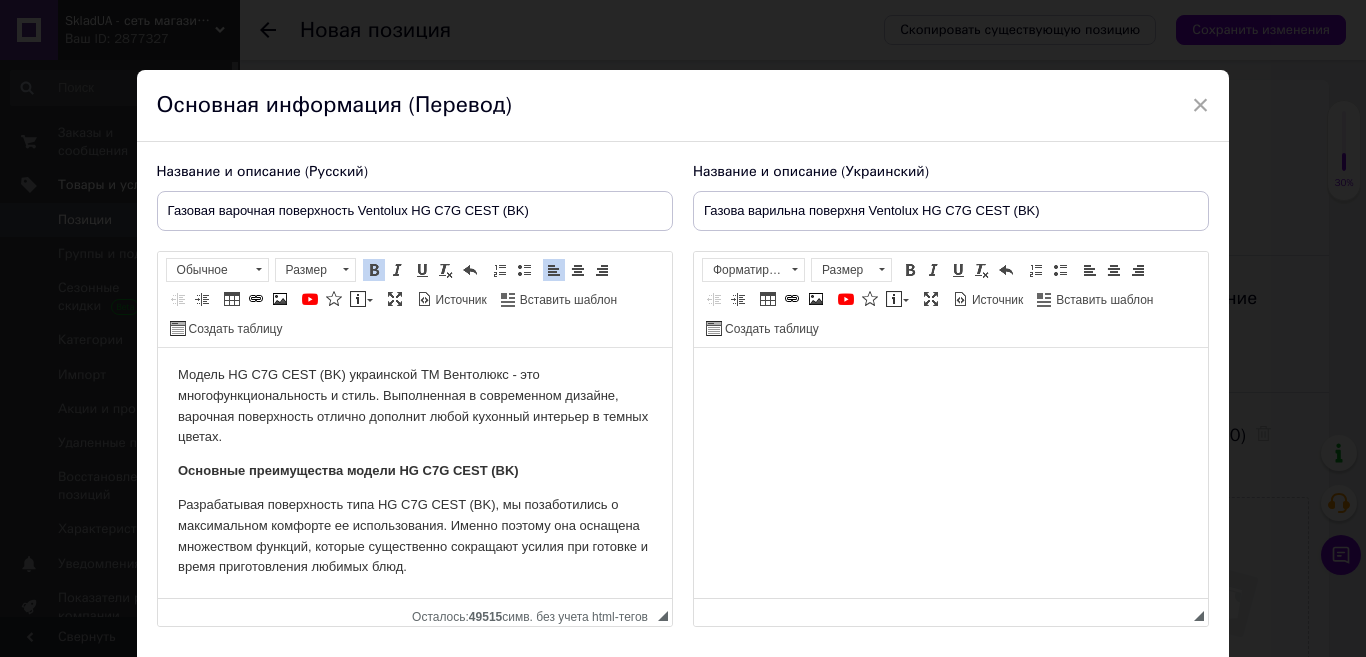 click on "Модель HG C7G CEST (BK) украинской ТМ Вентолюкс - это многофункциональность и стиль. Выполненная в современном дизайне, варочная поверхность отлично дополнит любой кухонный интерьер в темных цветах." at bounding box center [414, 406] 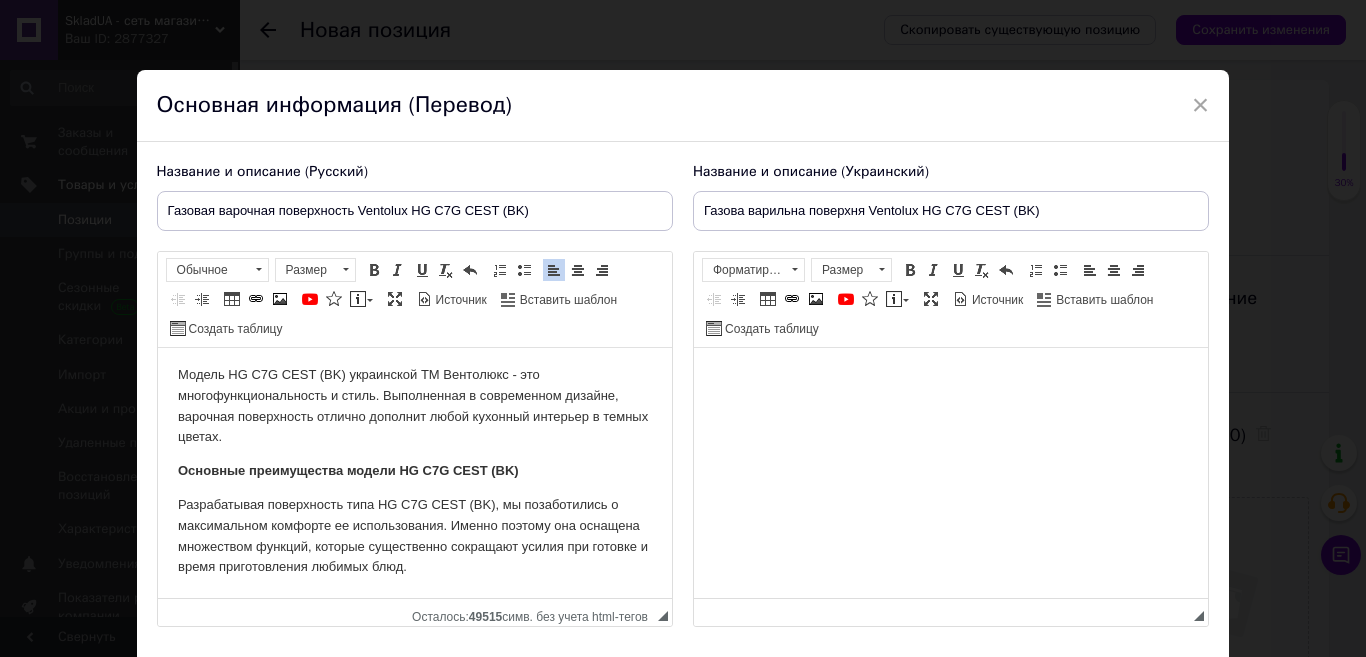 scroll, scrollTop: 0, scrollLeft: 0, axis: both 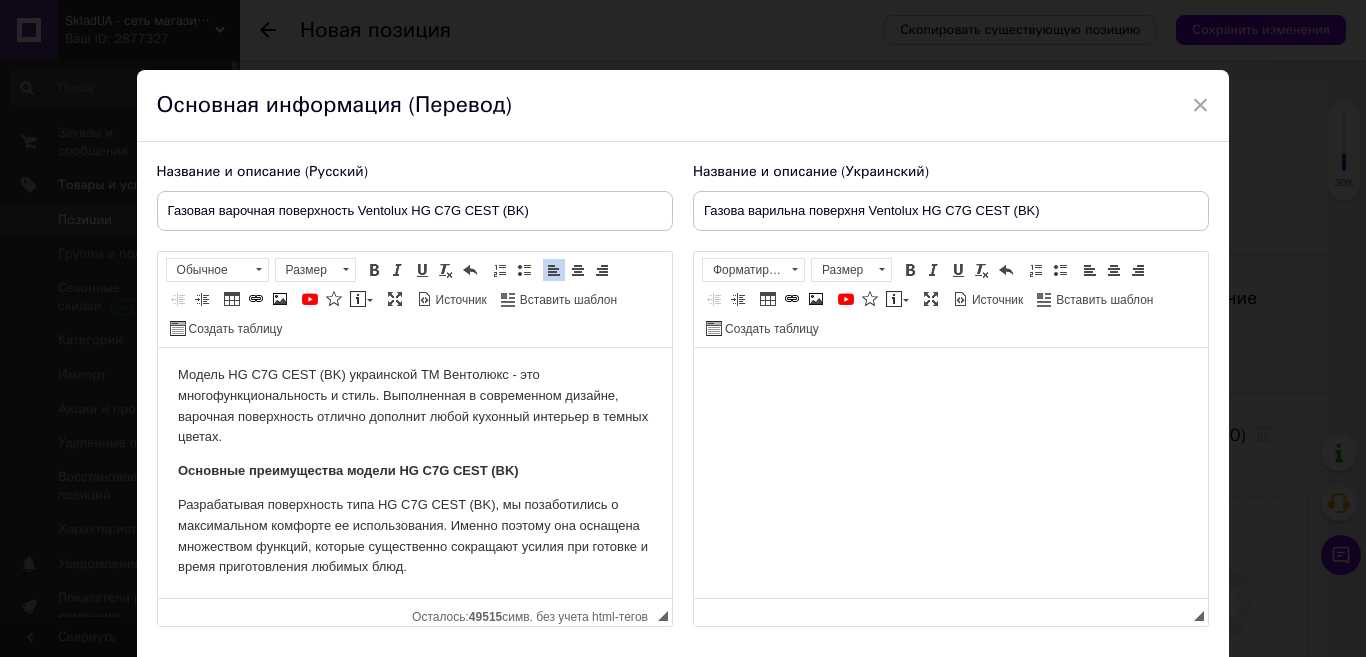 click on "Разрабатывая поверхность типа HG C7G CEST (BK), мы позаботились о максимальном комфорте ее использования. Именно поэтому она оснащена множеством функций, которые существенно сокращают усилия при готовке и время приготовления любимых блюд." at bounding box center [414, 536] 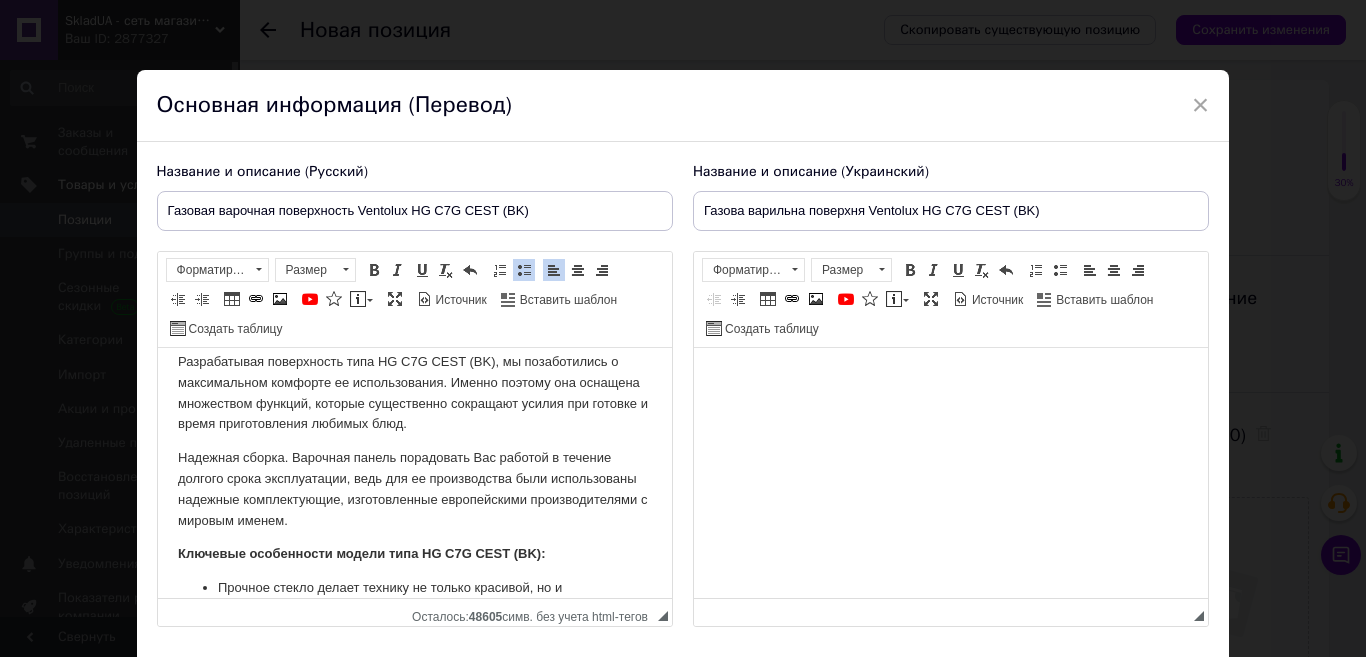 scroll, scrollTop: 134, scrollLeft: 0, axis: vertical 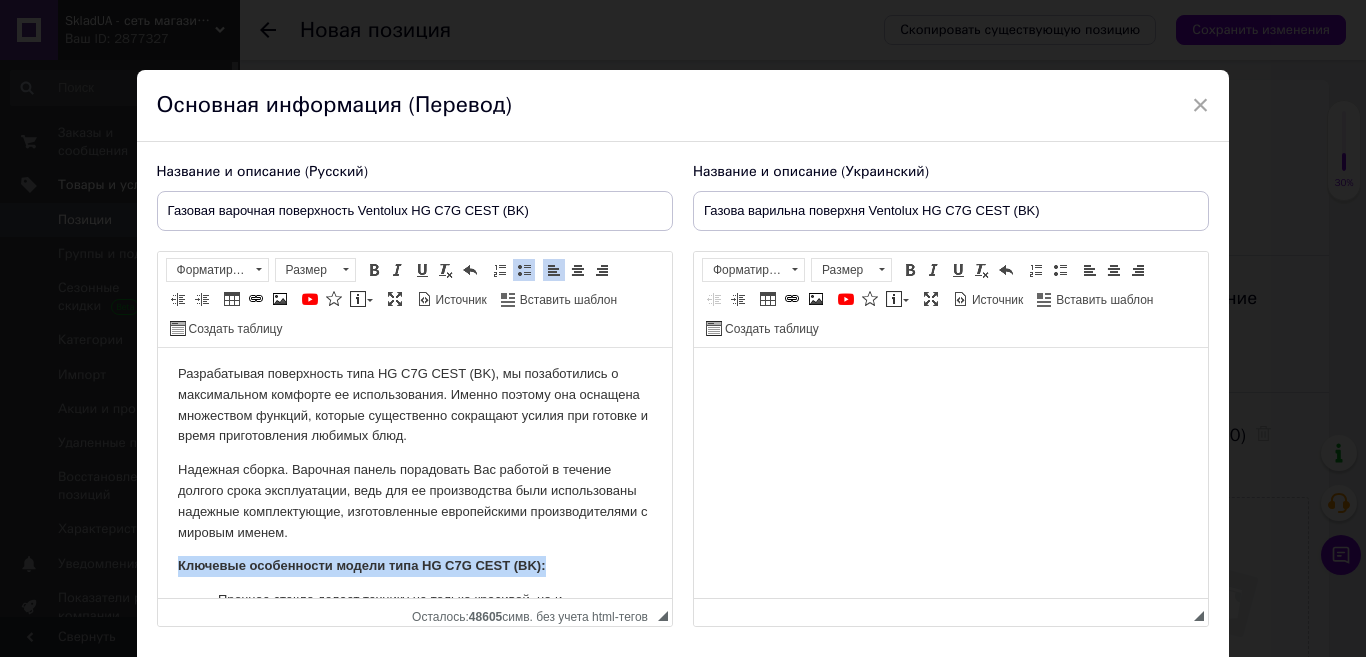 drag, startPoint x: 578, startPoint y: 561, endPoint x: 369, endPoint y: 632, distance: 220.7306 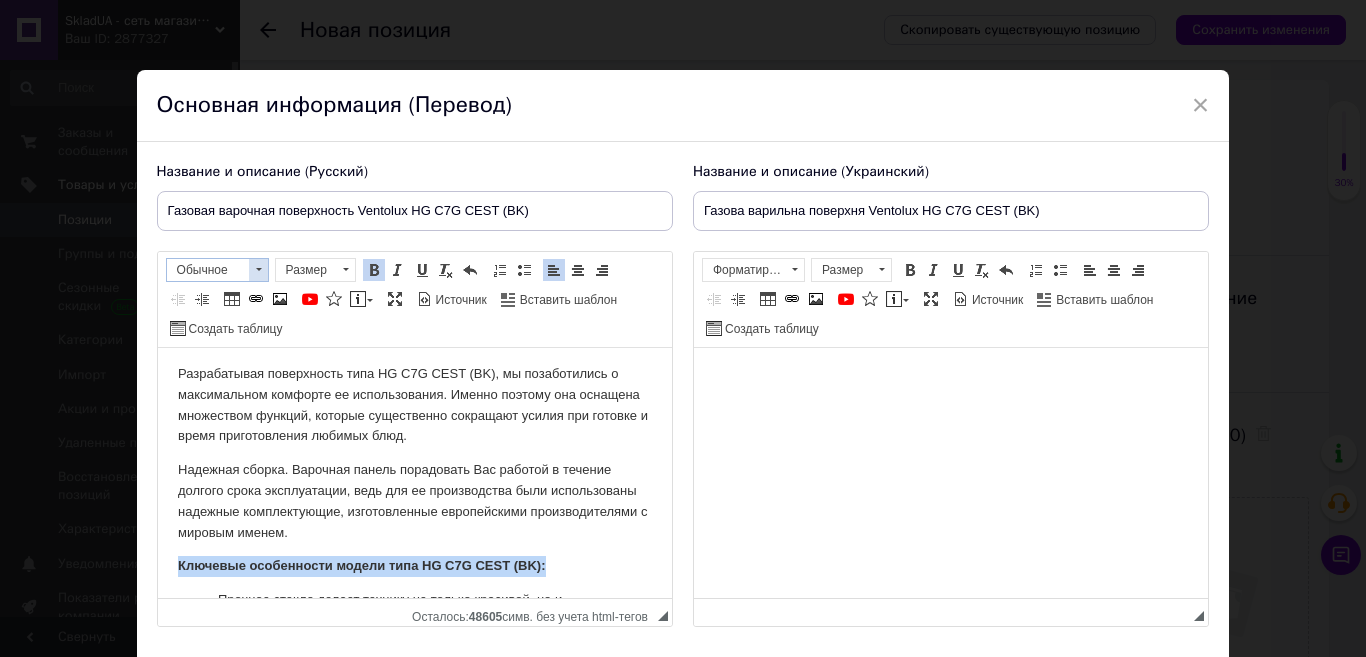drag, startPoint x: 213, startPoint y: 272, endPoint x: 54, endPoint y: 104, distance: 231.31148 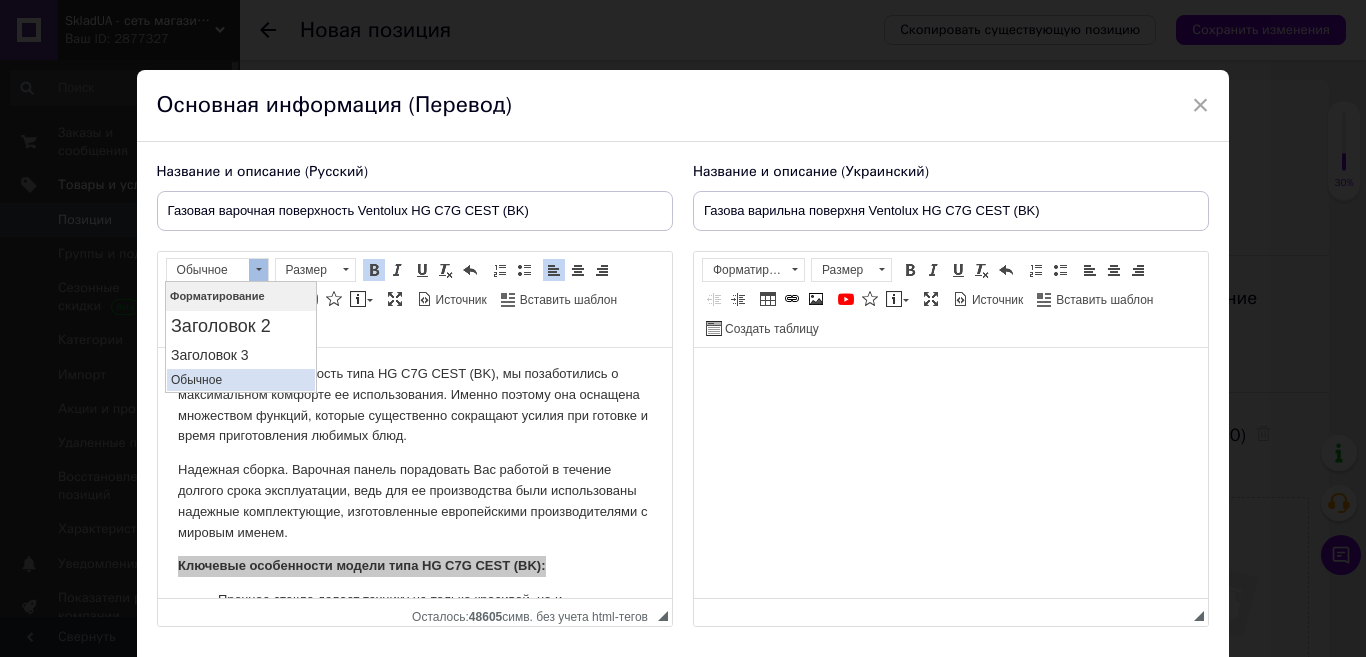 click on "Обычное" at bounding box center [241, 380] 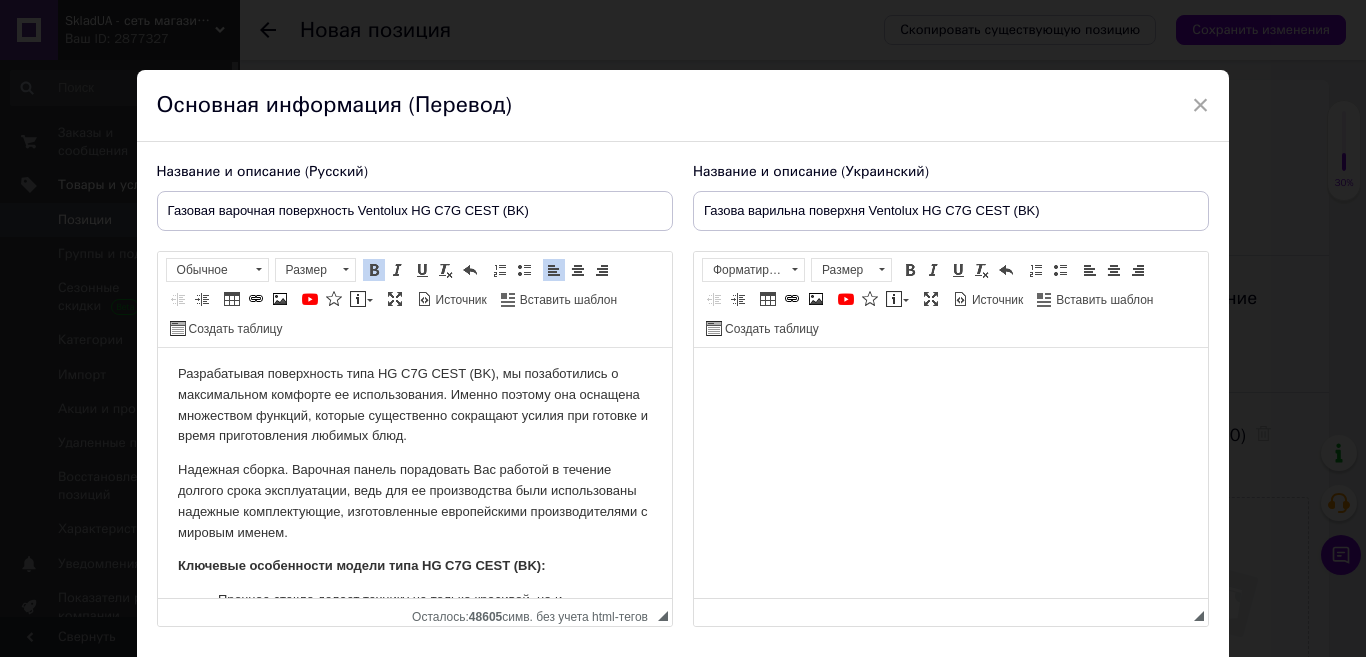 click on "Надежная сборка. Варочная панель порадовать Вас работой в течение долгого срока эксплуатации, ведь для ее производства были использованы надежные комплектующие, изготовленные европейскими производителями с мировым именем." at bounding box center [414, 501] 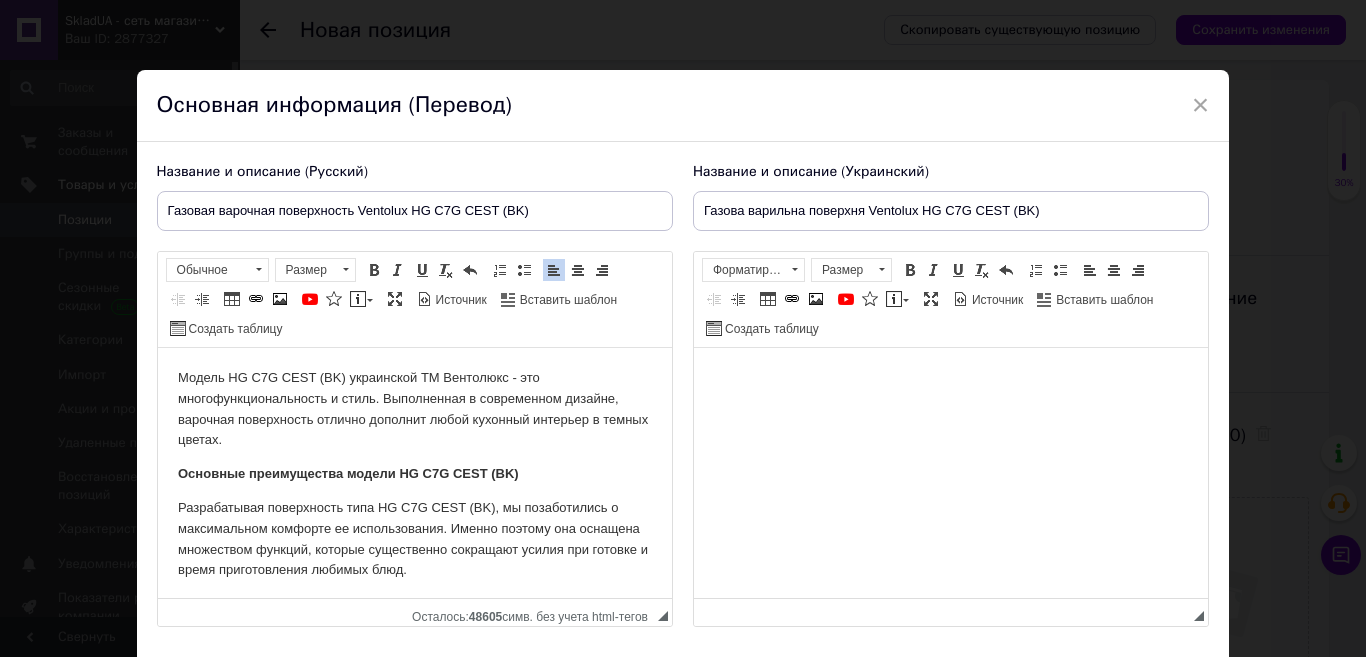 scroll, scrollTop: 458, scrollLeft: 0, axis: vertical 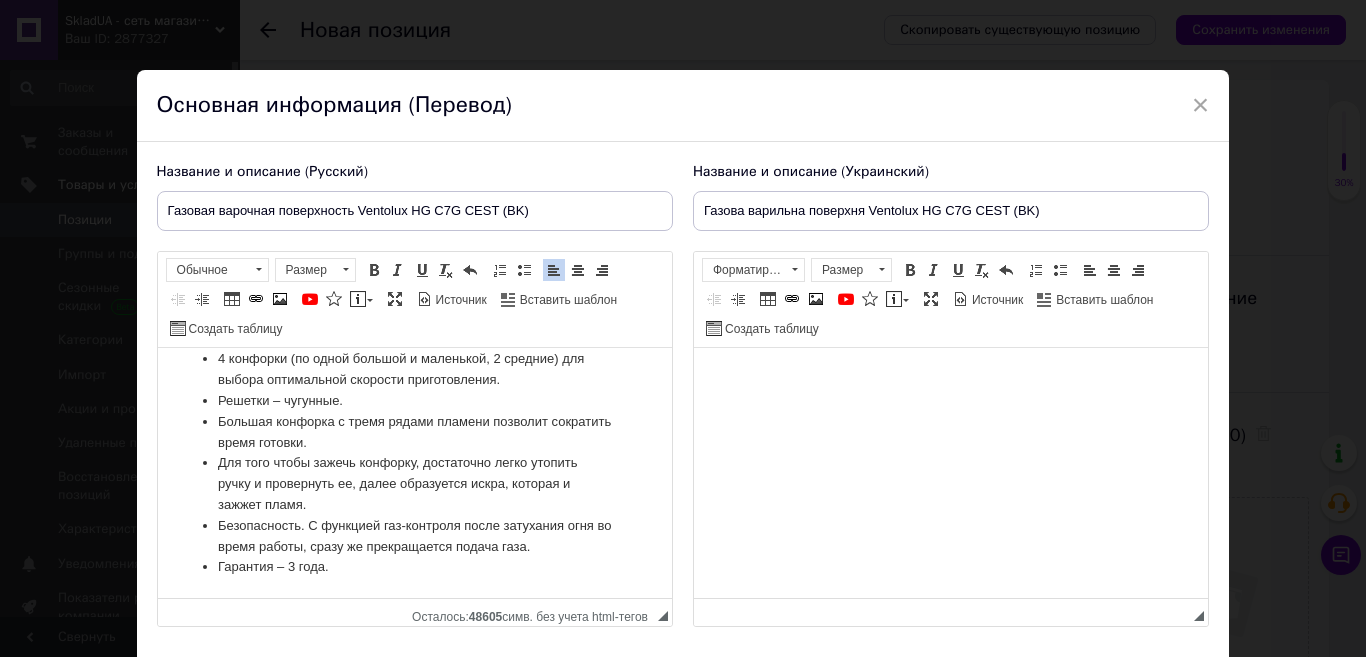 click at bounding box center [950, 378] 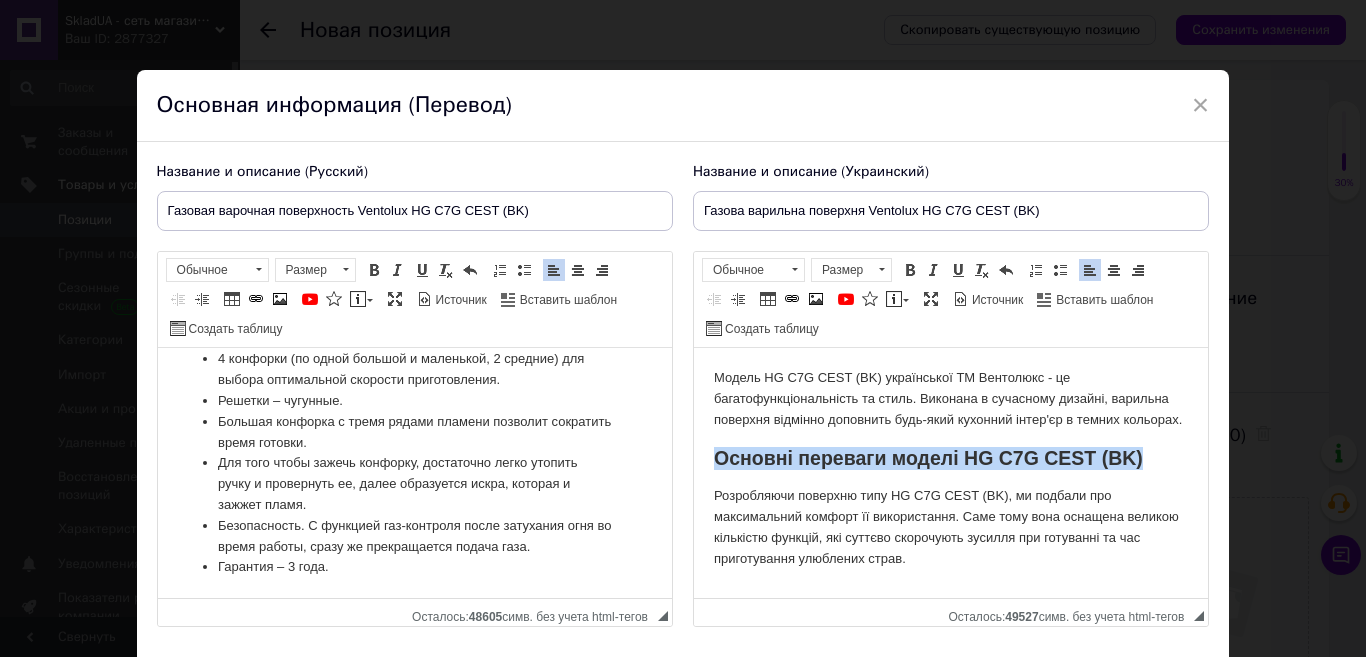 drag, startPoint x: 1141, startPoint y: 456, endPoint x: 599, endPoint y: 453, distance: 542.0083 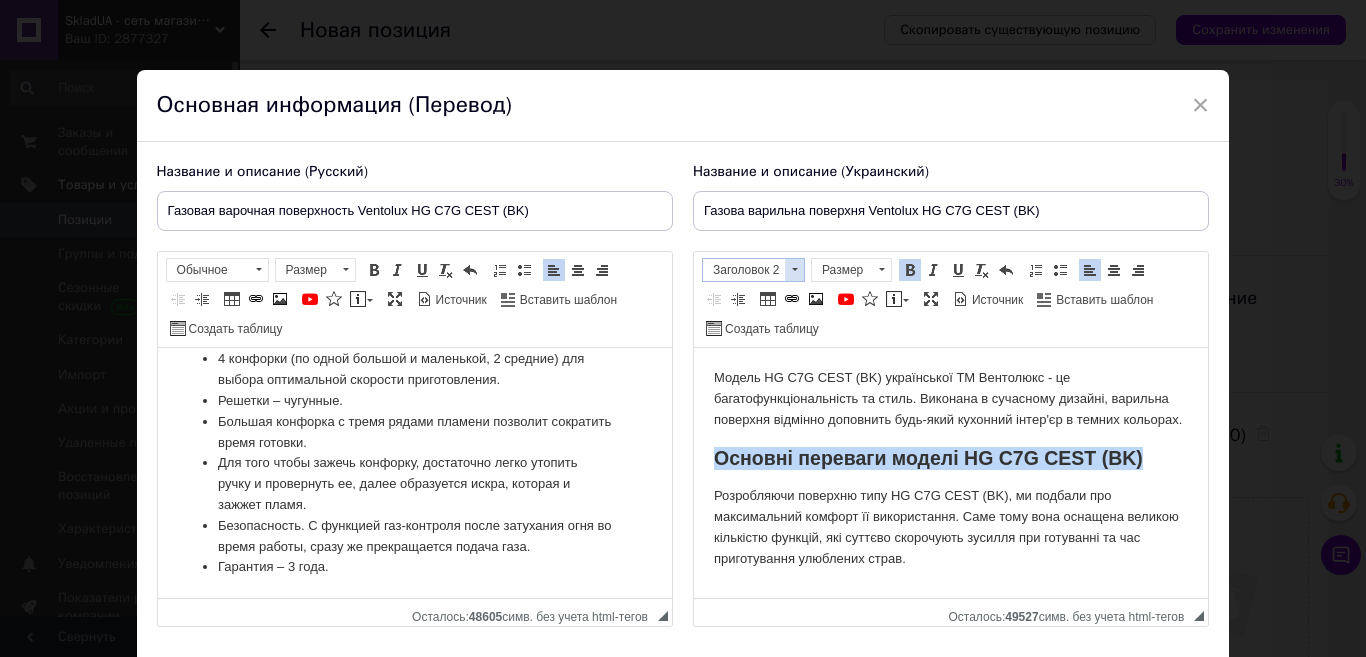click on "Заголовок 2" at bounding box center [744, 270] 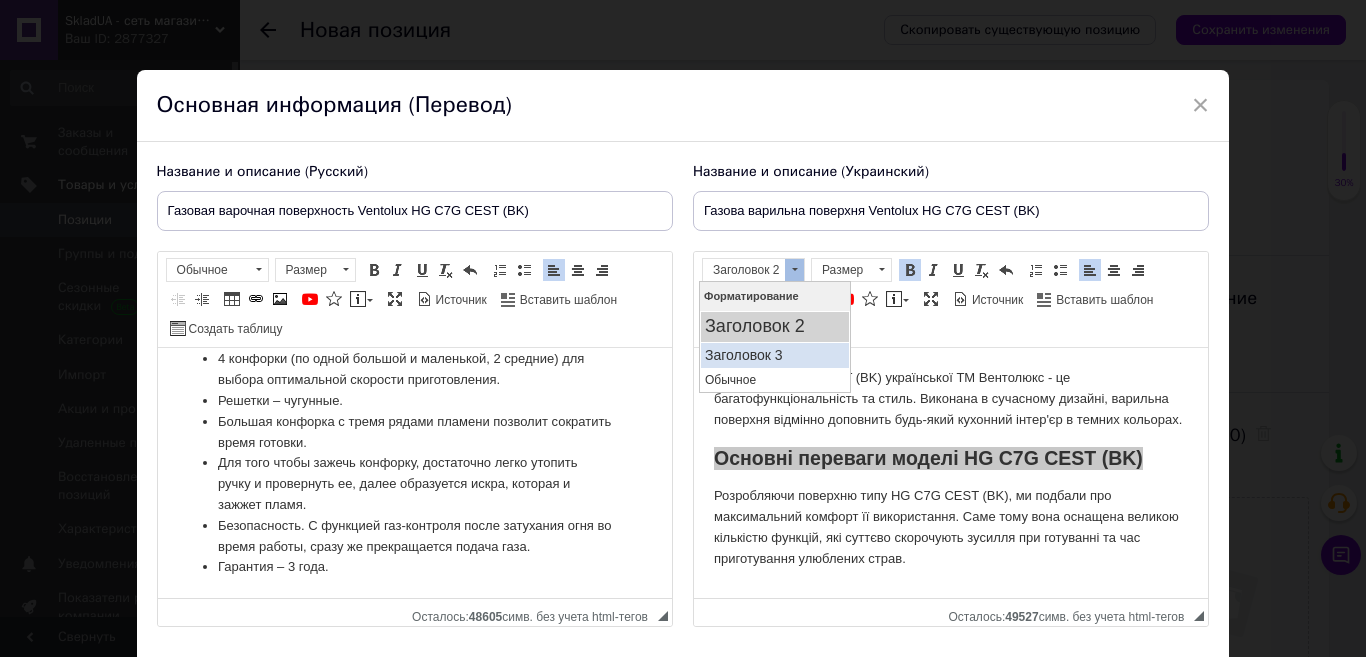 click on "Заголовок 3" at bounding box center [775, 355] 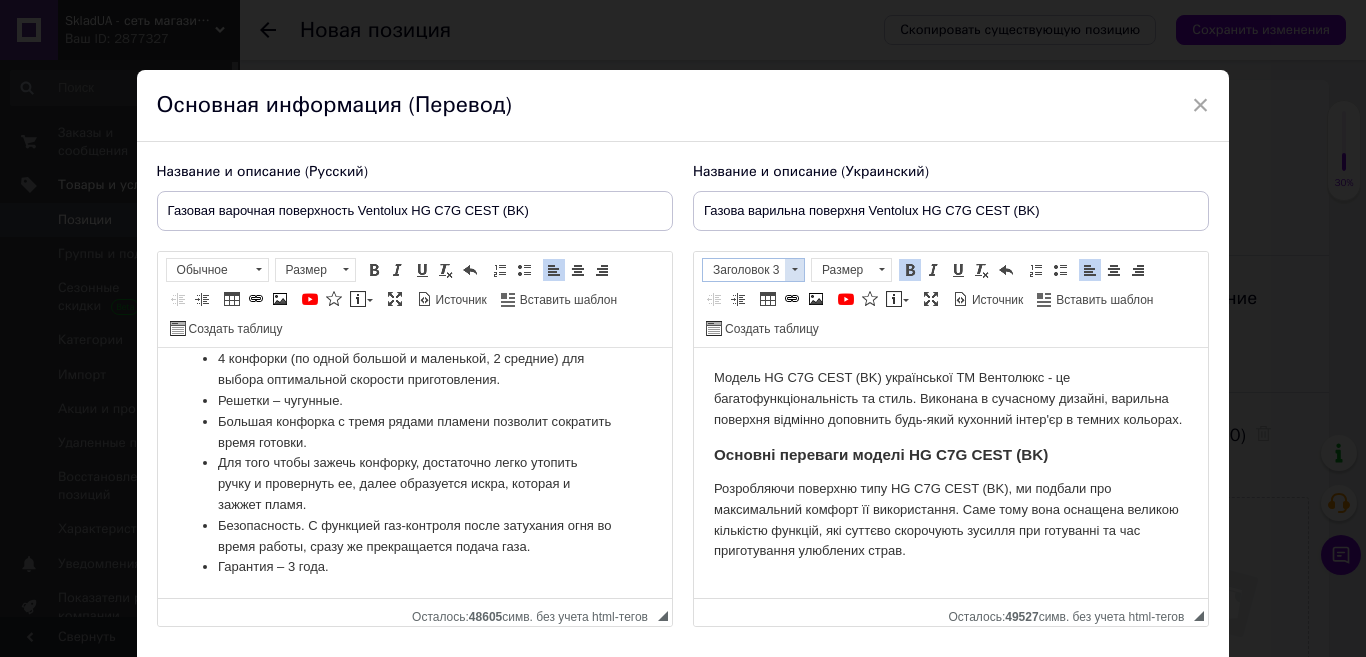 click on "Заголовок 3" at bounding box center [744, 270] 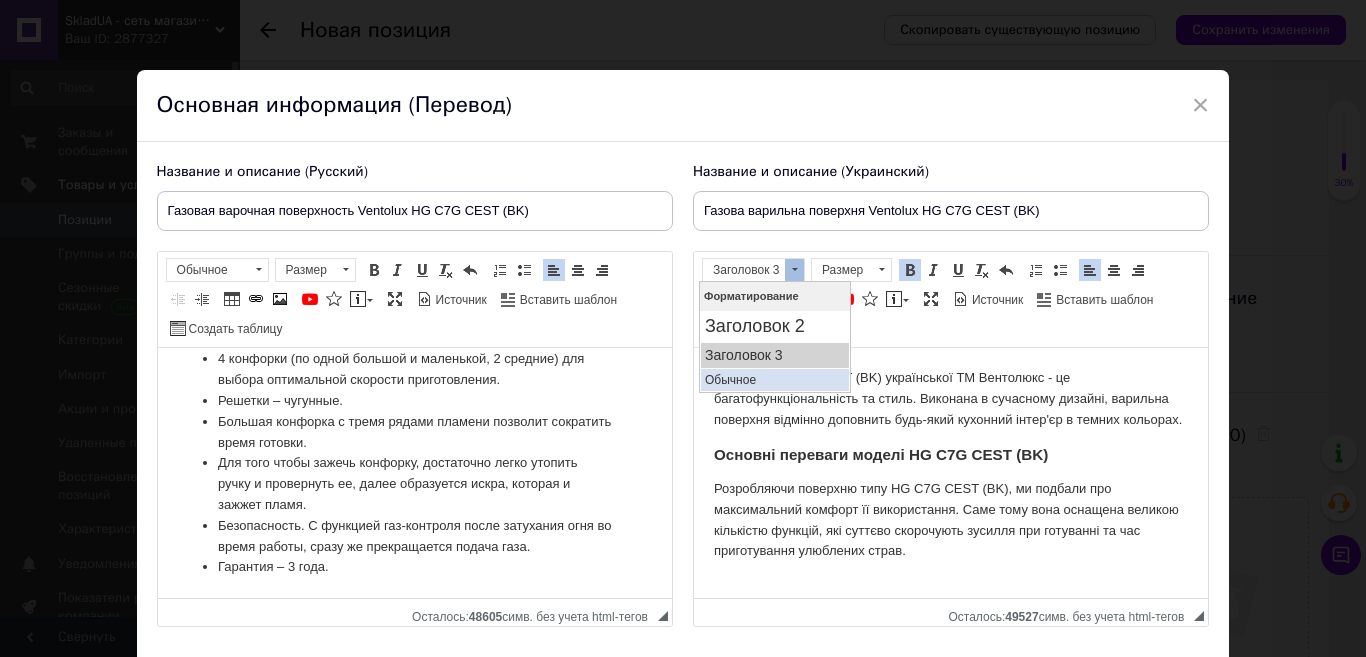 drag, startPoint x: 739, startPoint y: 375, endPoint x: 728, endPoint y: 309, distance: 66.910385 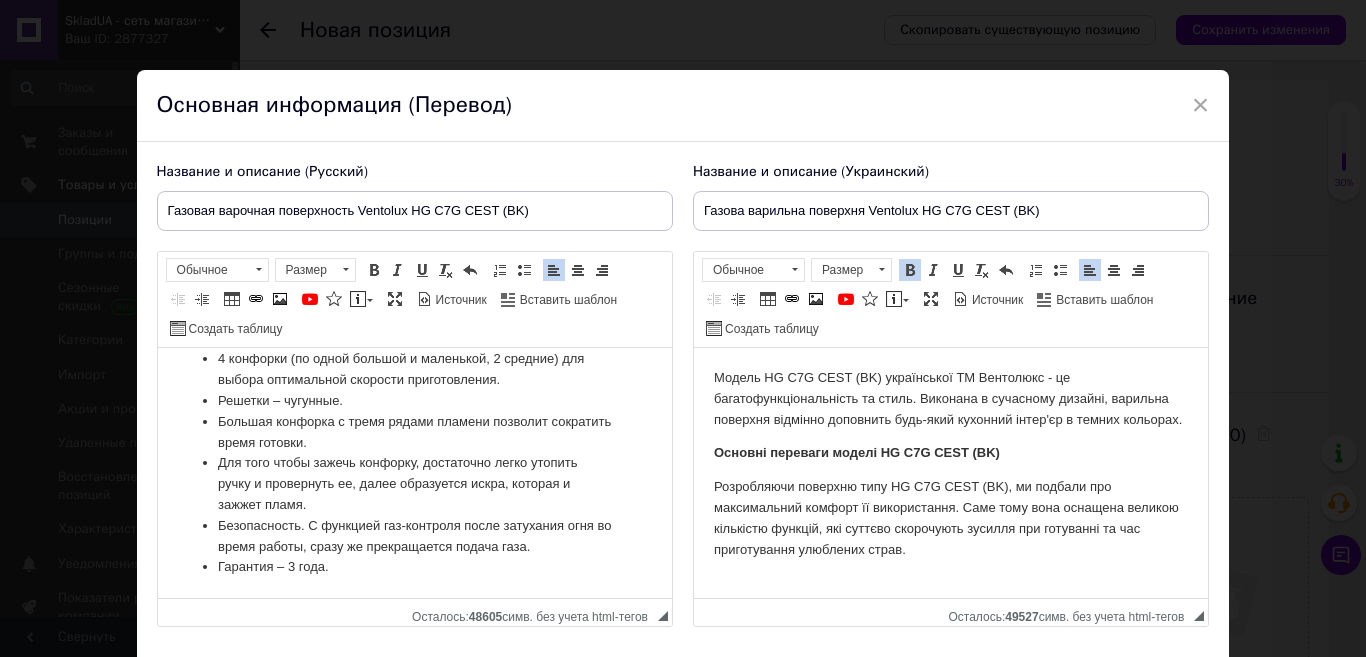 click on "Розробляючи поверхню типу HG C7G CEST (BK), ми подбали про максимальний комфорт її використання. Саме тому вона оснащена великою кількістю функцій, які суттєво скорочують зусилля при готуванні та час приготування улюблених страв." at bounding box center (950, 518) 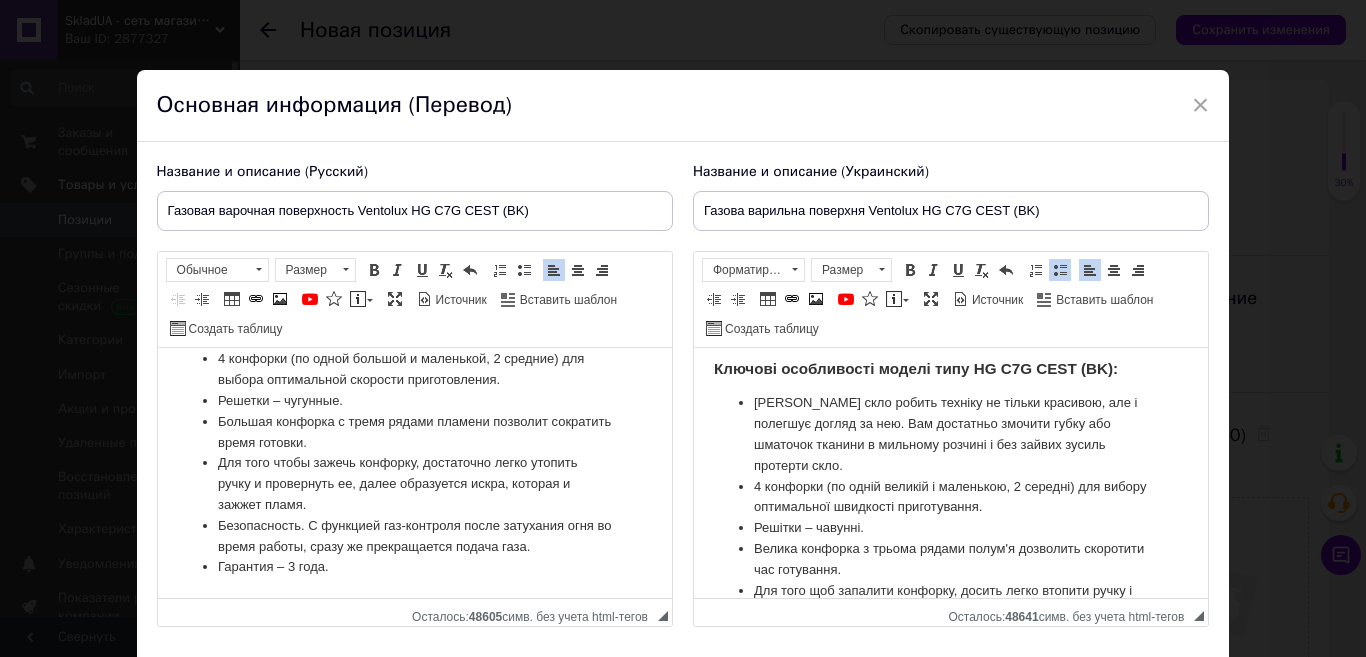 scroll, scrollTop: 215, scrollLeft: 0, axis: vertical 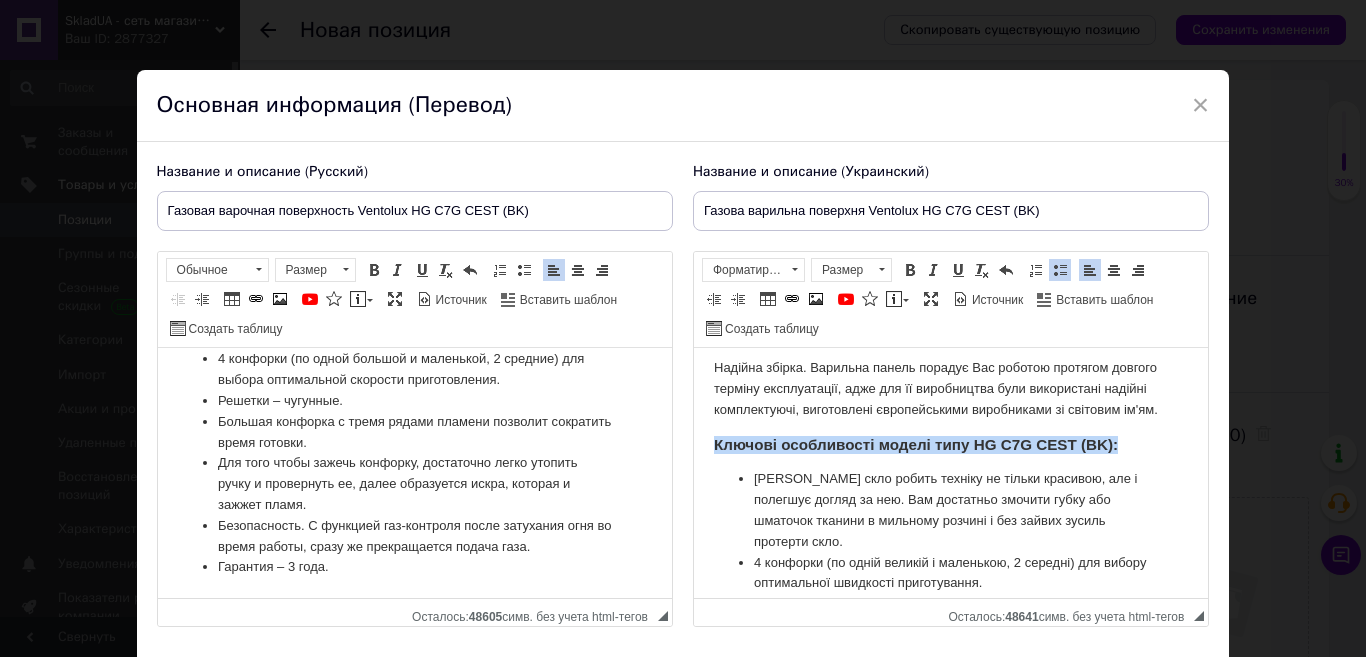 drag, startPoint x: 1131, startPoint y: 466, endPoint x: 651, endPoint y: 466, distance: 480 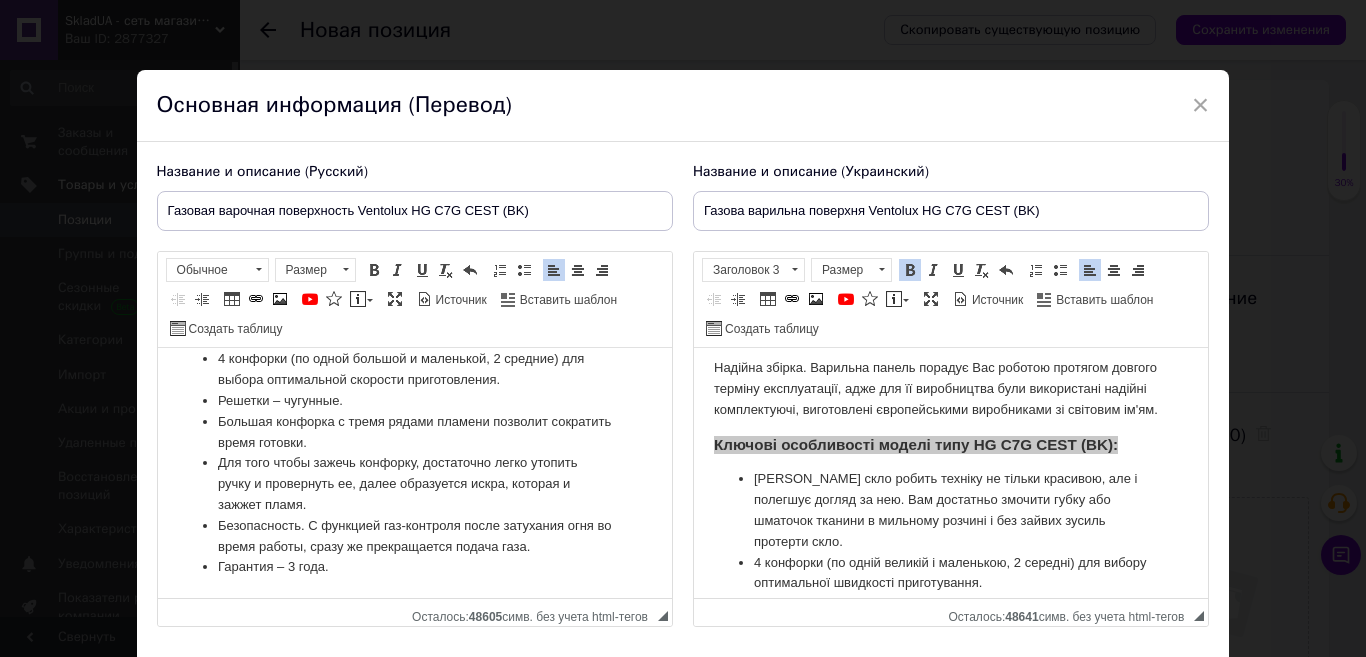 click on "Rich Text Editor, BB262452-99D5-4E8C-B343-92843838C7B1 Панели инструментов редактора Форматирование Заголовок 3 Размер Размер   Полужирный  Комбинация клавиш Ctrl+B   Курсив  Комбинация клавиш Ctrl+I   Подчеркнутый  Комбинация клавиш Ctrl+U   Убрать форматирование   Отменить  Комбинация клавиш Ctrl+Z   Вставить / удалить нумерованный список   Вставить / удалить маркированный список   По левому краю   По центру   По правому краю   Уменьшить отступ   Увеличить отступ   Таблица   Вставить/Редактировать ссылку  Комбинация клавиш Ctrl+L   Изображение   YouTube   {label}   Вставить сообщение         ◢" at bounding box center (951, 439) 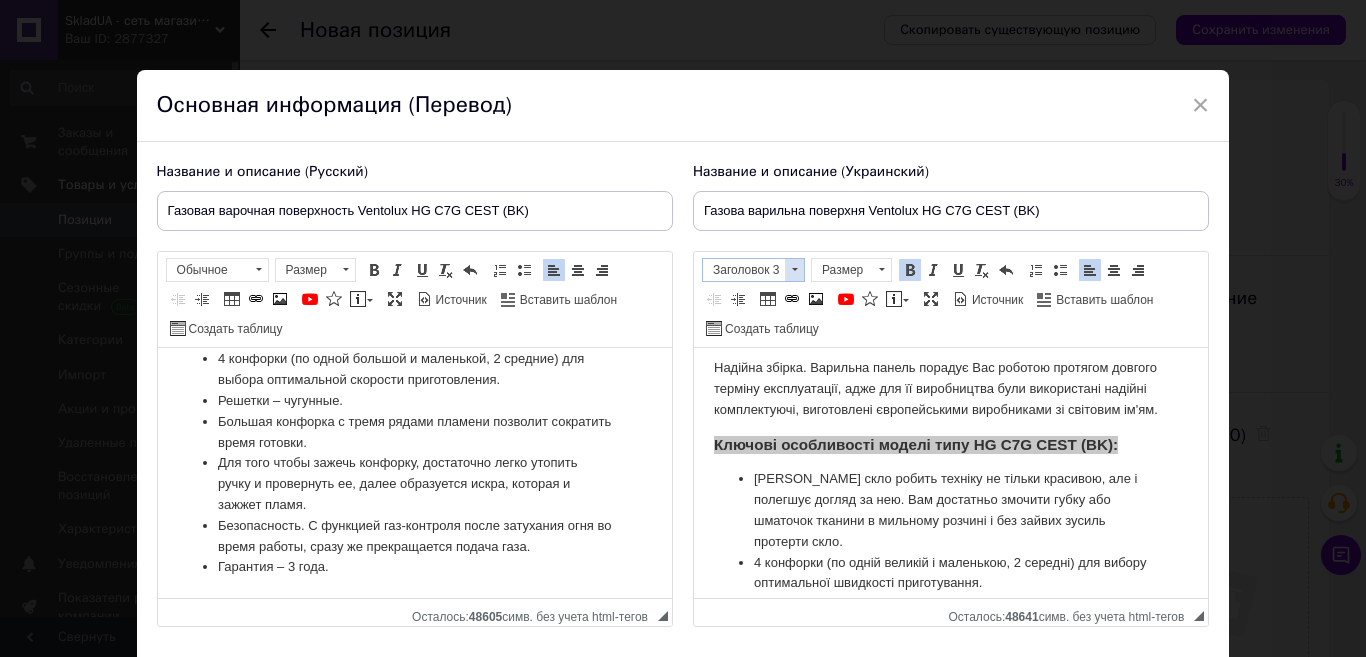 drag, startPoint x: 750, startPoint y: 267, endPoint x: 63, endPoint y: 0, distance: 737.06036 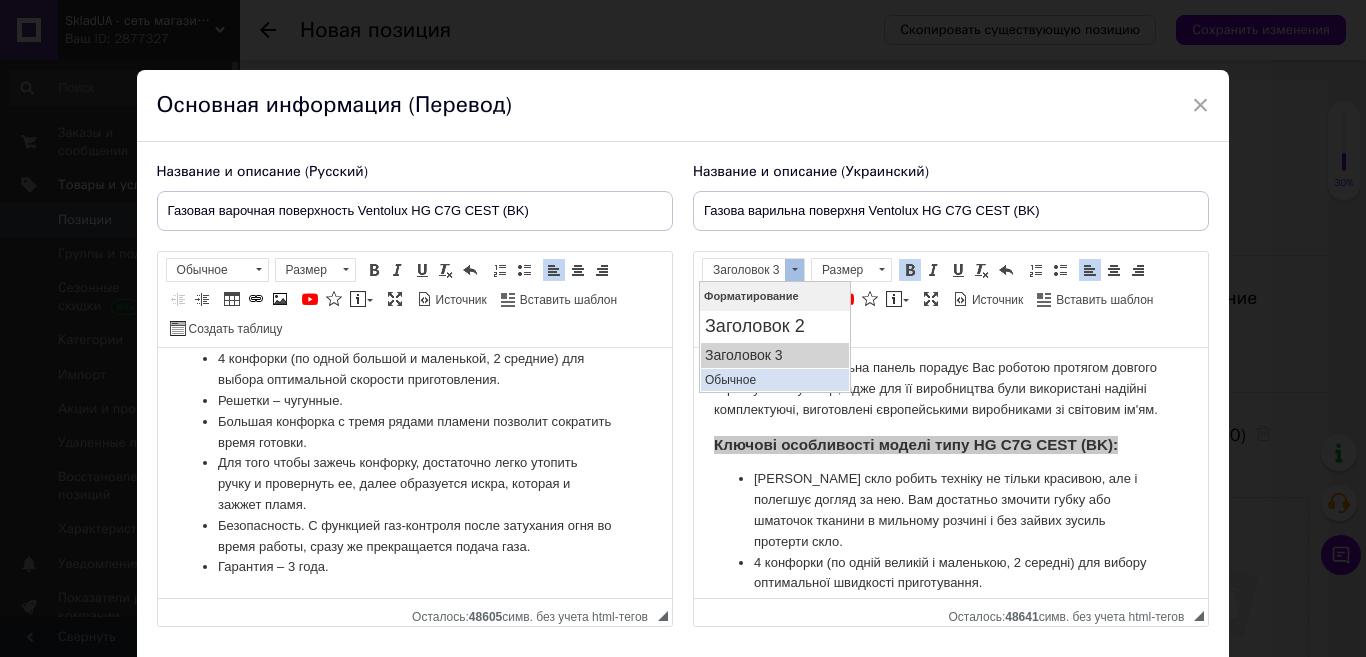 drag, startPoint x: 746, startPoint y: 373, endPoint x: 1085, endPoint y: 381, distance: 339.0944 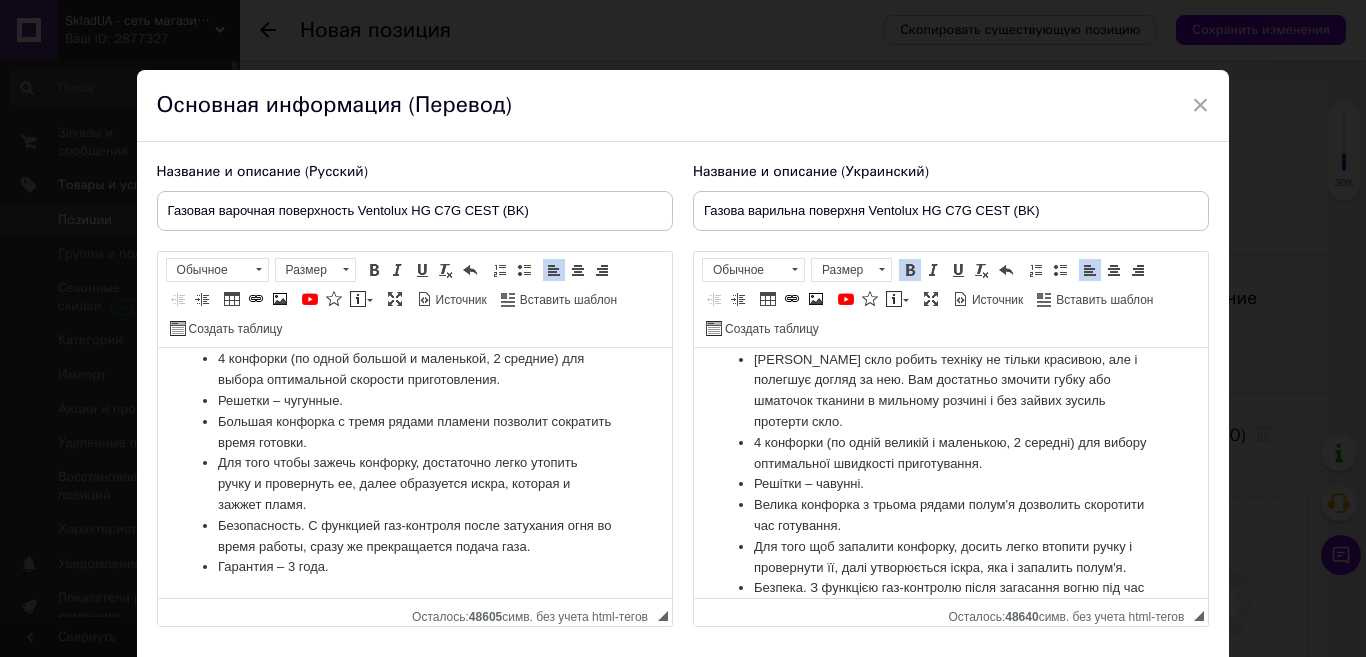 scroll, scrollTop: 437, scrollLeft: 0, axis: vertical 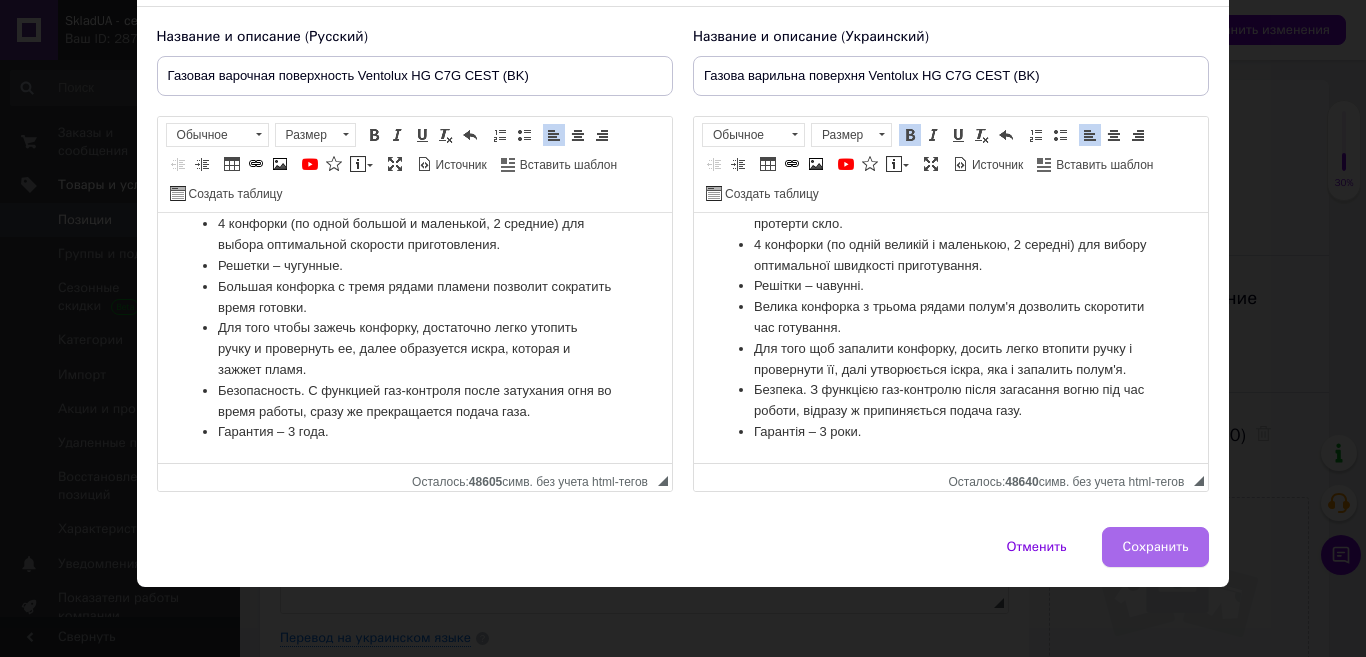 click on "Сохранить" at bounding box center [1156, 547] 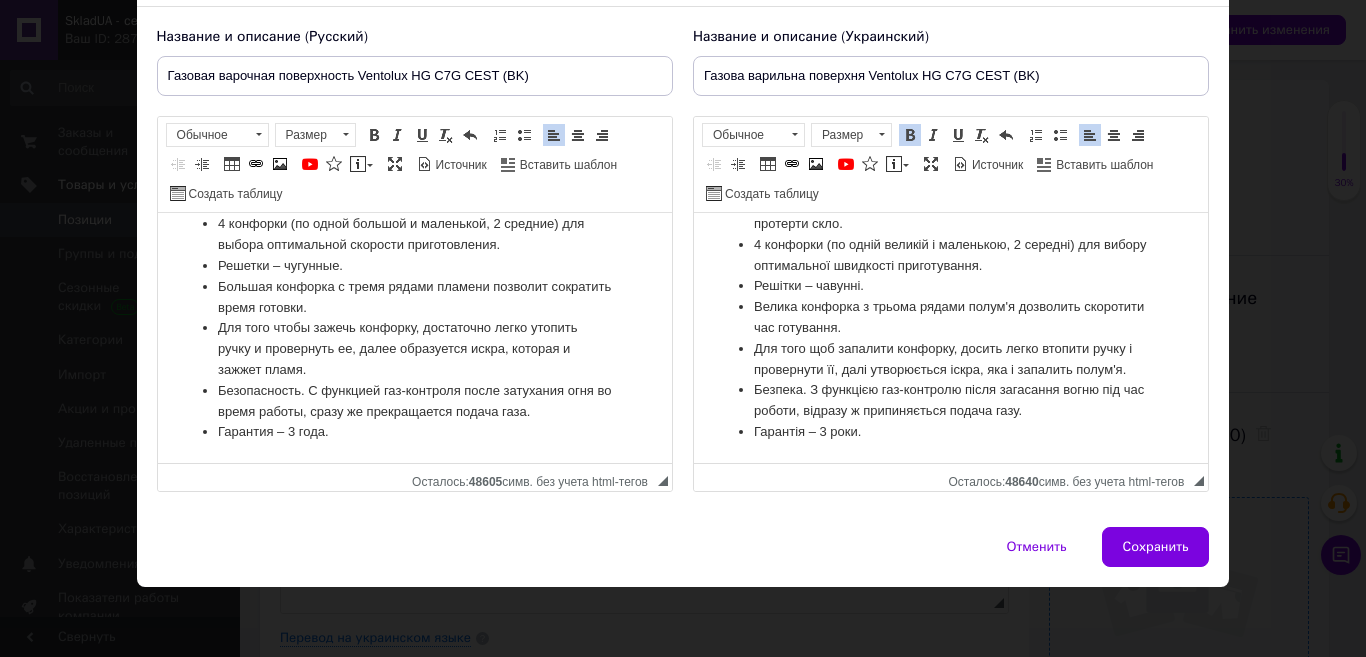 type on "Газовая варочная поверхность Ventolux HG C7G CEST (BK)" 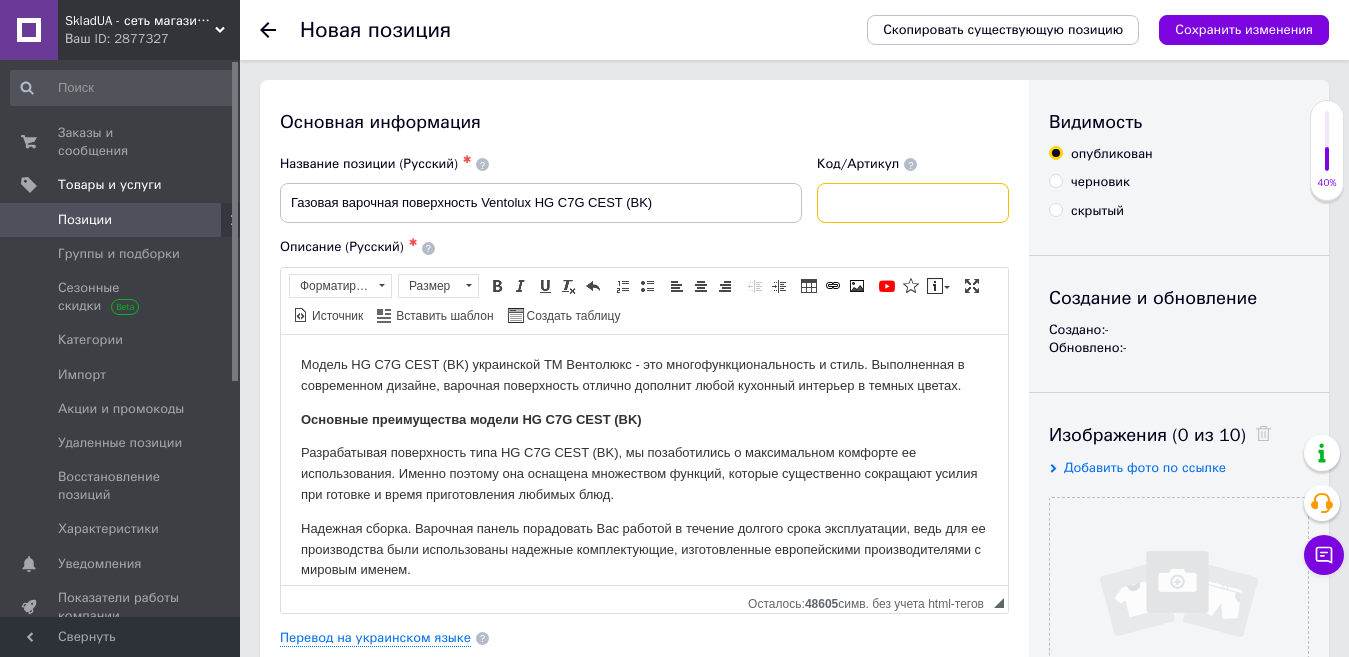 paste on "5334" 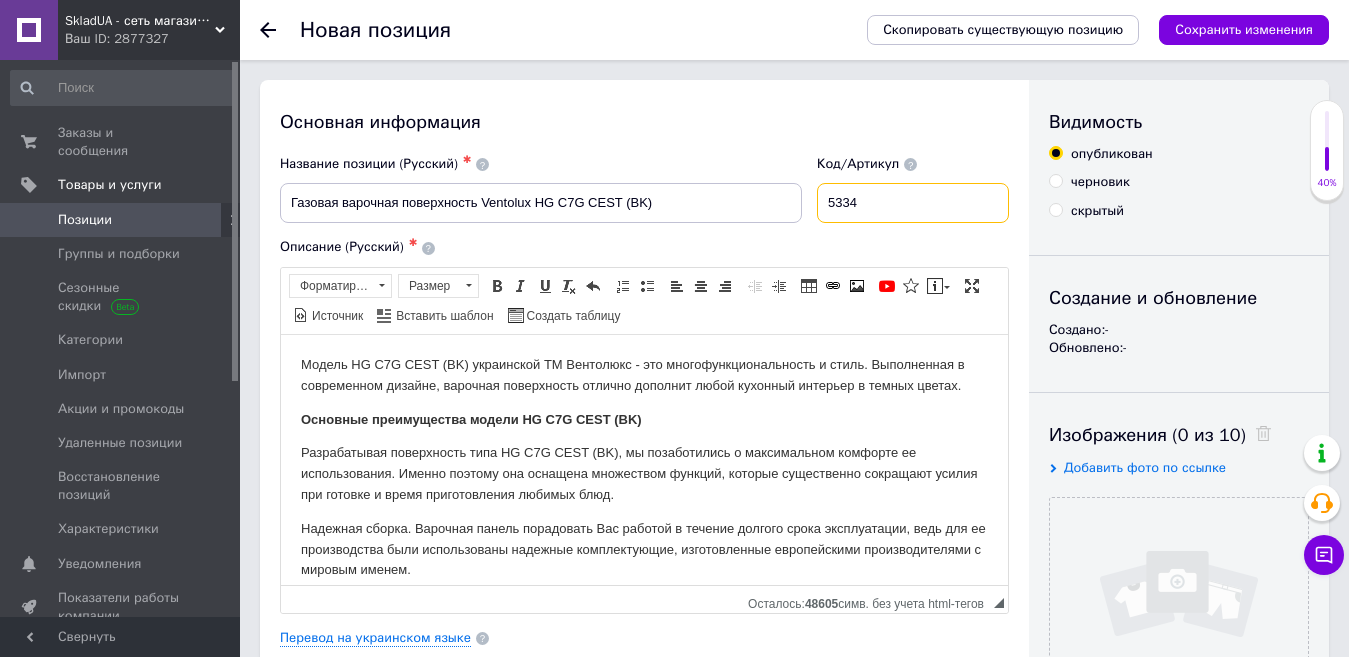 type on "5334" 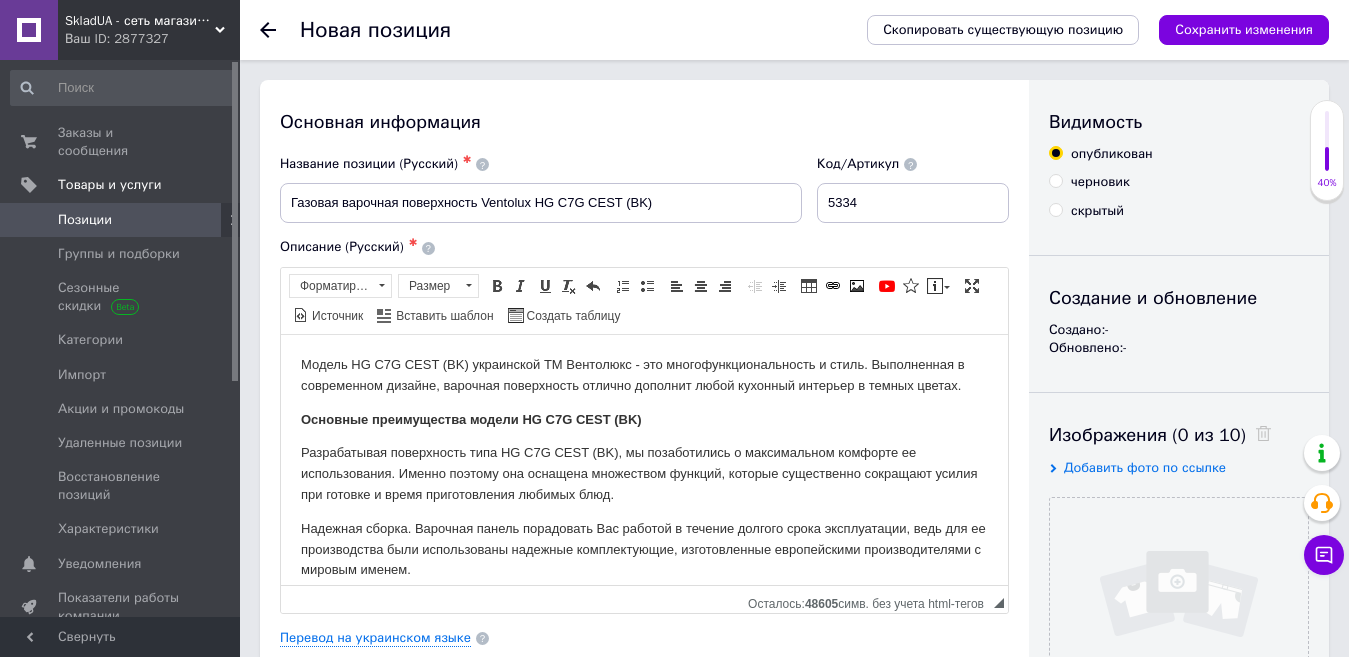 click on "Добавить фото по ссылке" at bounding box center (1145, 467) 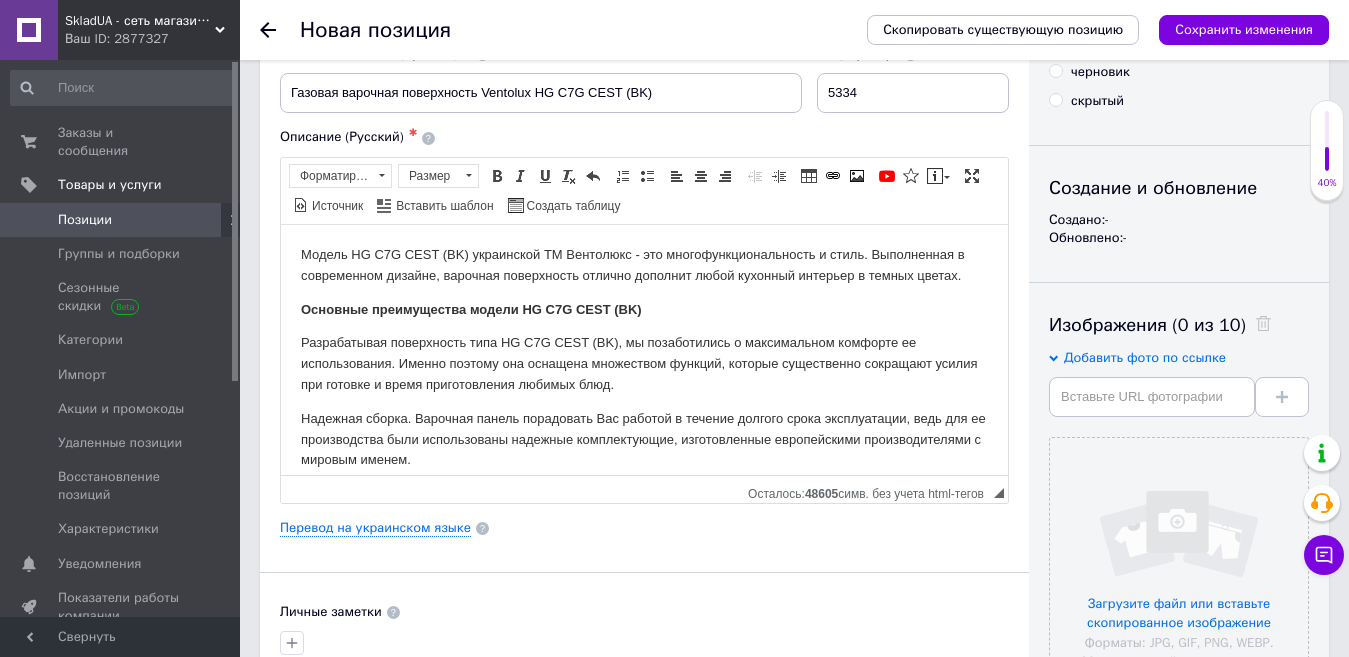 scroll, scrollTop: 200, scrollLeft: 0, axis: vertical 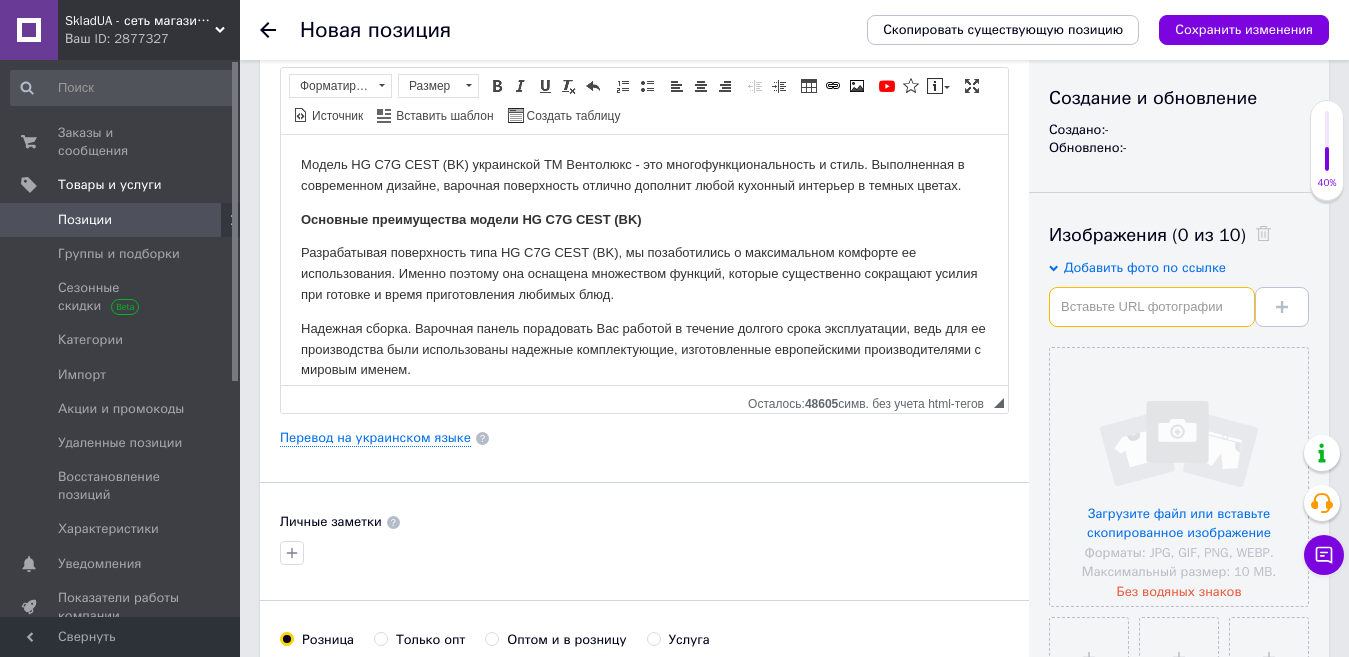 paste on "https://ventolux.ua/image/cachewebp/data/catalog/perspectives/hg_c7g_cest_bk_3-1000x1000.webp" 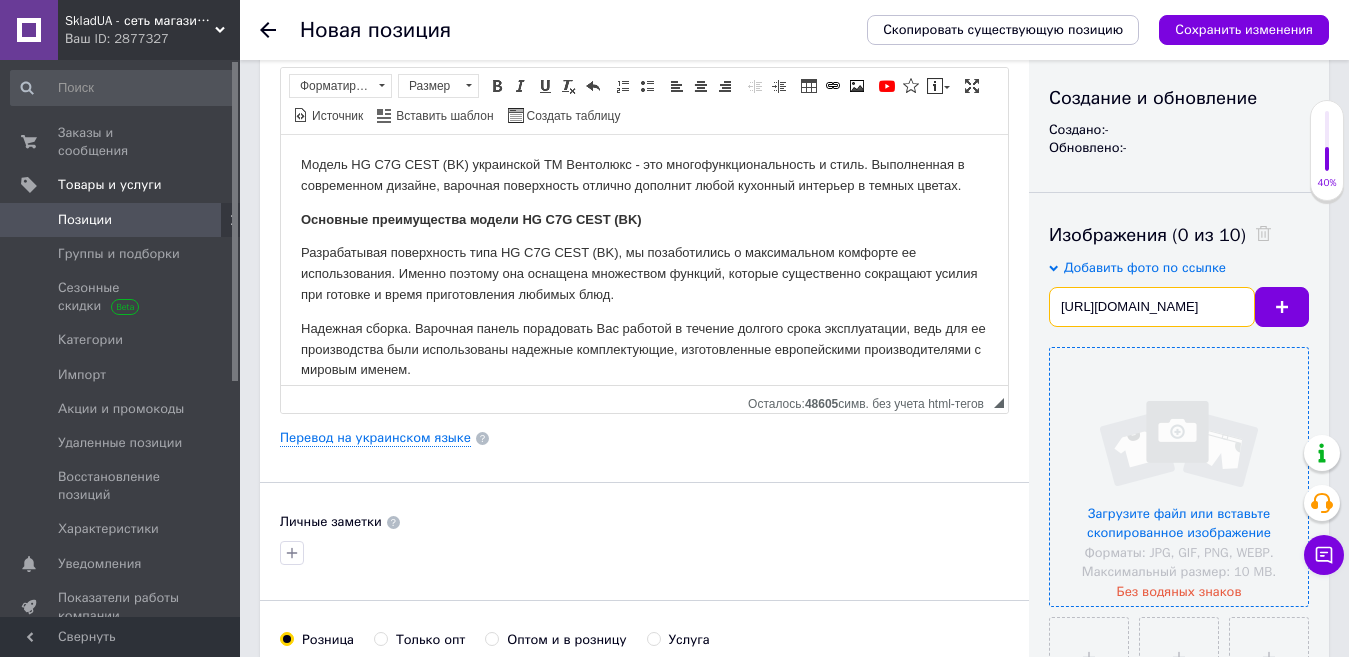 scroll, scrollTop: 0, scrollLeft: 399, axis: horizontal 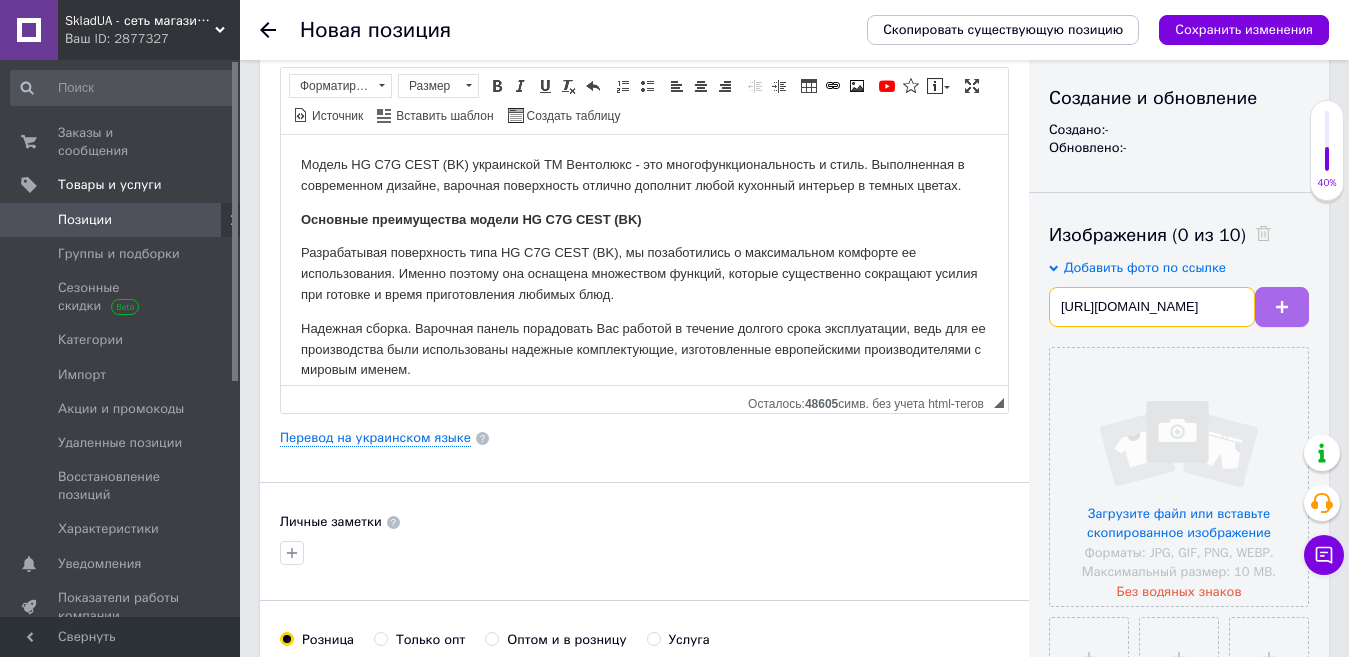 type on "https://ventolux.ua/image/cachewebp/data/catalog/perspectives/hg_c7g_cest_bk_3-1000x1000.webp" 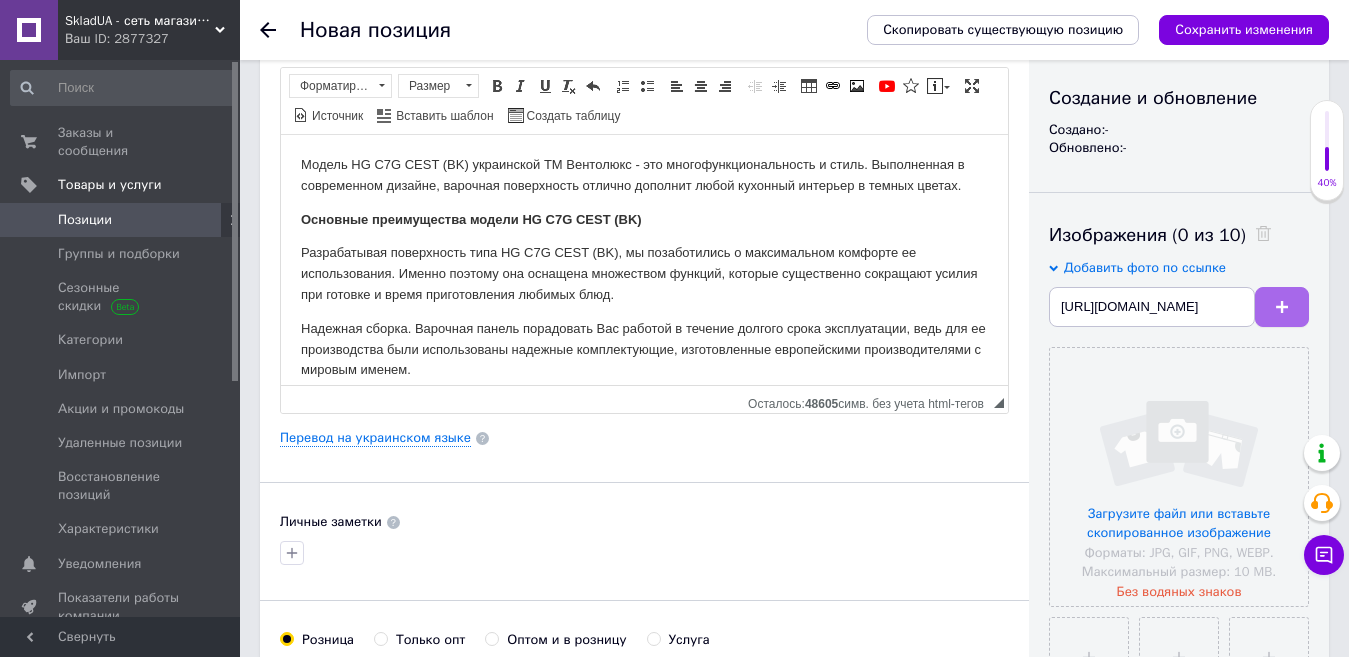 click 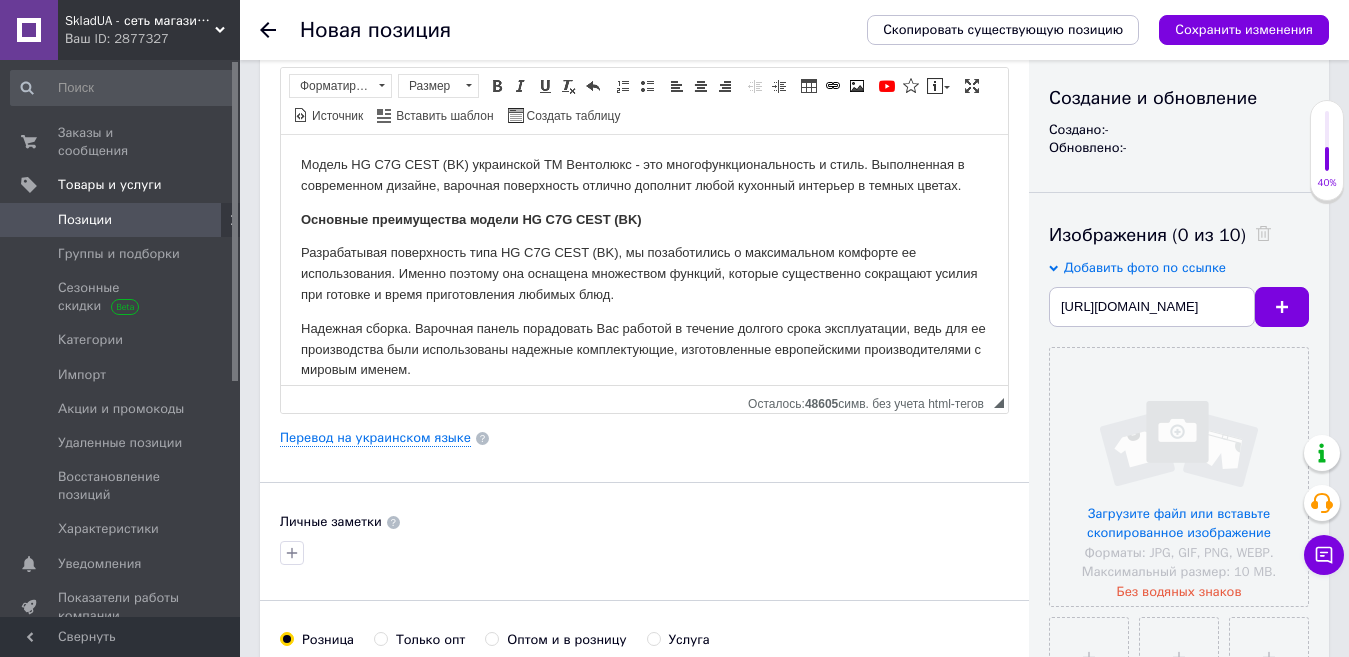 scroll, scrollTop: 0, scrollLeft: 0, axis: both 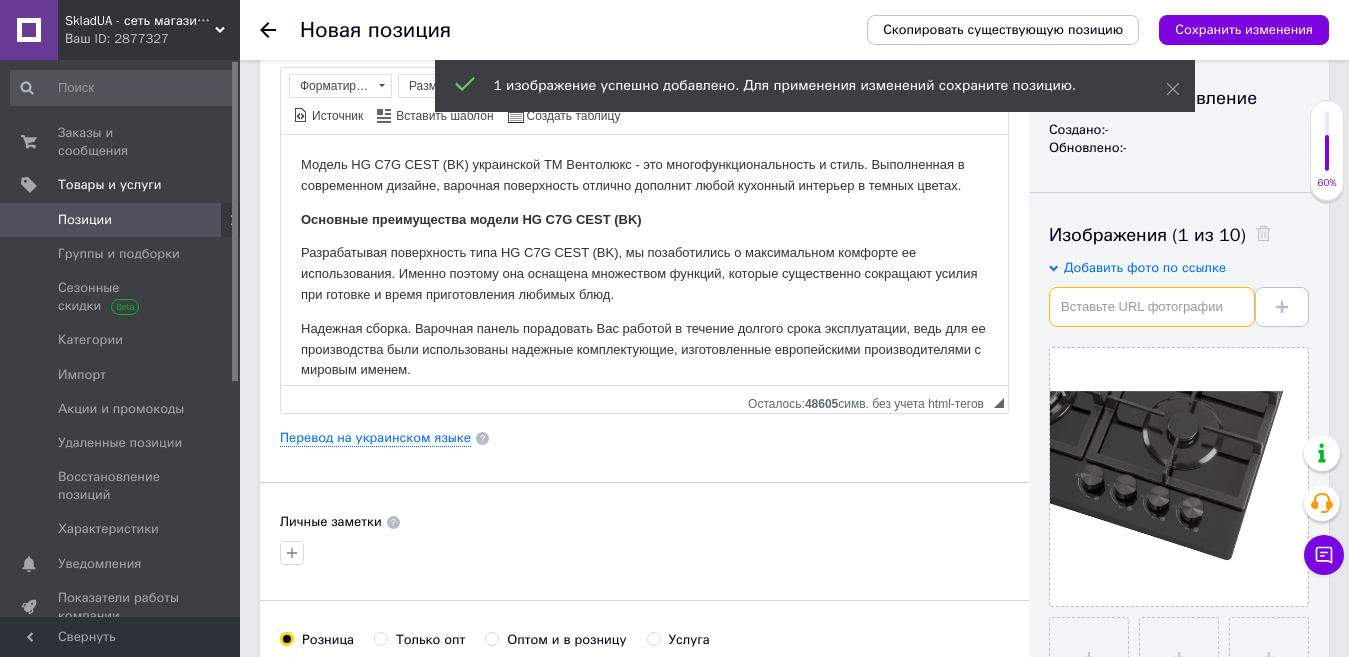 paste on "https://ventolux.ua/image/cachewebp/data/catalog/perspectives/hg_c7g_cest_bk_2-1000x1000.webp" 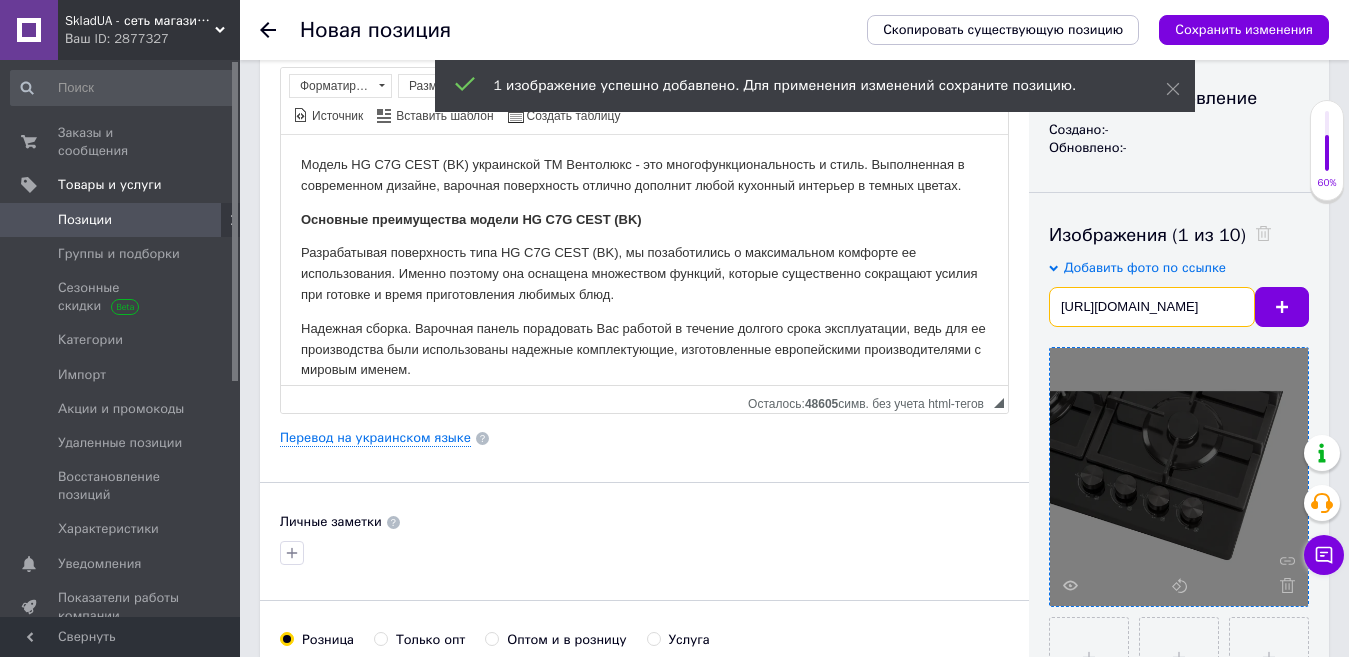 scroll, scrollTop: 0, scrollLeft: 399, axis: horizontal 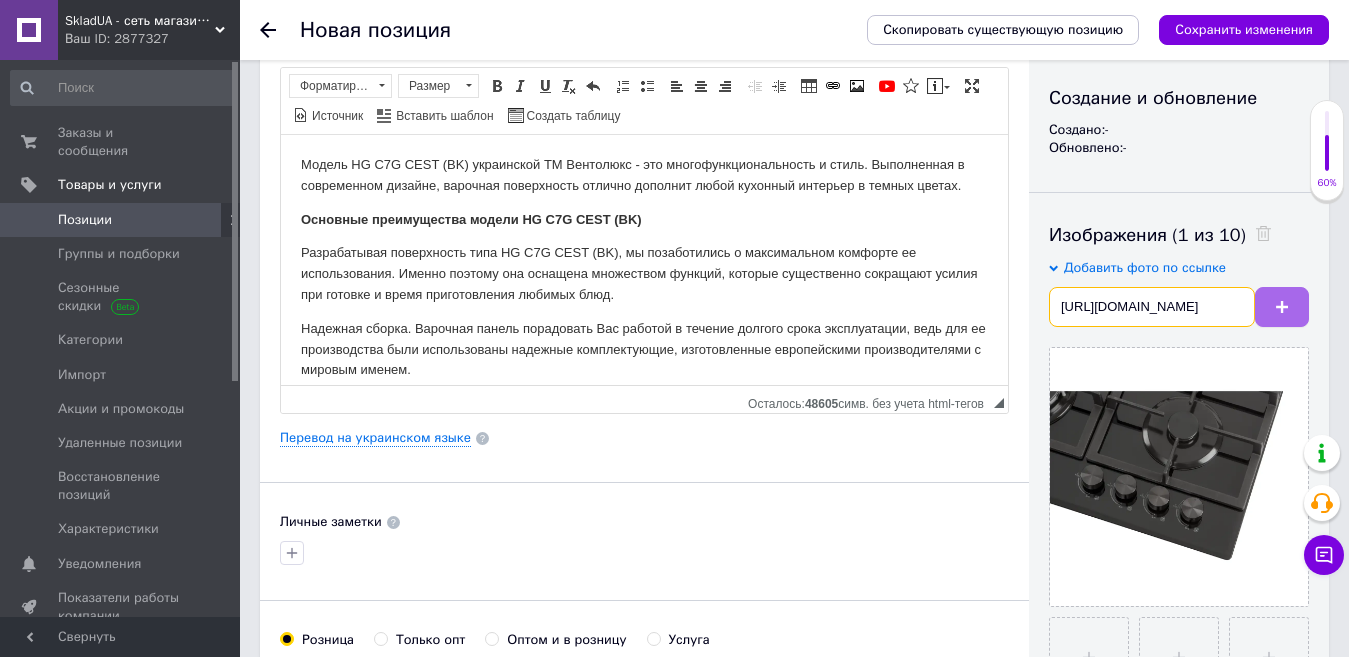 type on "https://ventolux.ua/image/cachewebp/data/catalog/perspectives/hg_c7g_cest_bk_2-1000x1000.webp" 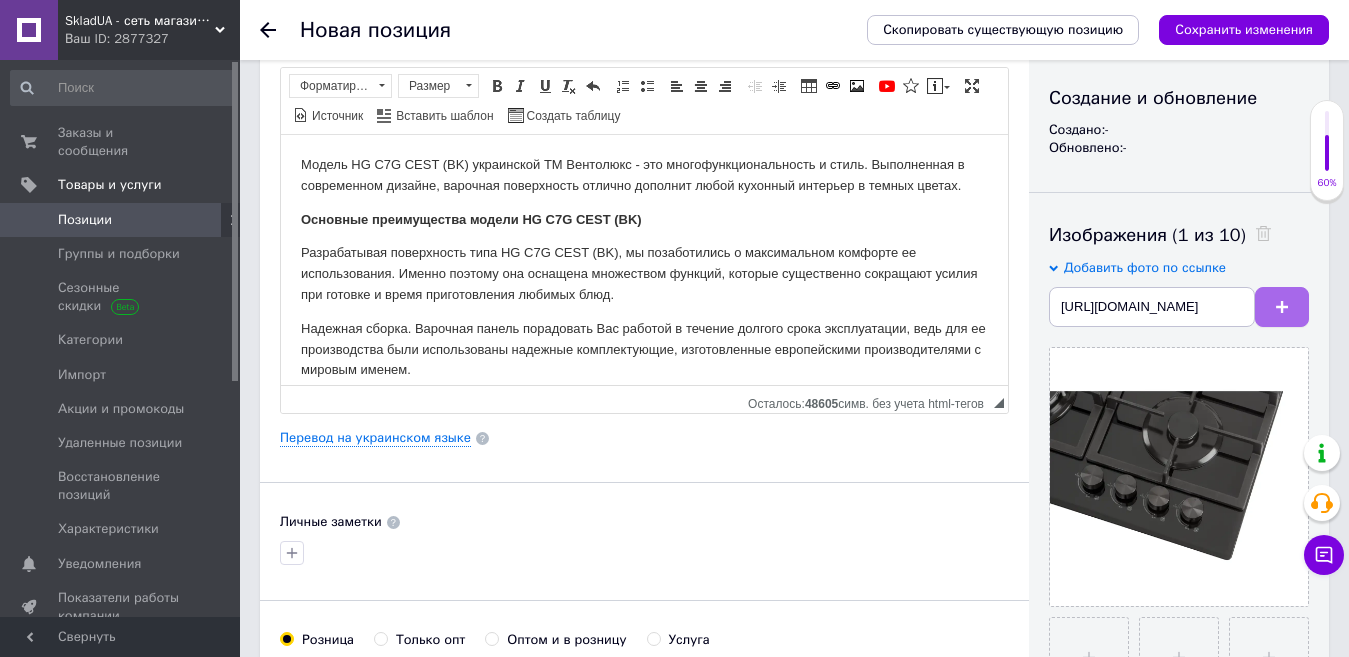 click at bounding box center [1282, 307] 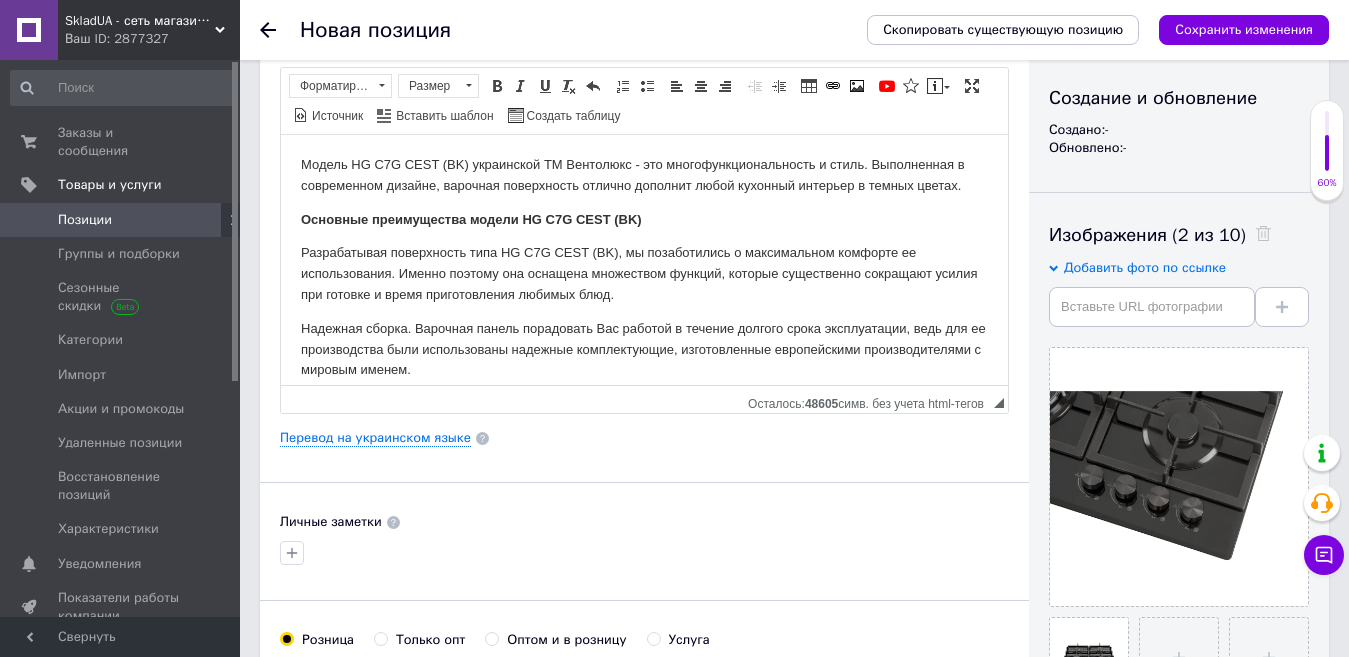 scroll, scrollTop: 400, scrollLeft: 0, axis: vertical 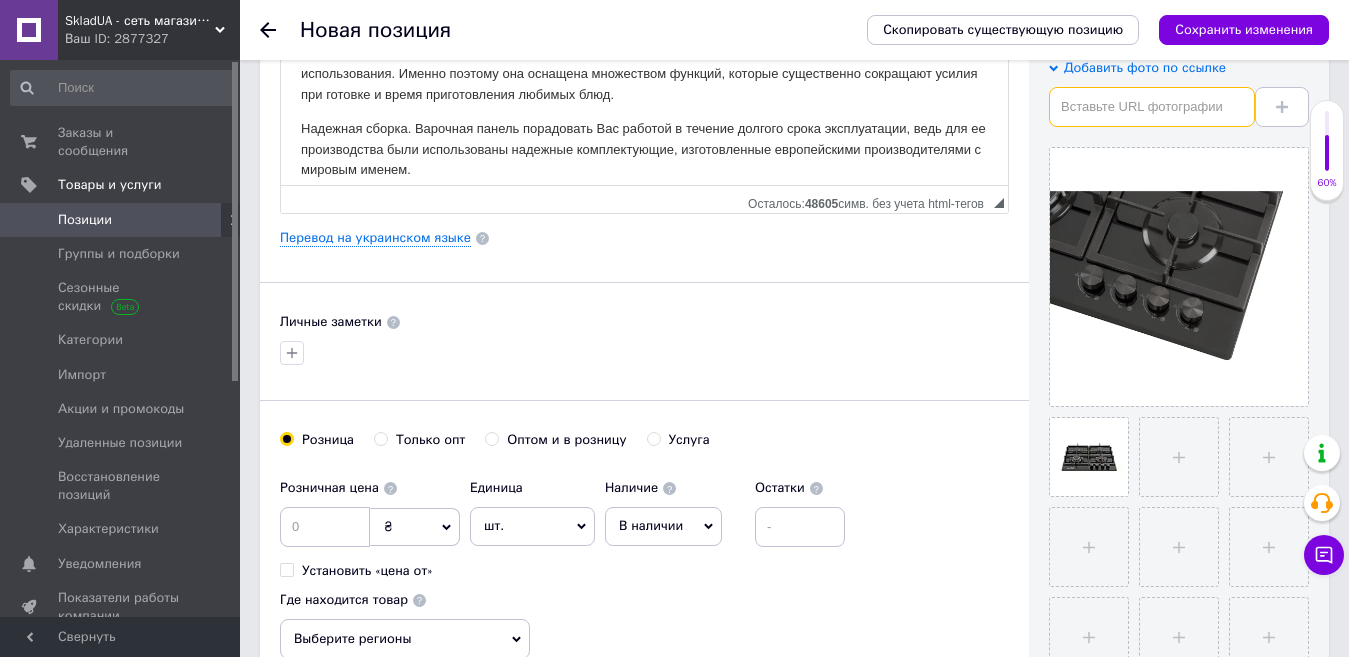 paste on "https://ventolux.ua/image/cachewebp/data/catalog/scheme/hg_c7g_cest_bk-1000x1000.webp" 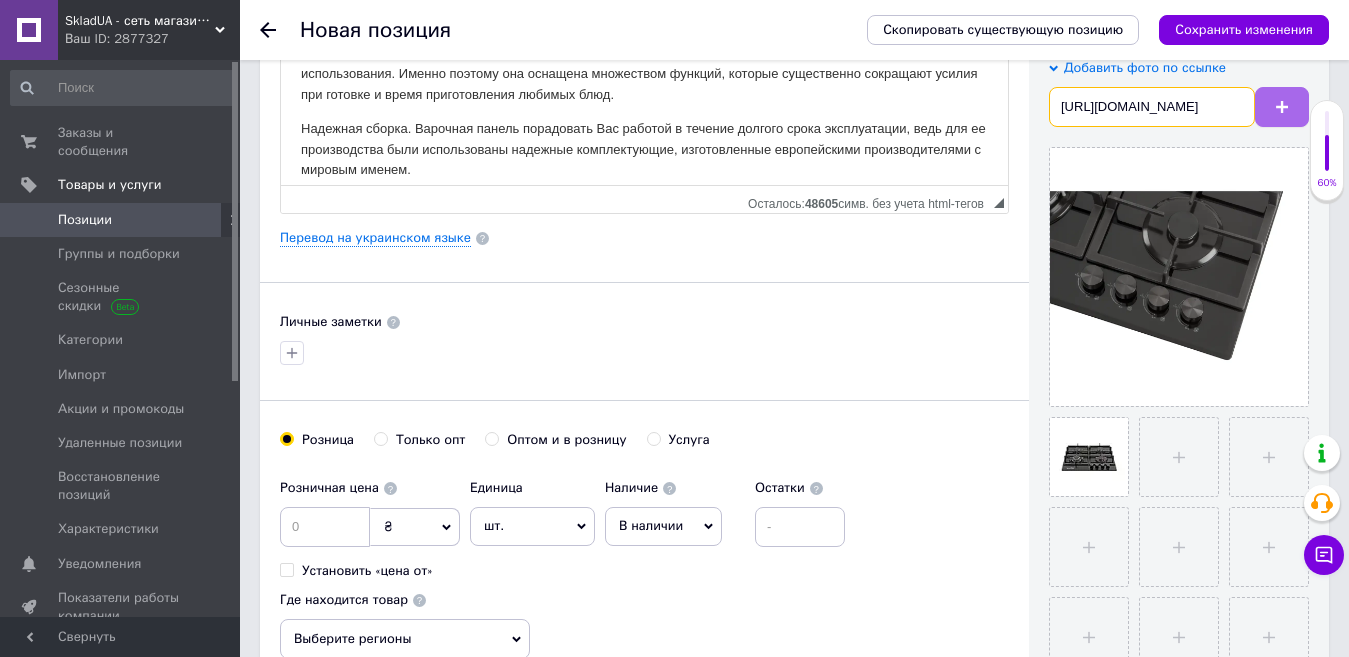 scroll, scrollTop: 0, scrollLeft: 357, axis: horizontal 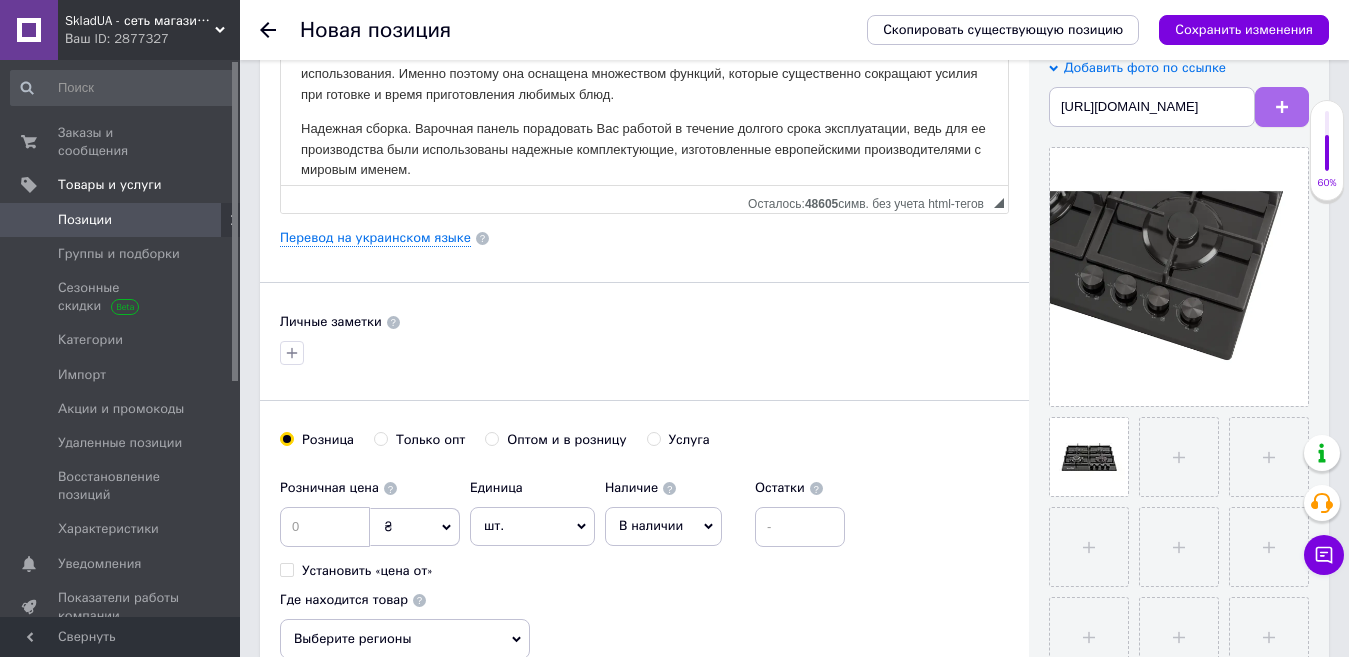 click at bounding box center [1282, 107] 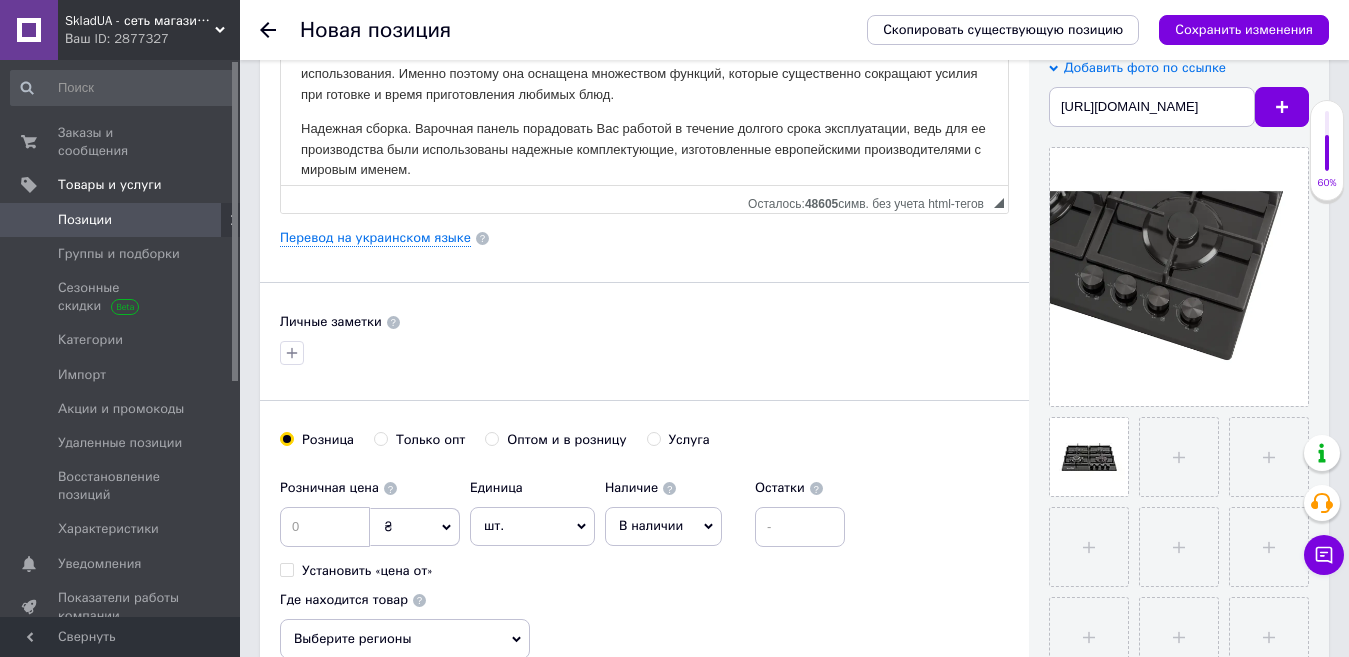 scroll, scrollTop: 0, scrollLeft: 0, axis: both 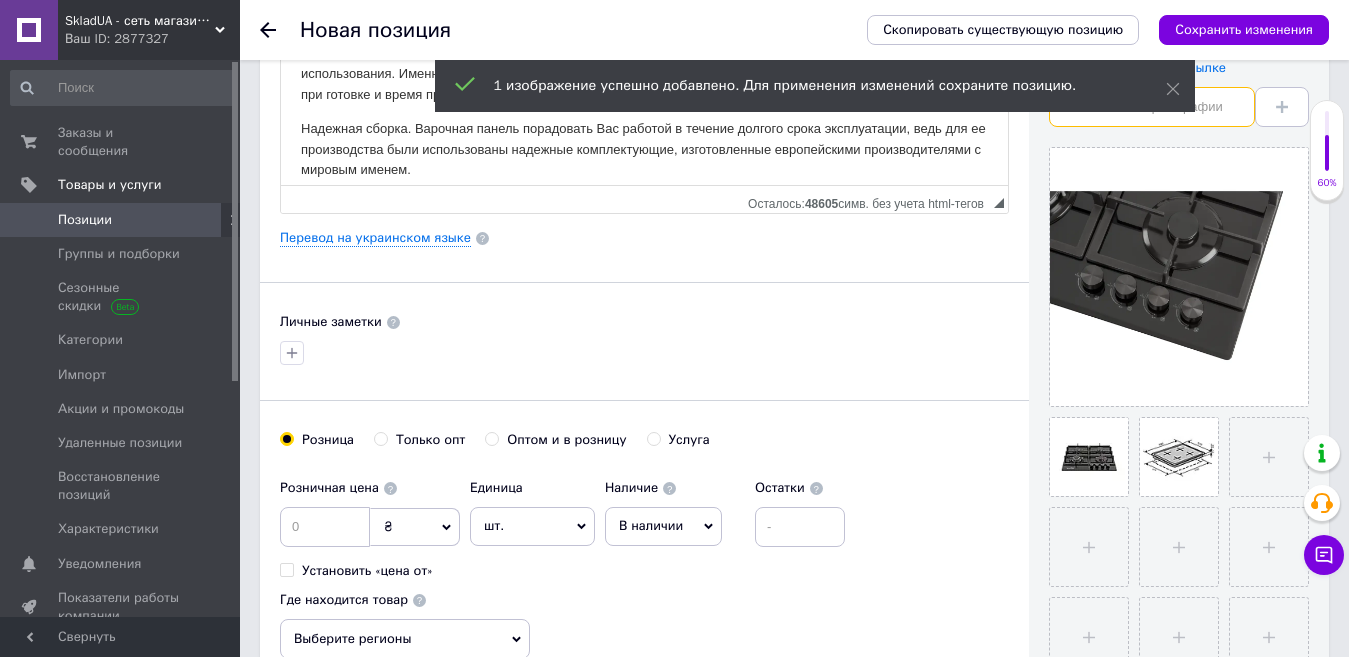 paste on "https://ventolux.ua/image/cachewebp/data/catalog/main/hg_c7g_cest_bk_-1000x1000.webp" 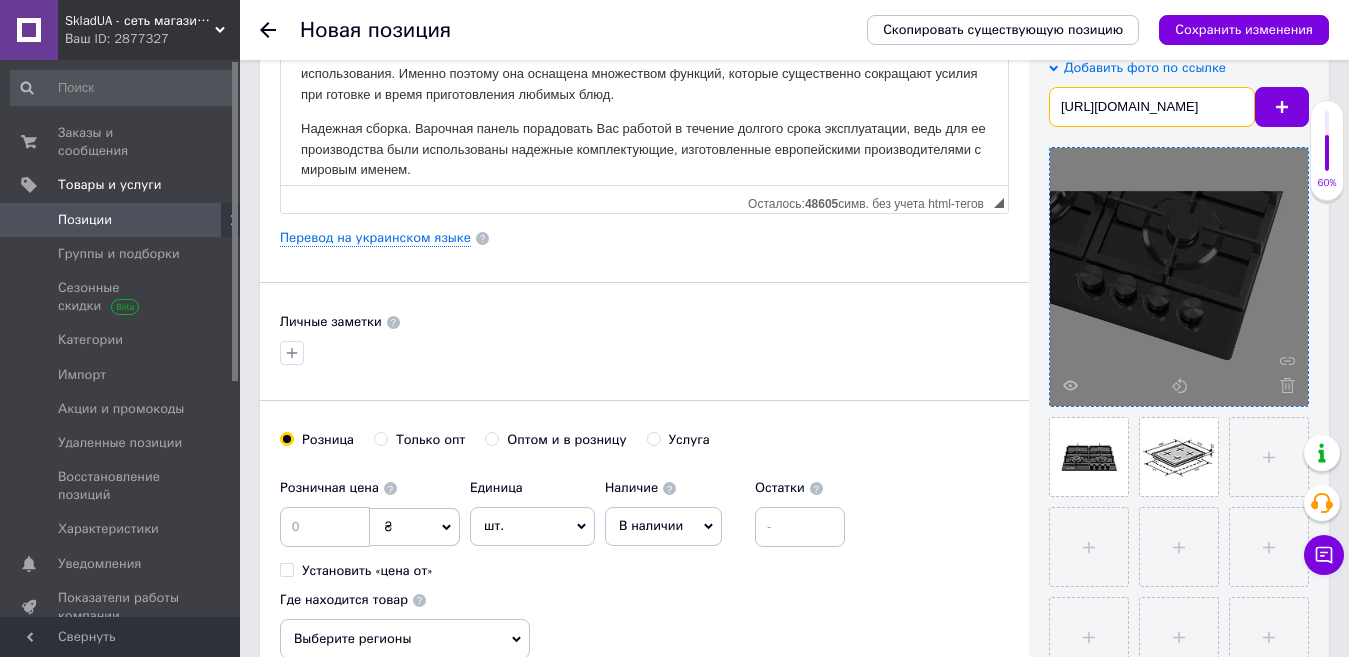 scroll, scrollTop: 0, scrollLeft: 347, axis: horizontal 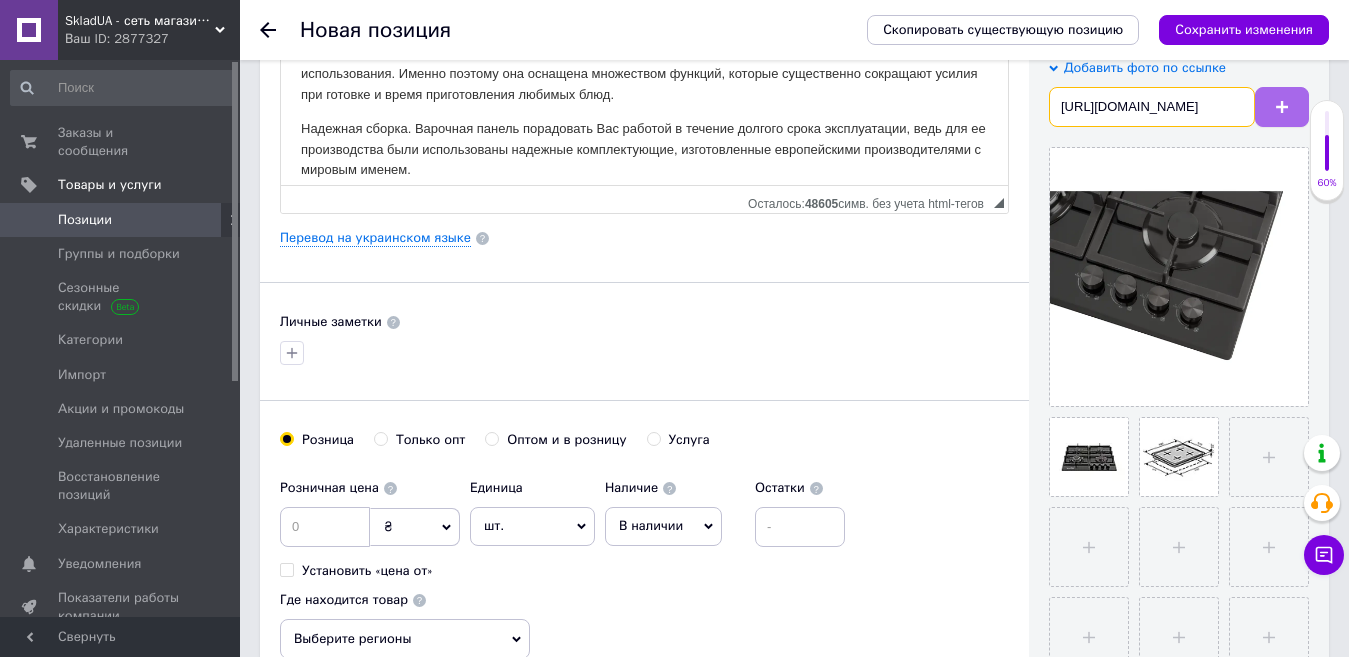 type on "https://ventolux.ua/image/cachewebp/data/catalog/main/hg_c7g_cest_bk_-1000x1000.webp" 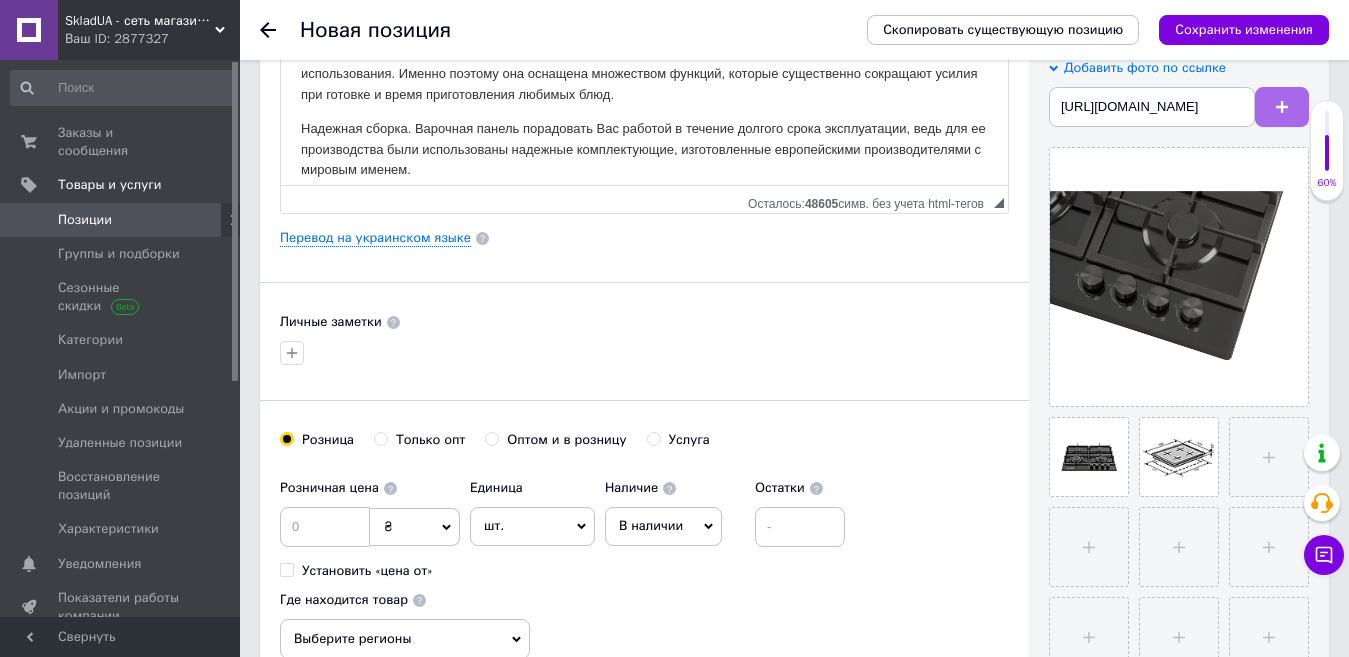 click 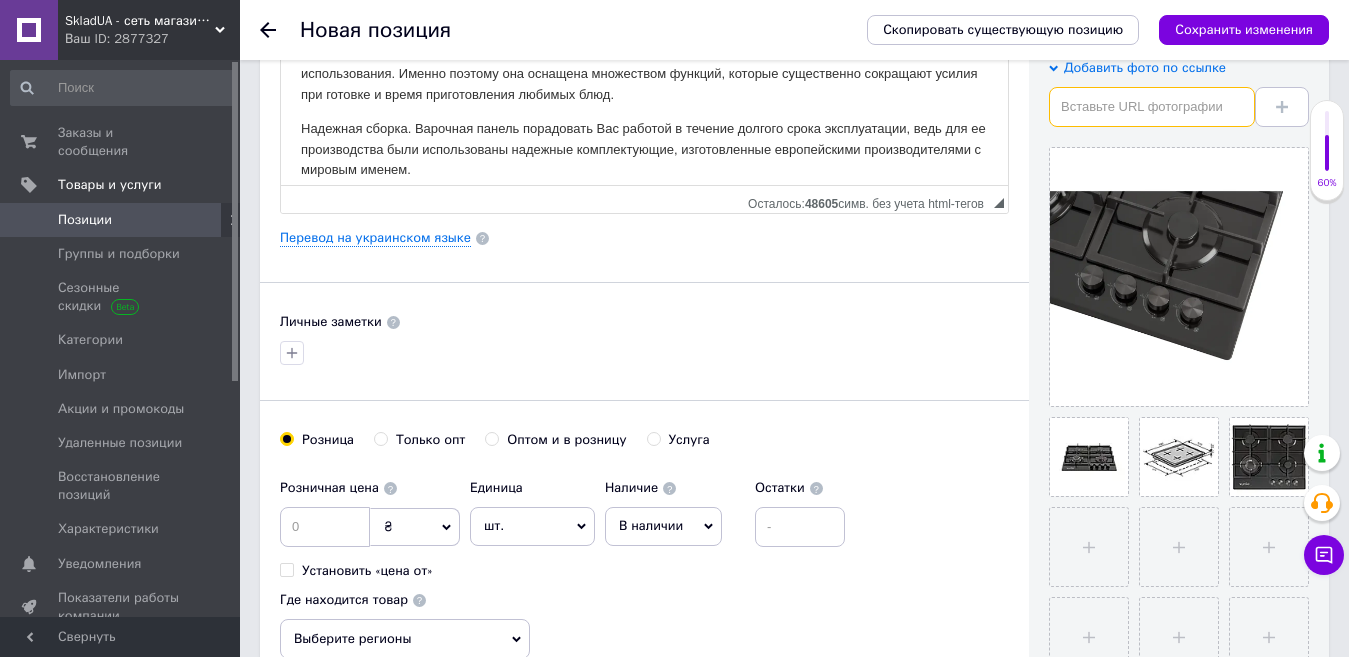 drag, startPoint x: 1228, startPoint y: 129, endPoint x: 1131, endPoint y: 104, distance: 100.16985 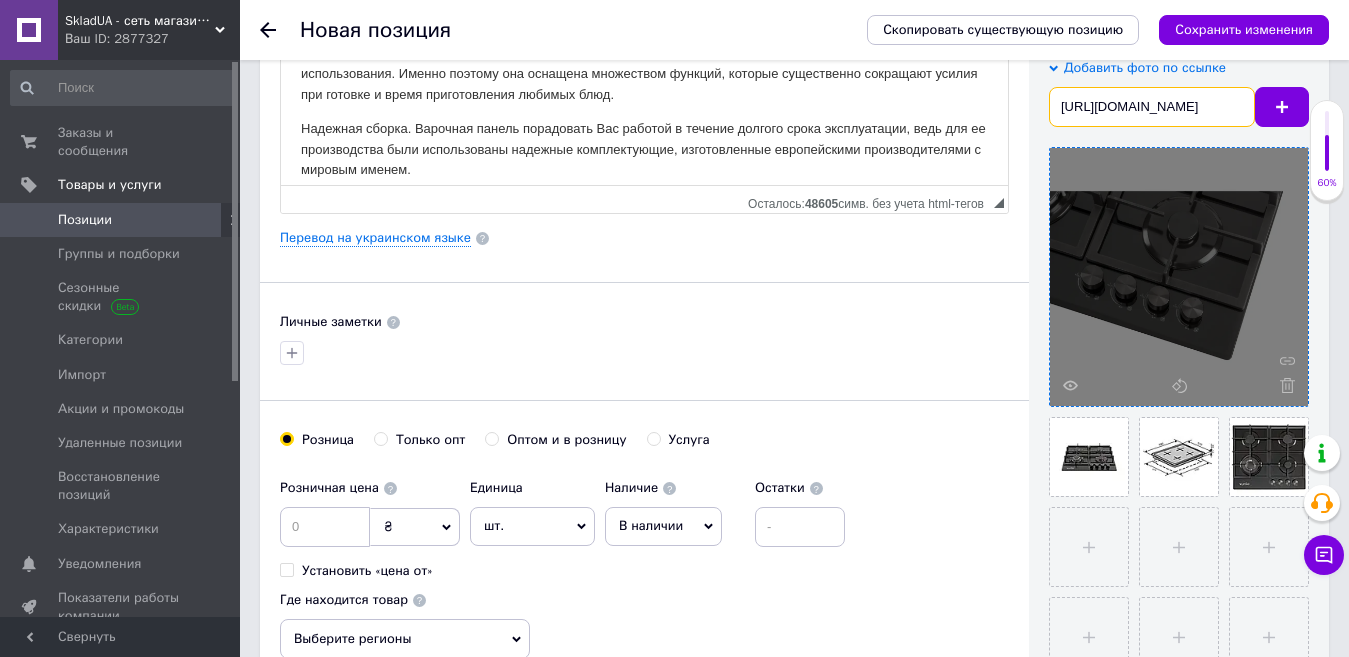 scroll, scrollTop: 0, scrollLeft: 399, axis: horizontal 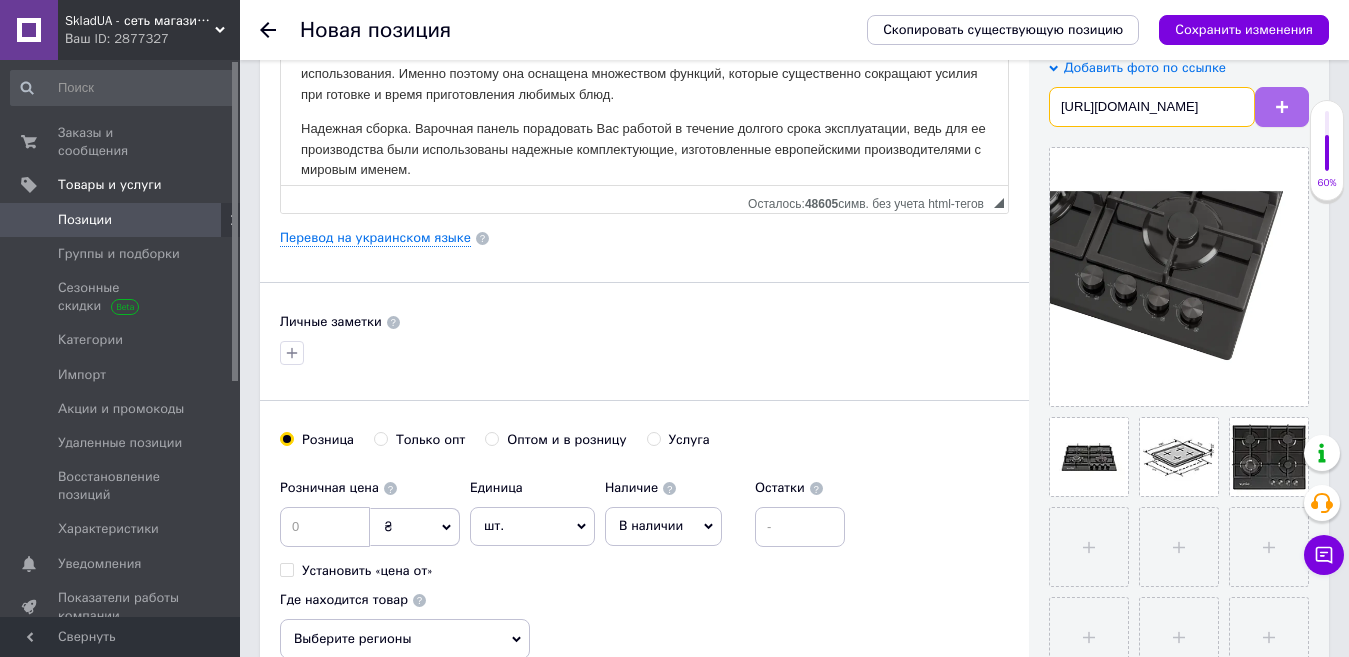 type on "https://ventolux.ua/image/cachewebp/data/catalog/perspectives/hg_c7g_cest_bk_8-1000x1000.webp" 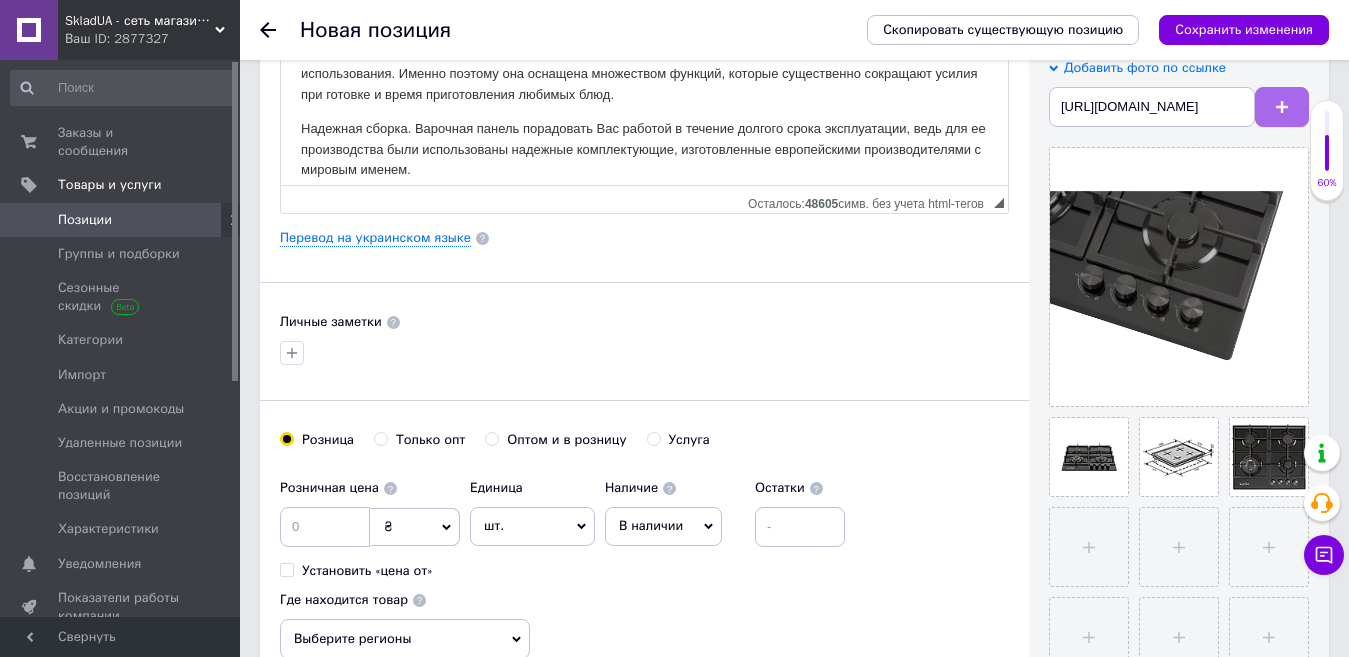 click at bounding box center [1282, 107] 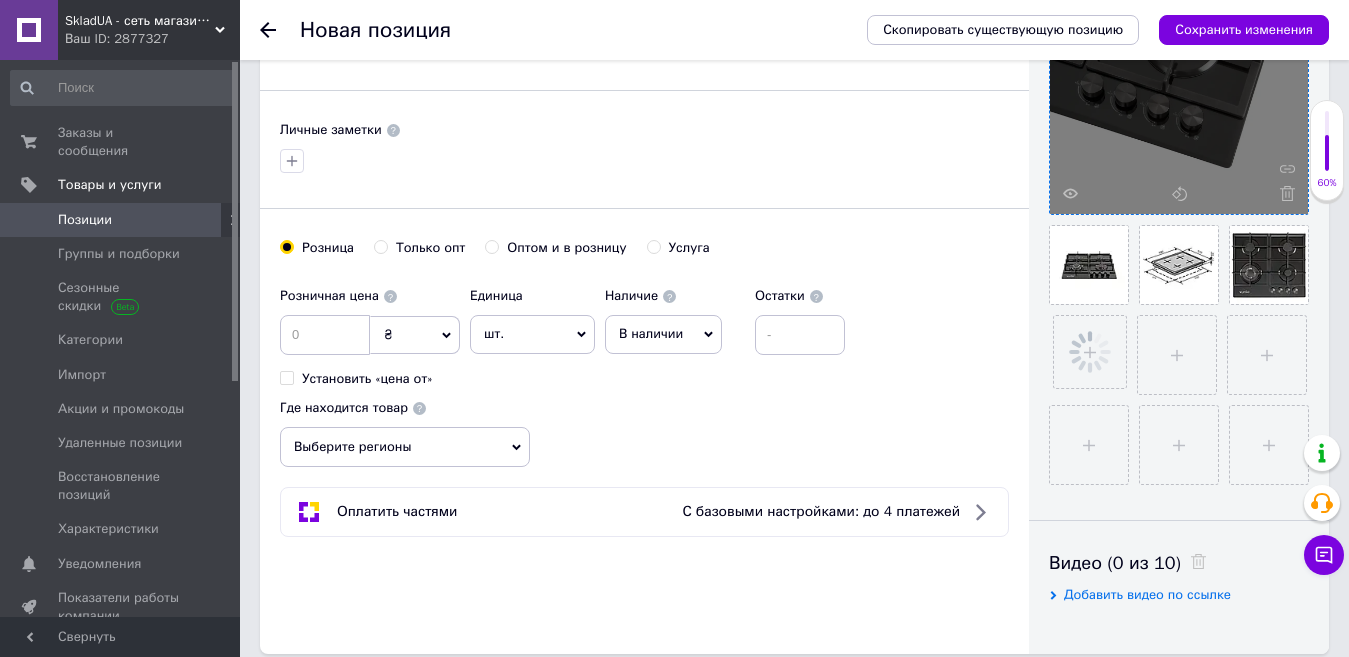 scroll, scrollTop: 600, scrollLeft: 0, axis: vertical 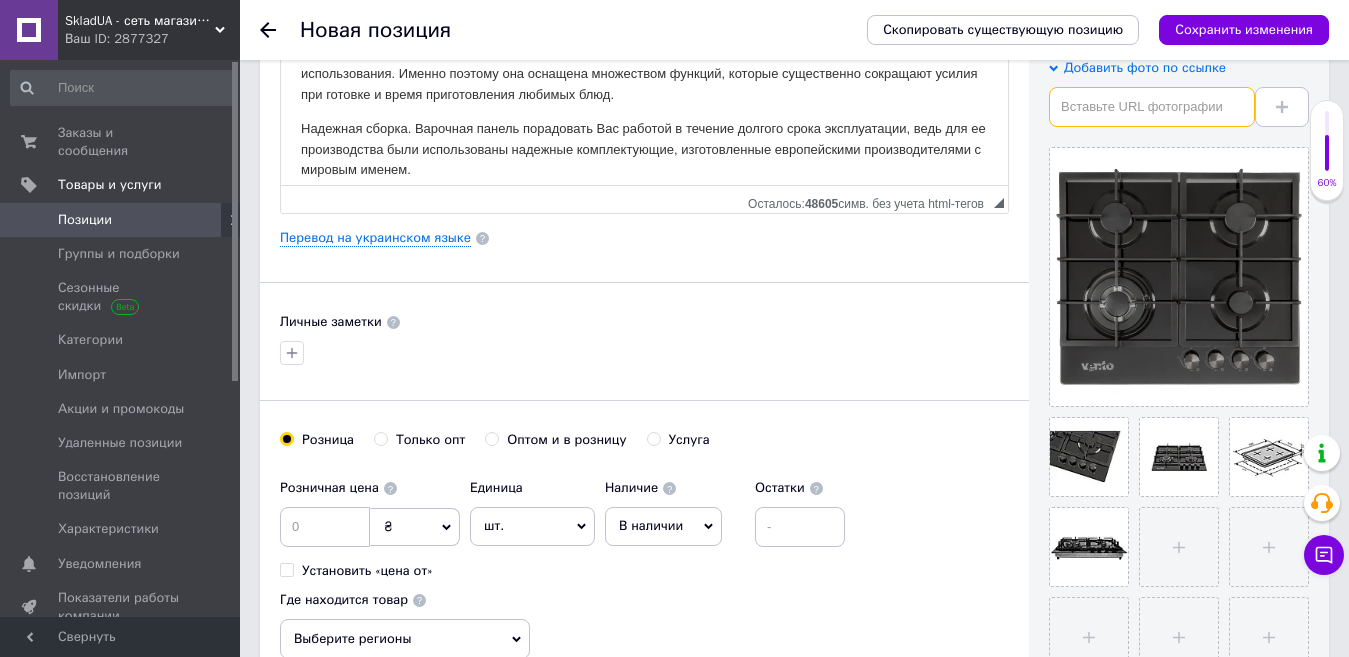 paste on "https://ventolux.ua/image/cachewebp/data/catalog/perspectives/hg_c7g_cest_bk_6-1000x1000.webp" 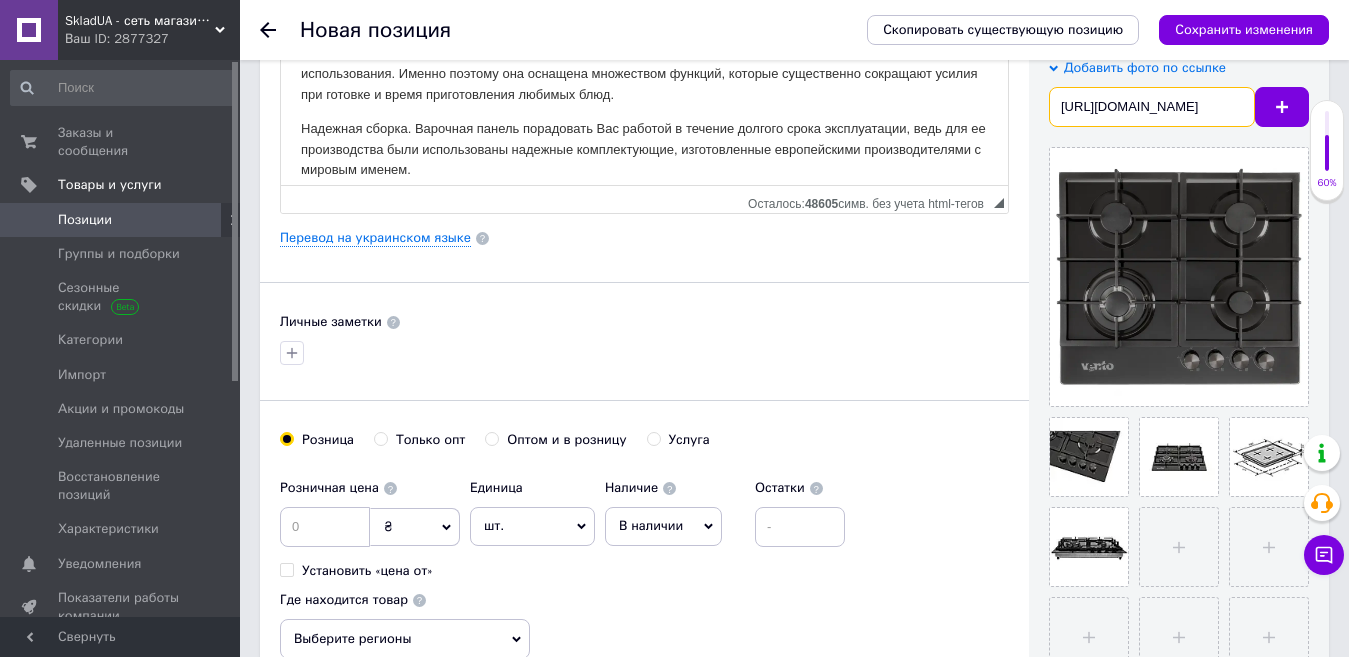 scroll, scrollTop: 0, scrollLeft: 399, axis: horizontal 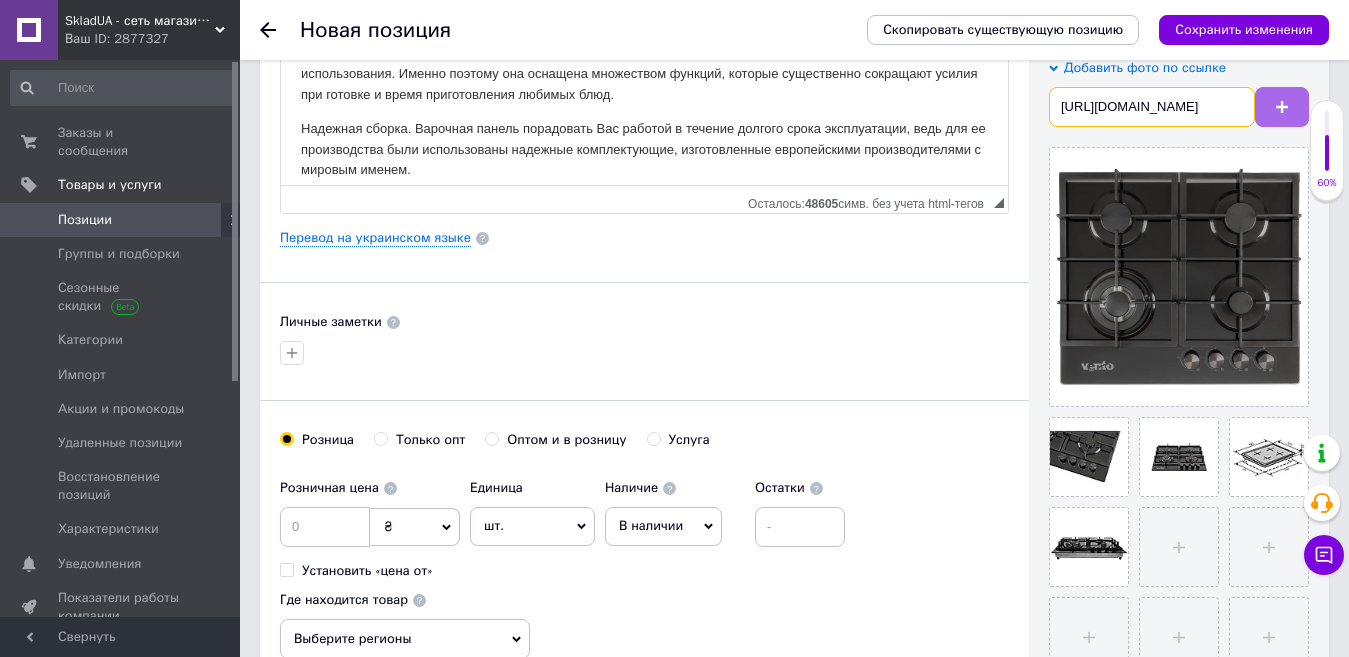 type on "https://ventolux.ua/image/cachewebp/data/catalog/perspectives/hg_c7g_cest_bk_6-1000x1000.webp" 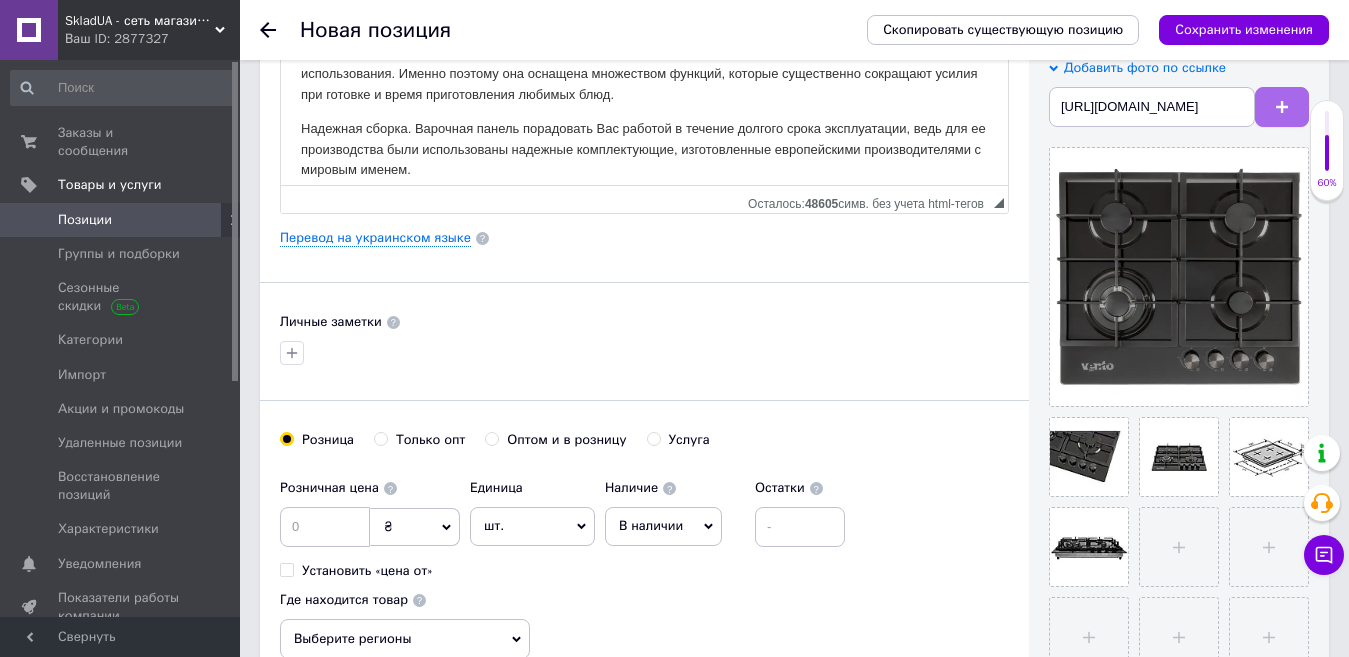 click at bounding box center [1282, 107] 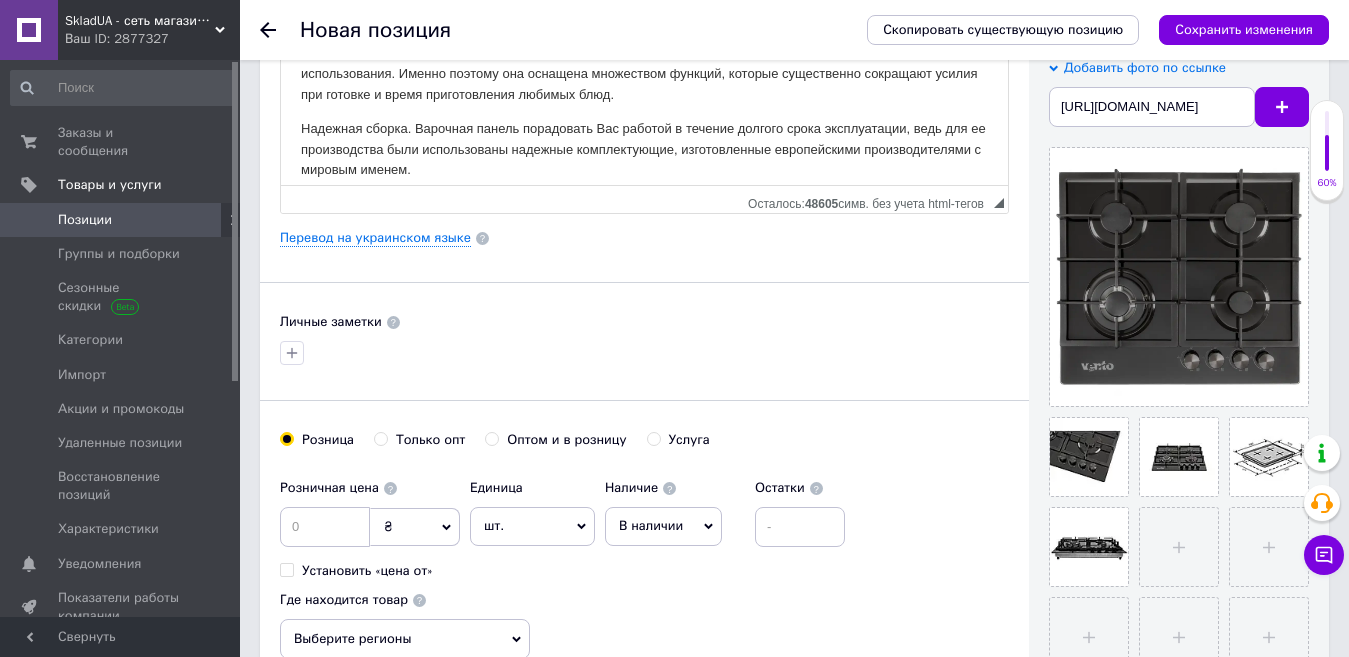 scroll, scrollTop: 0, scrollLeft: 0, axis: both 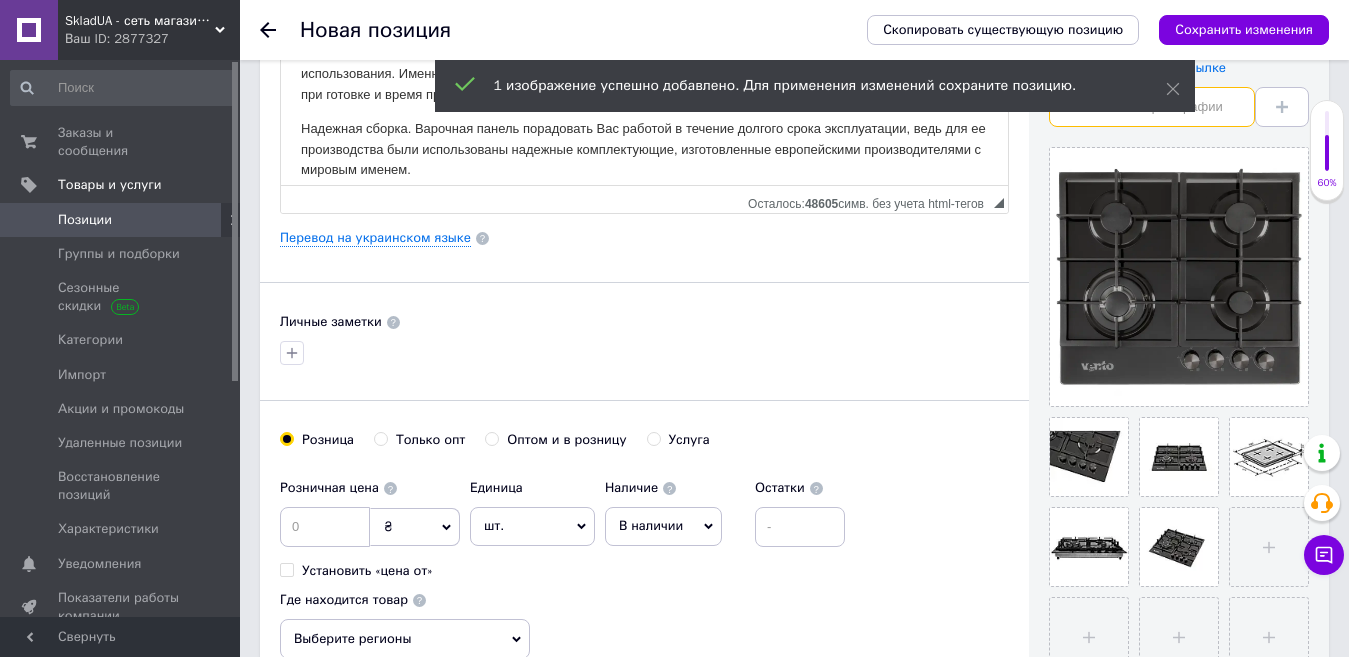 paste on "https://ventolux.ua/image/cachewebp/data/catalog/perspectives/hg_c7g_cest_bk_5-1000x1000.webp" 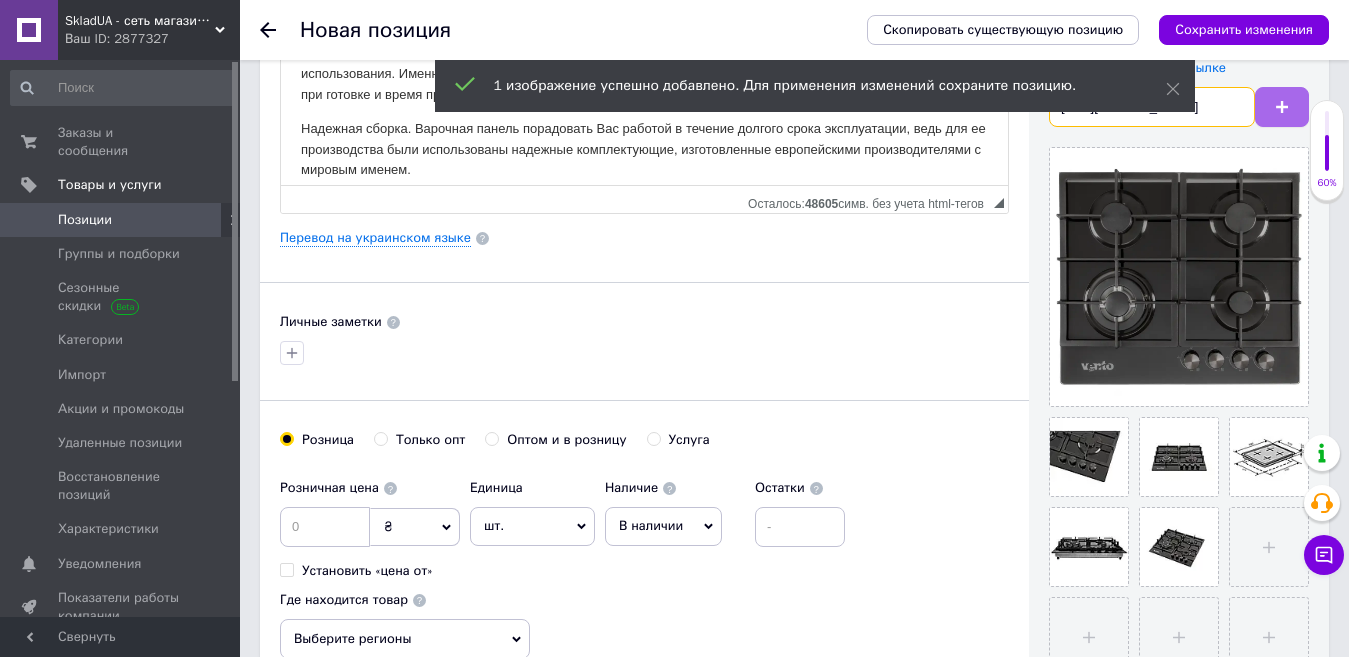 scroll, scrollTop: 0, scrollLeft: 399, axis: horizontal 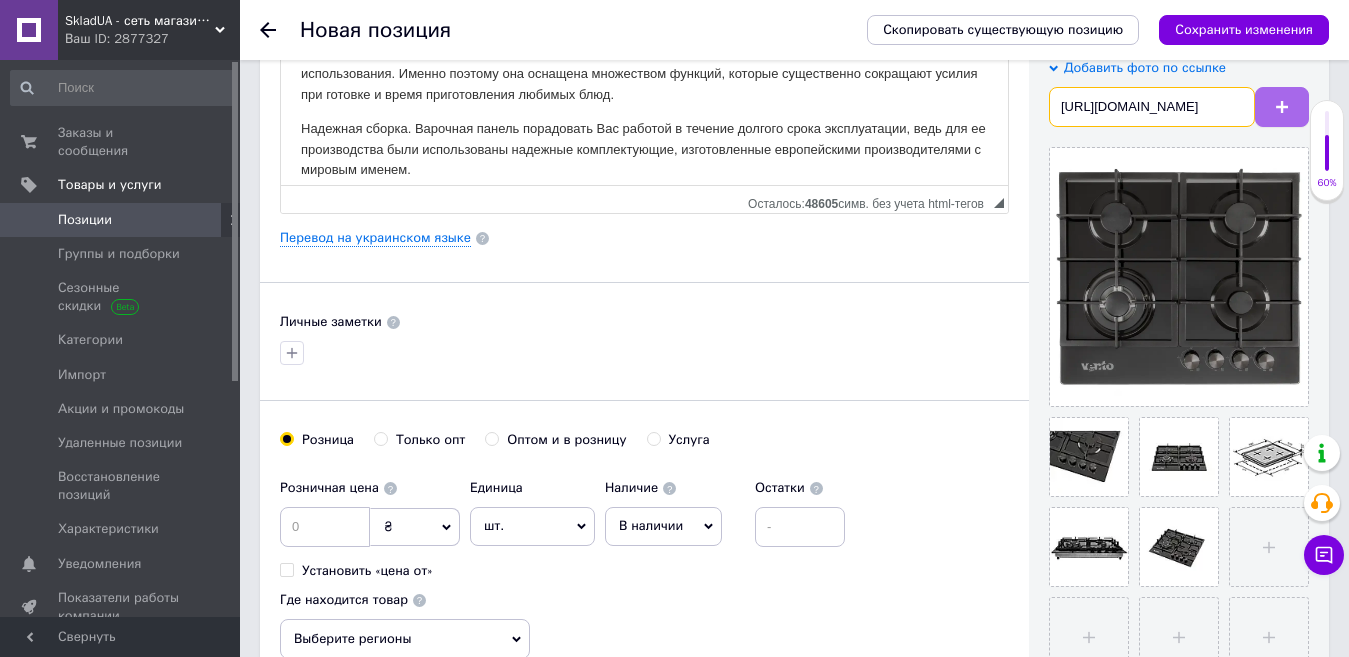 type on "https://ventolux.ua/image/cachewebp/data/catalog/perspectives/hg_c7g_cest_bk_5-1000x1000.webp" 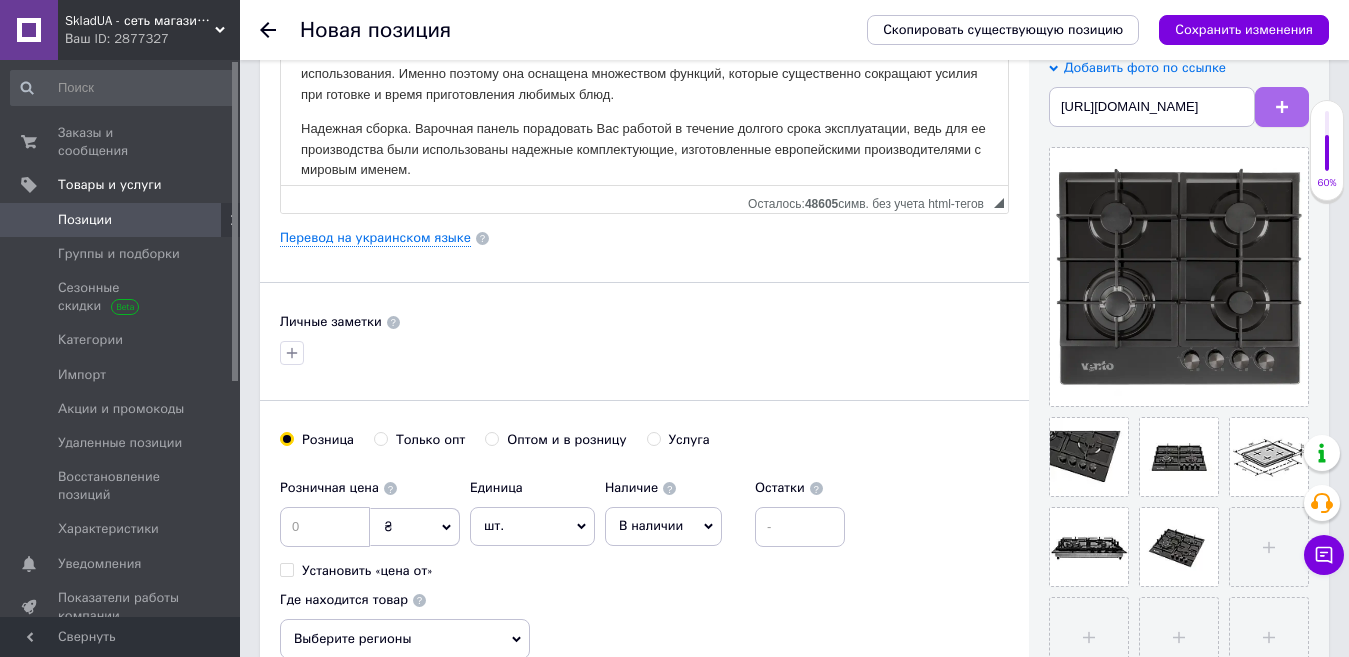 click at bounding box center [1282, 107] 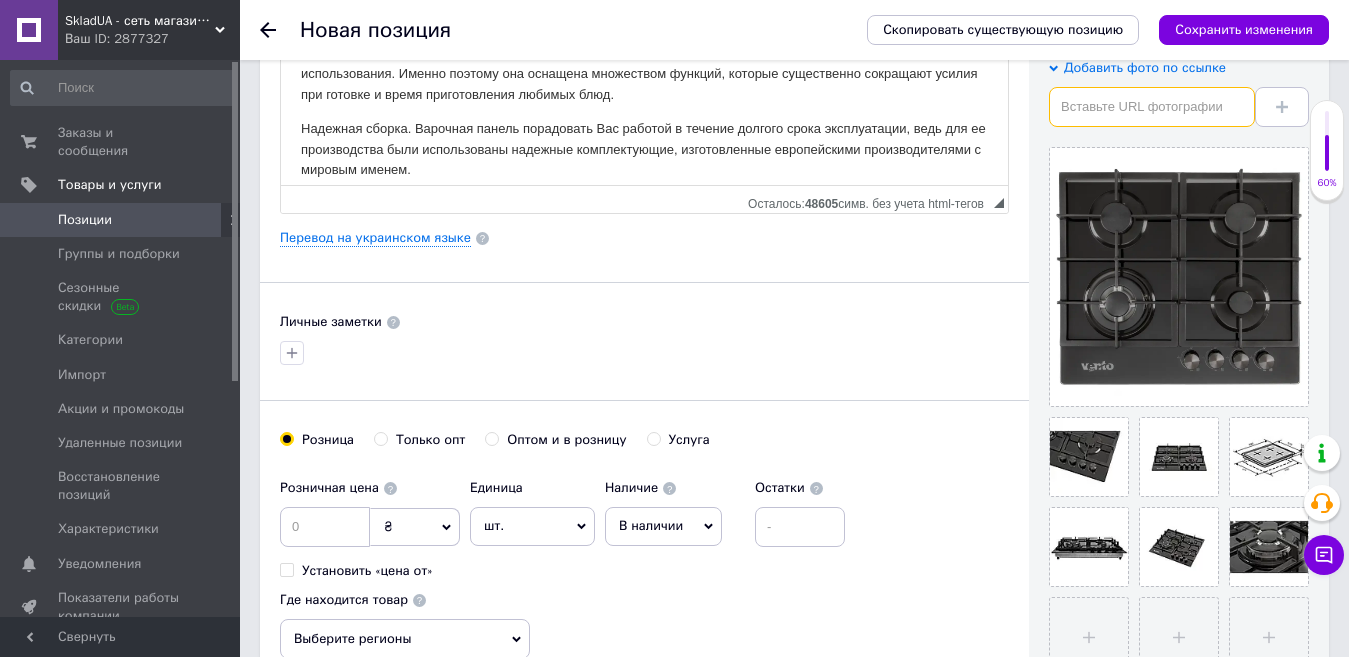 paste on "https://ventolux.ua/image/cachewebp/data/catalog/perspectives/hg_c7g_cest_bk_4-1000x1000.webp" 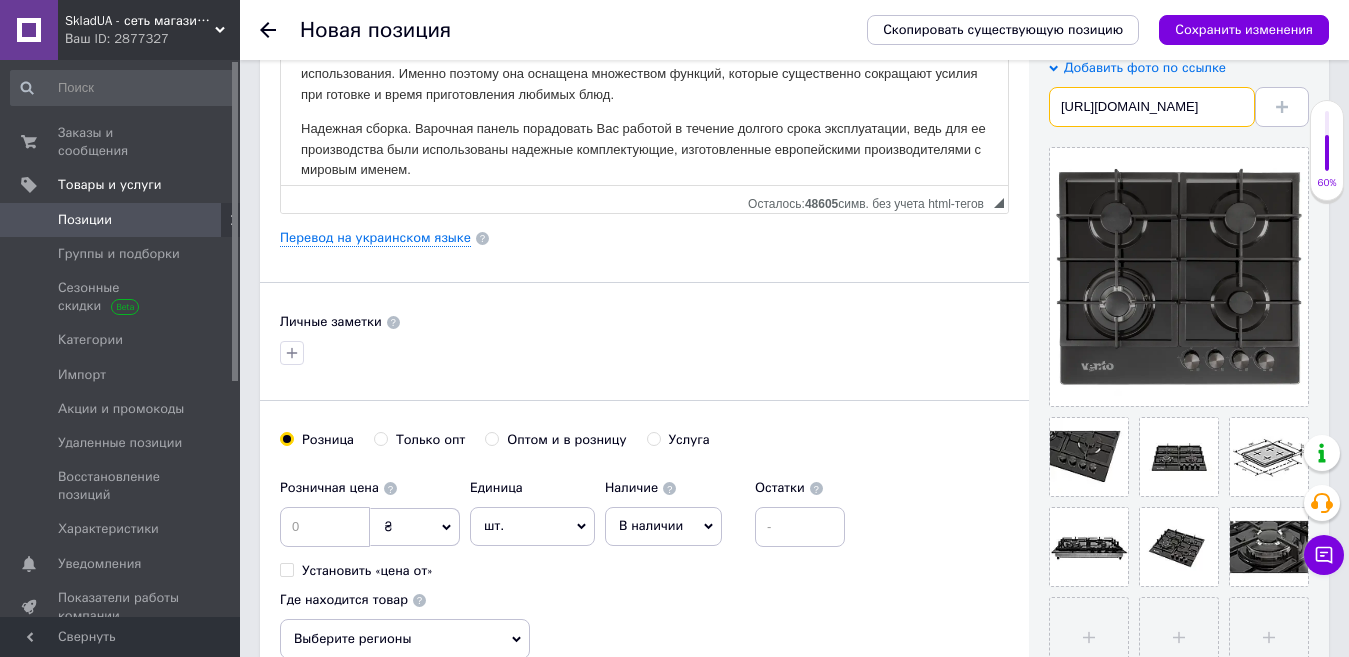 scroll, scrollTop: 0, scrollLeft: 399, axis: horizontal 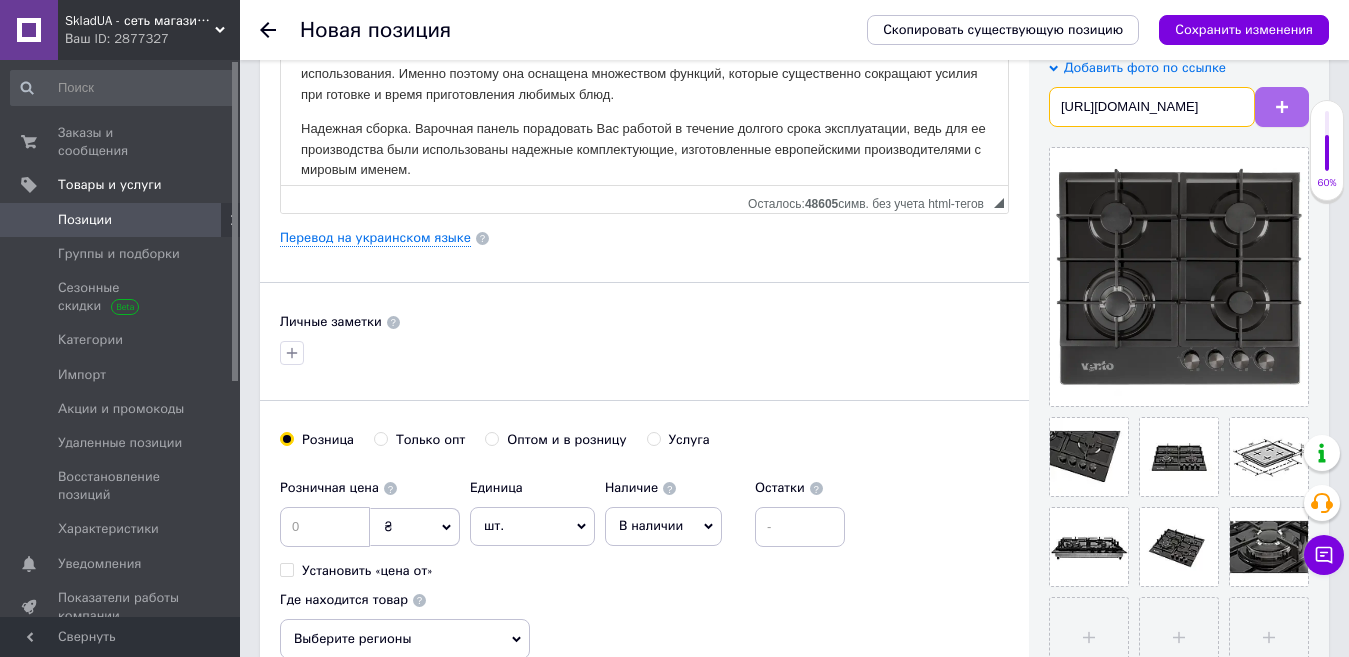 type on "https://ventolux.ua/image/cachewebp/data/catalog/perspectives/hg_c7g_cest_bk_4-1000x1000.webp" 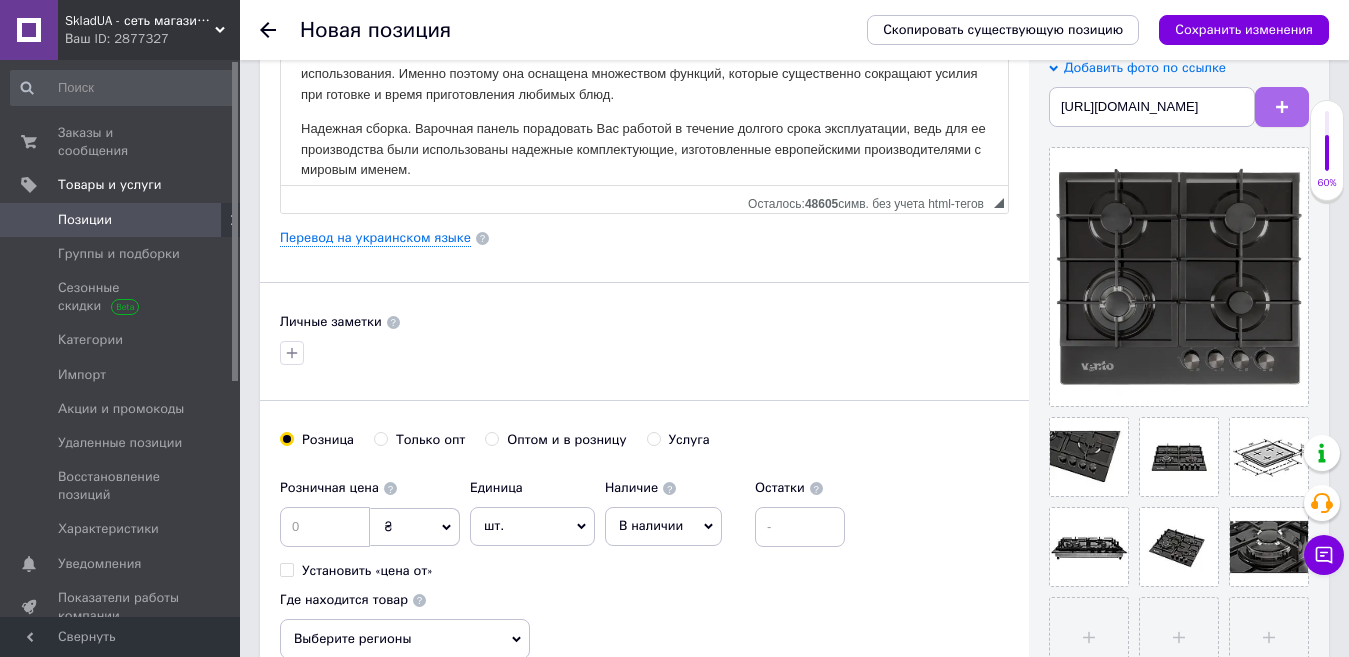 click 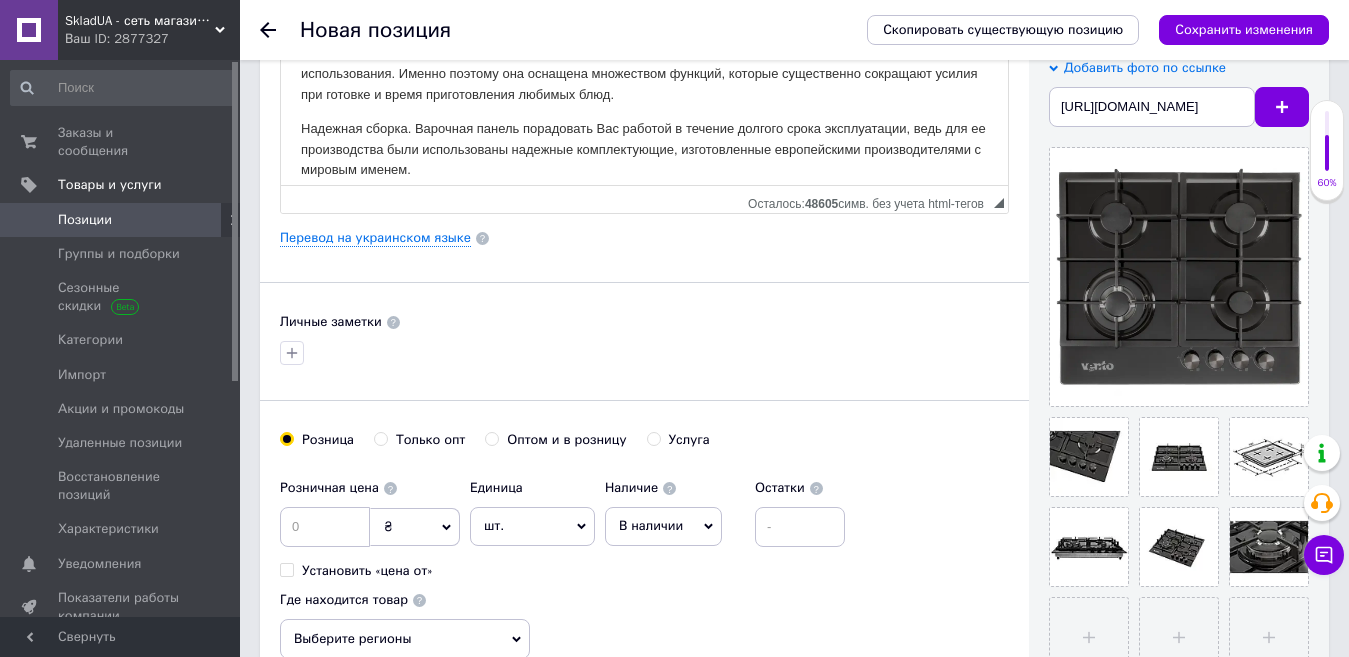 scroll, scrollTop: 0, scrollLeft: 0, axis: both 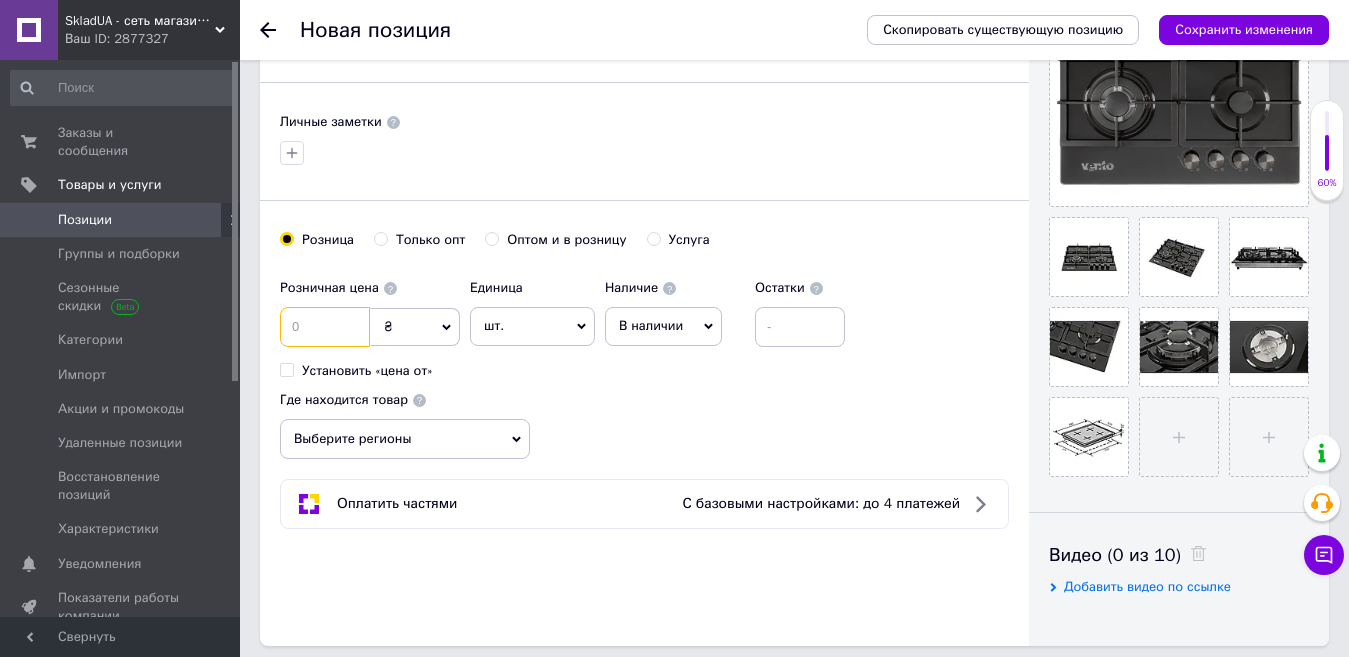 click at bounding box center [325, 327] 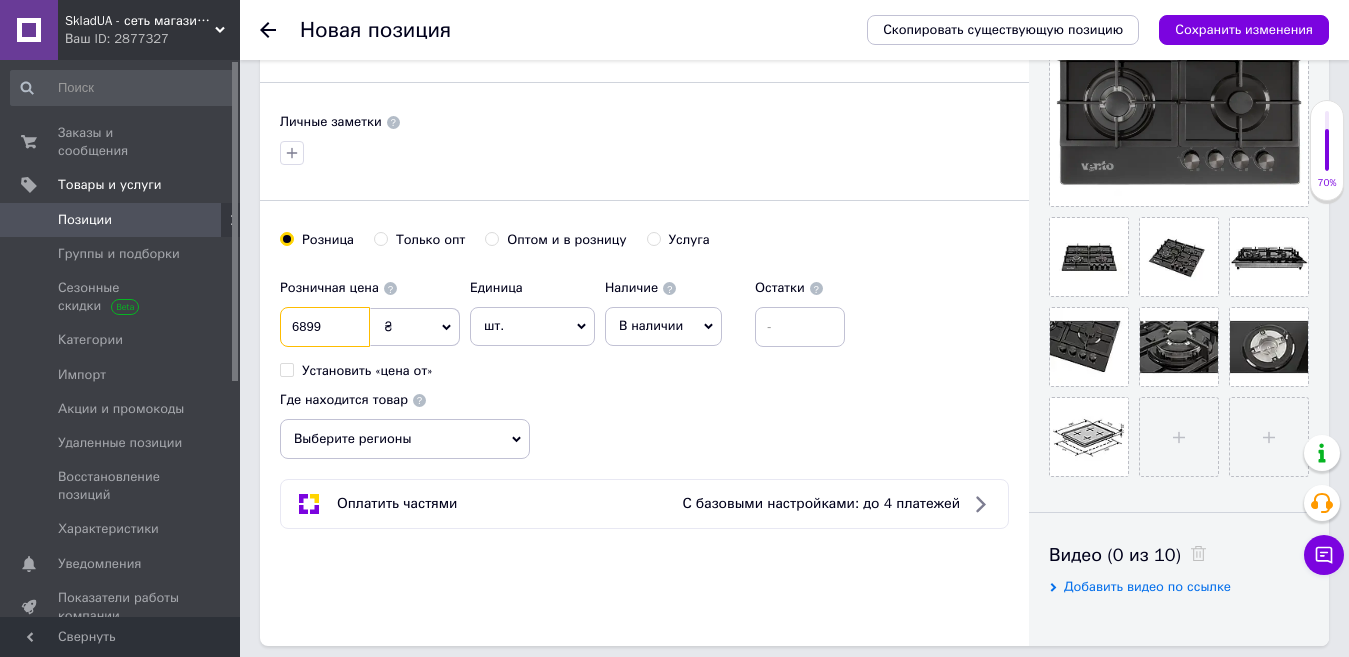 type on "6899" 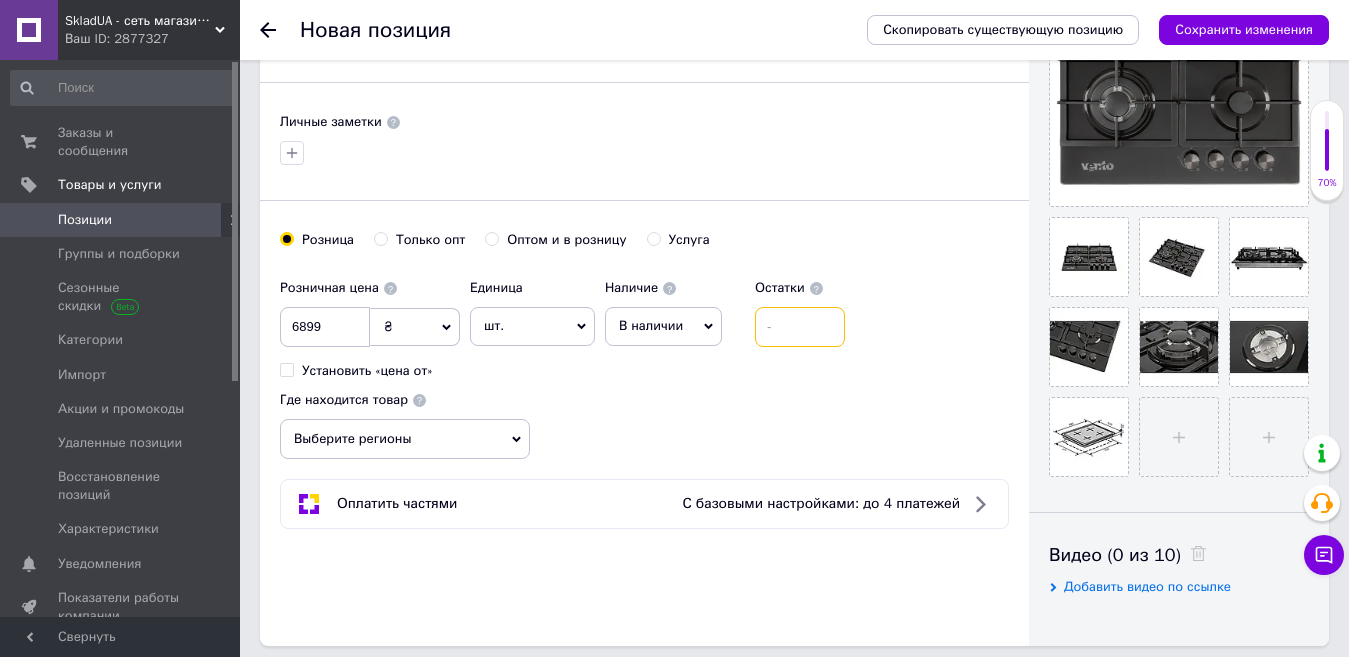 click at bounding box center [800, 327] 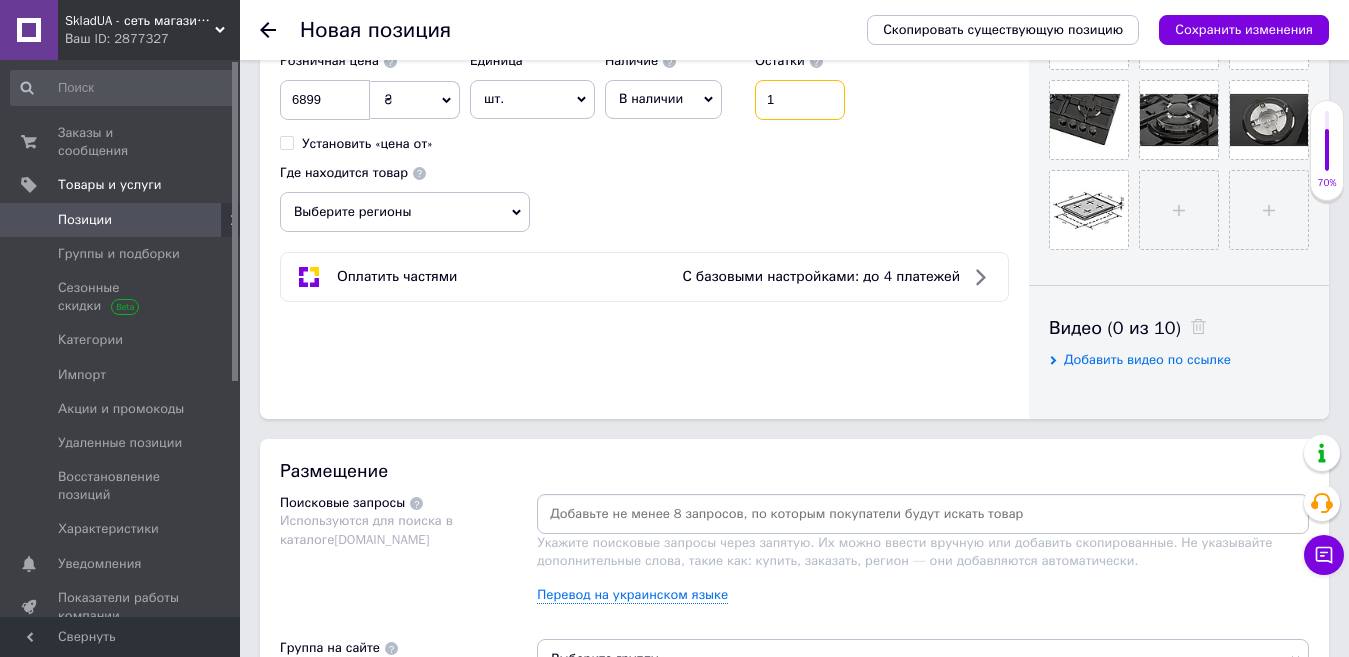scroll, scrollTop: 1100, scrollLeft: 0, axis: vertical 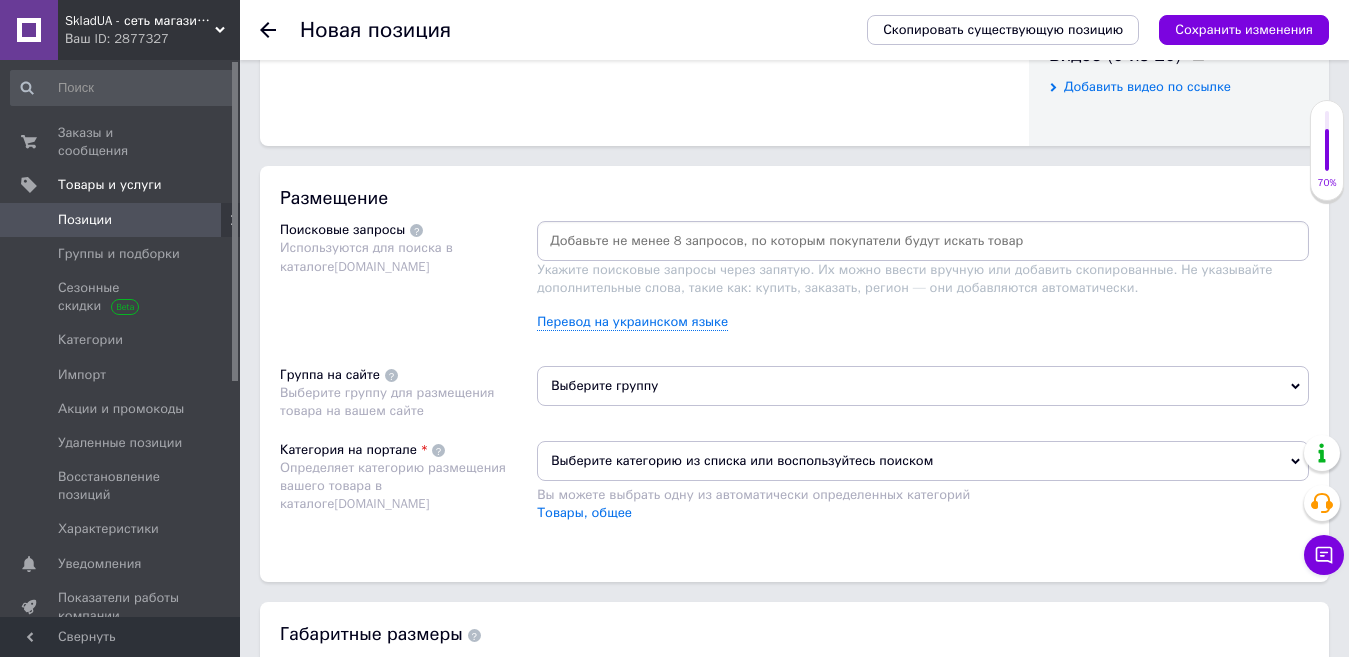 type on "1" 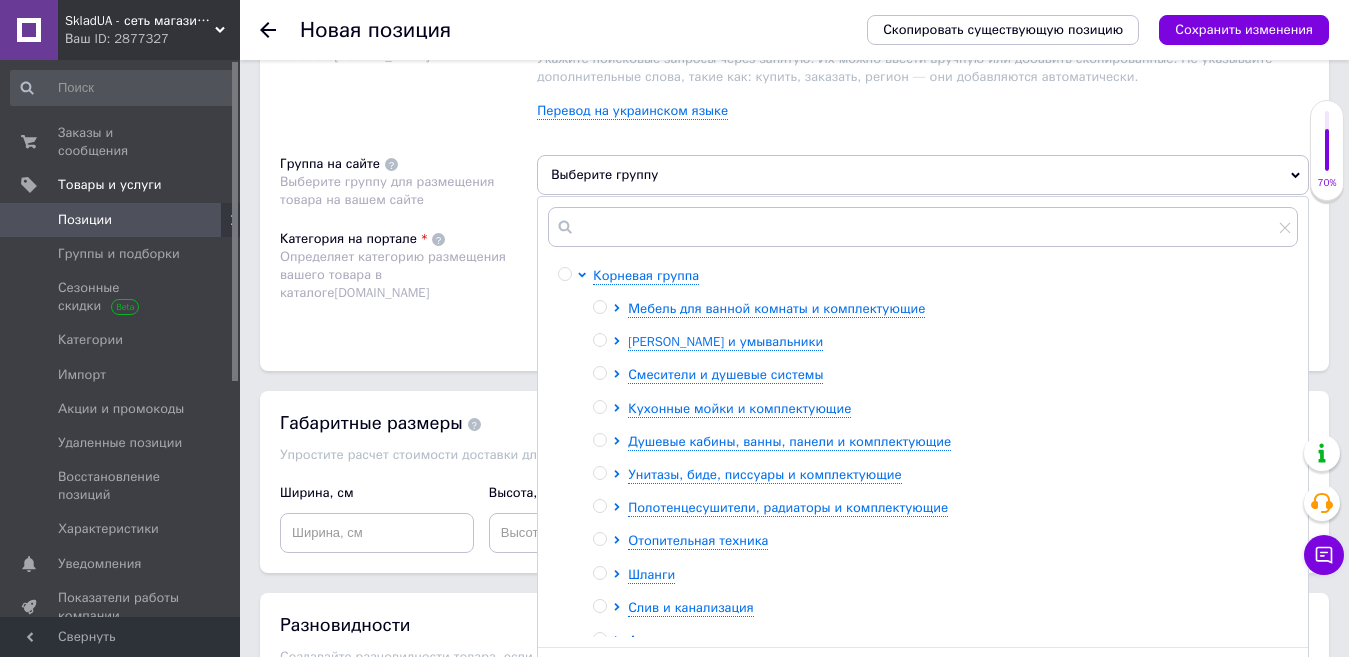 scroll, scrollTop: 1400, scrollLeft: 0, axis: vertical 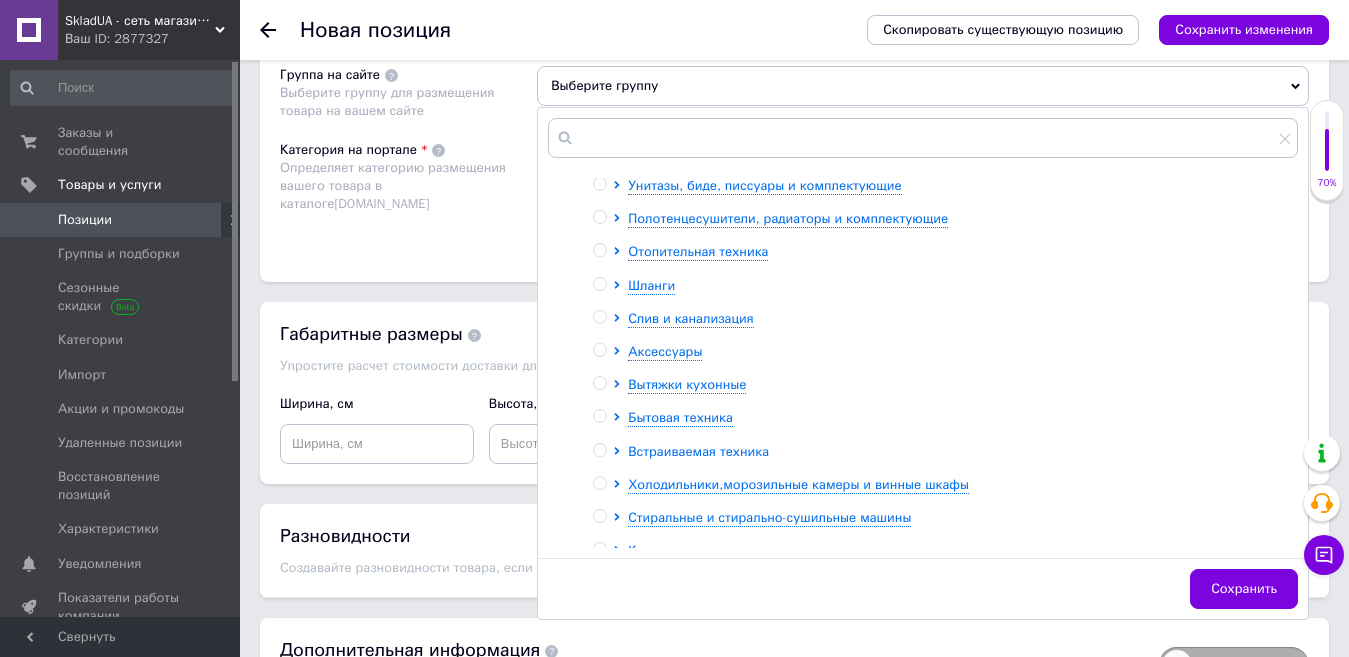 click 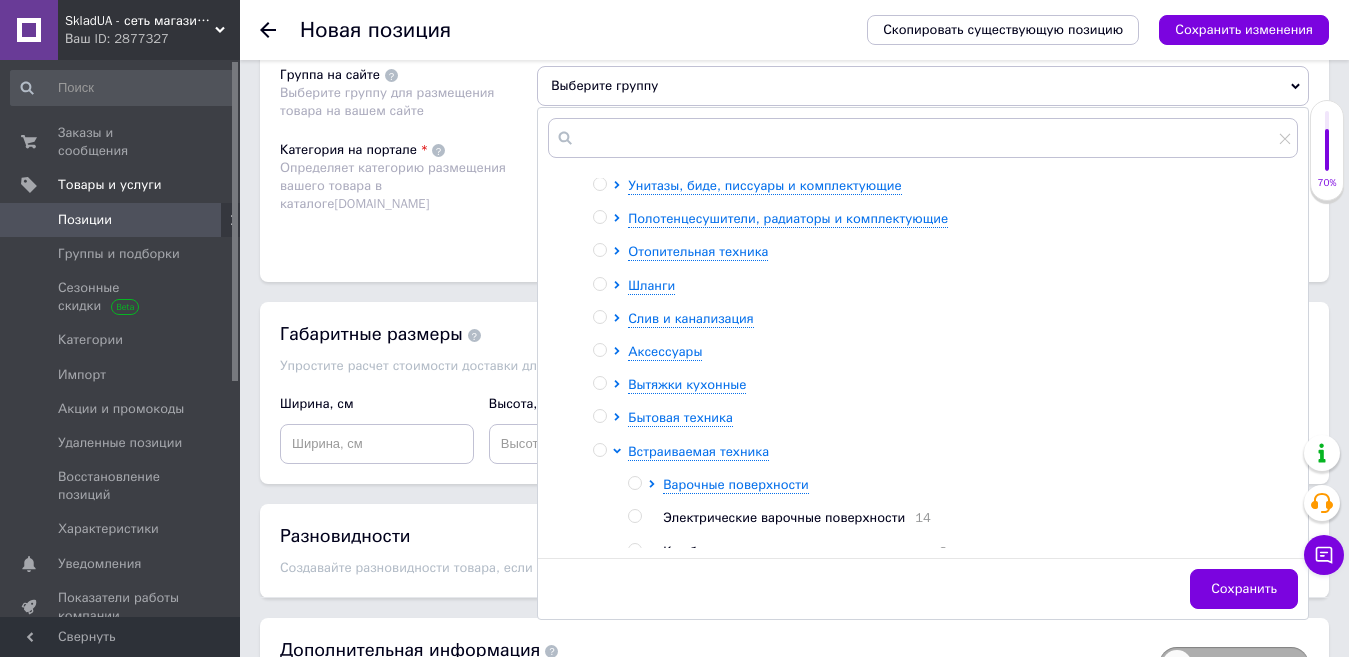 scroll, scrollTop: 300, scrollLeft: 0, axis: vertical 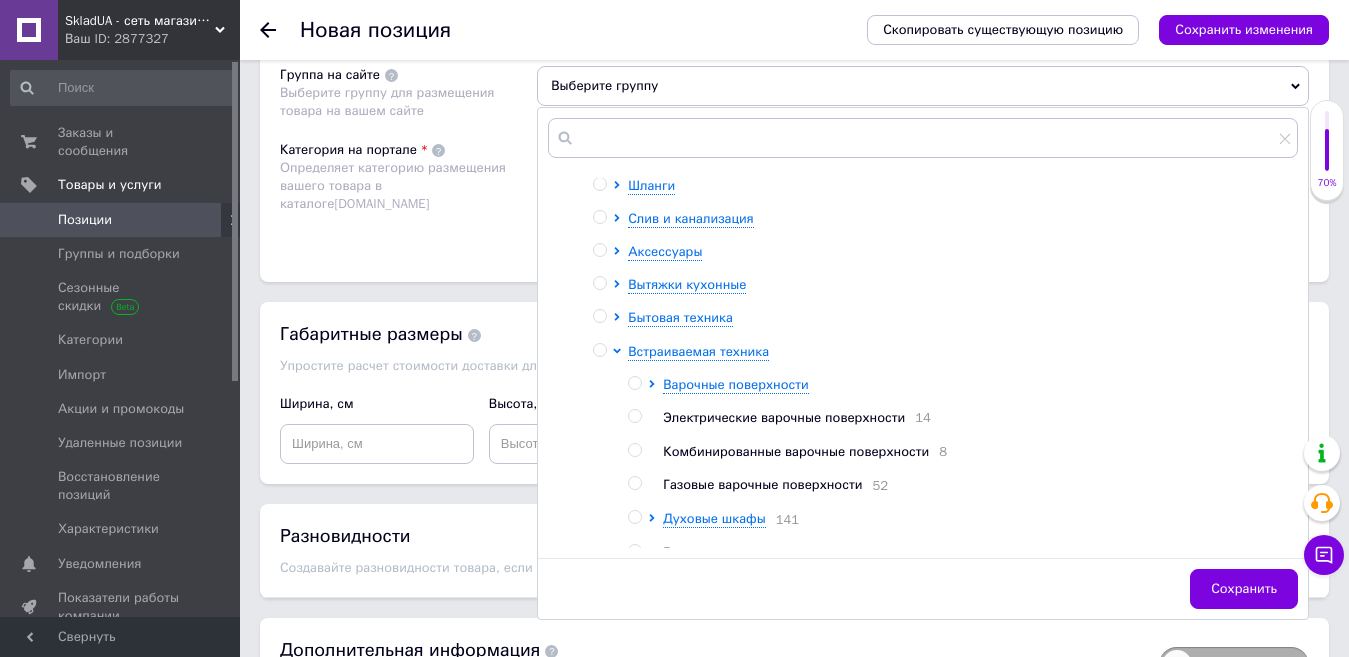 click at bounding box center (638, 385) 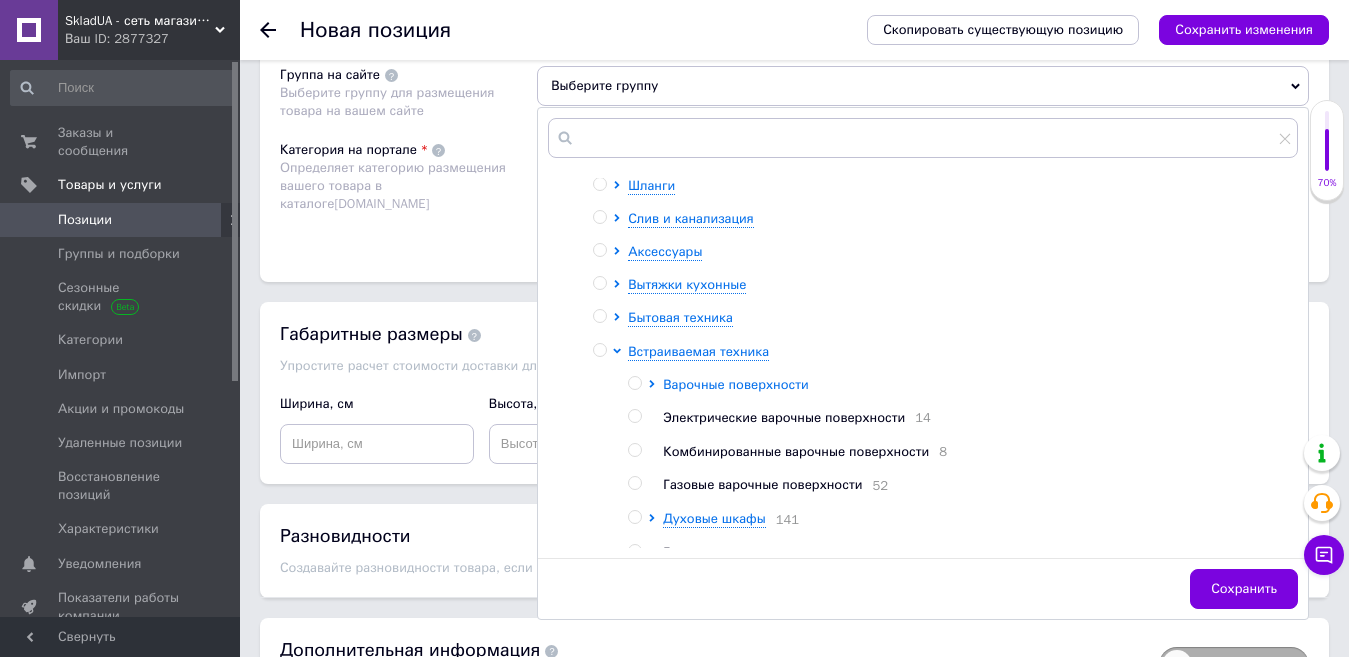 click 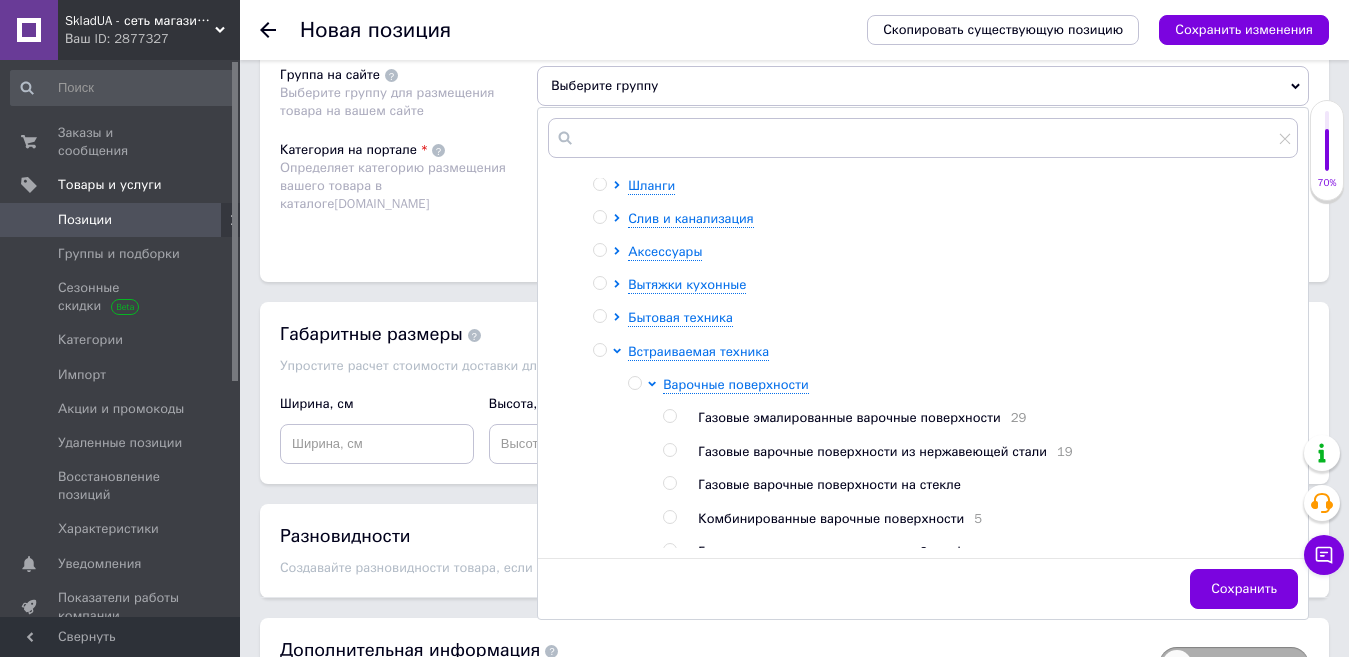 click at bounding box center (669, 450) 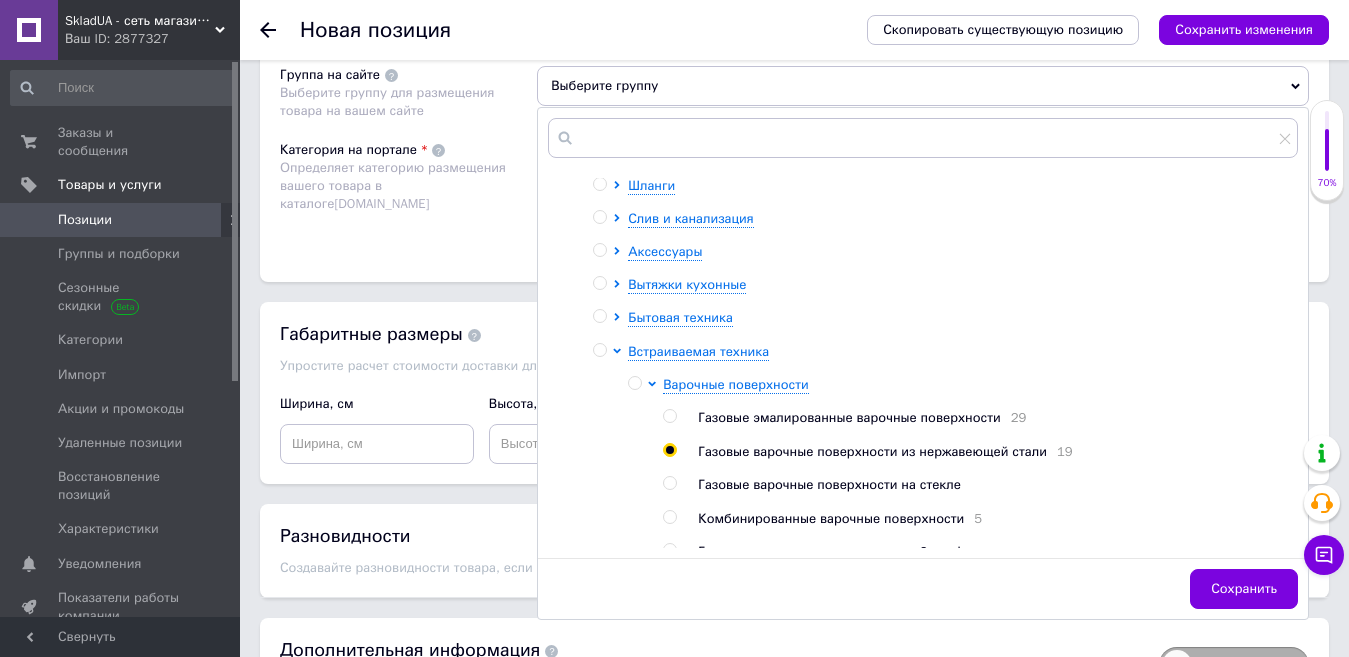 radio on "true" 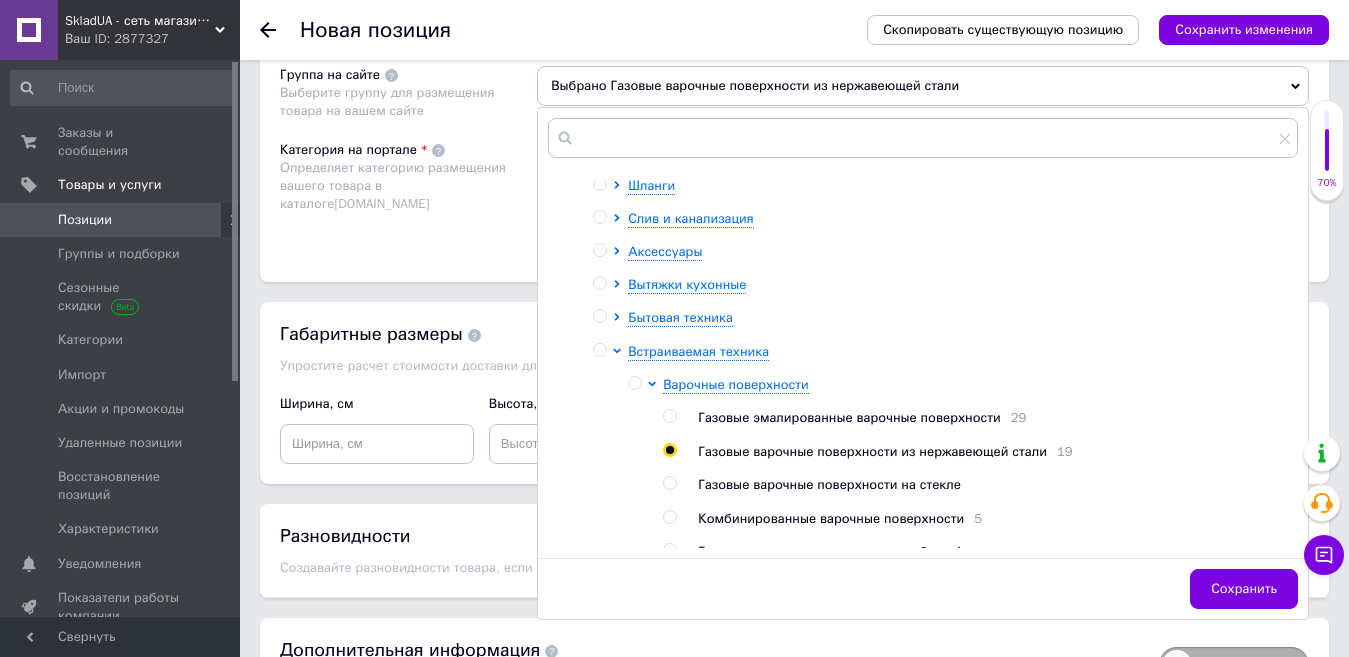 click at bounding box center (669, 483) 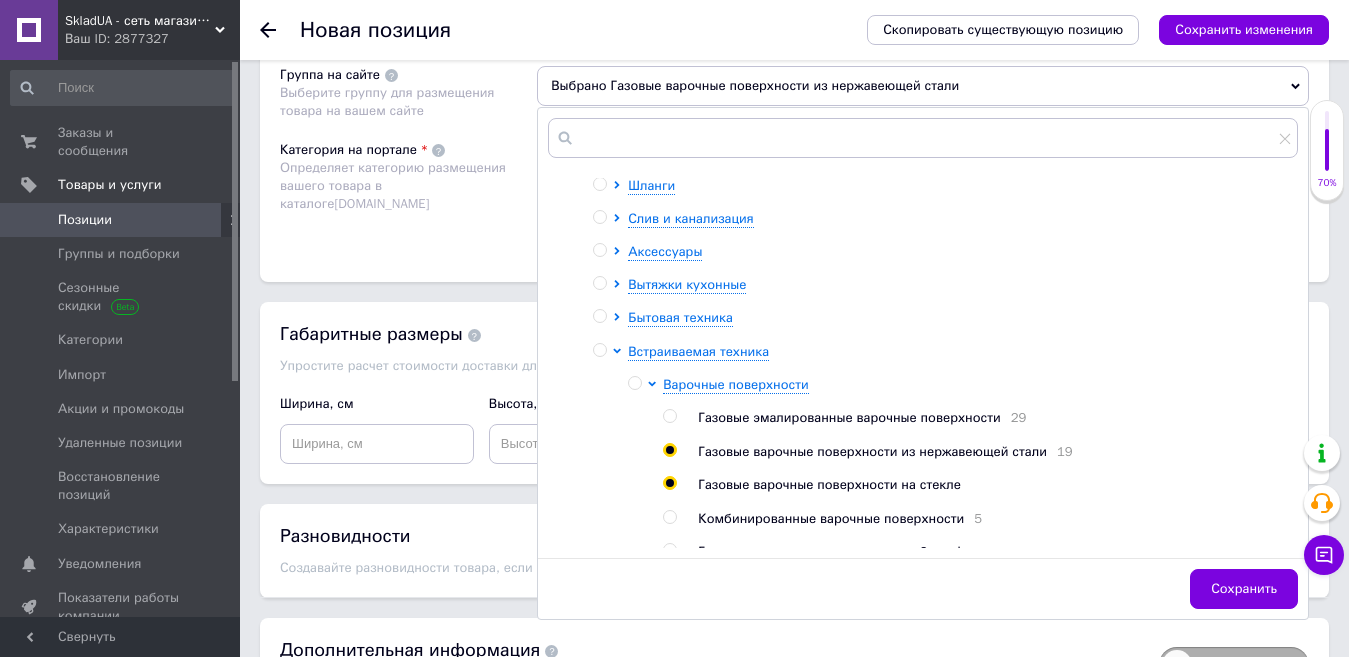 radio on "true" 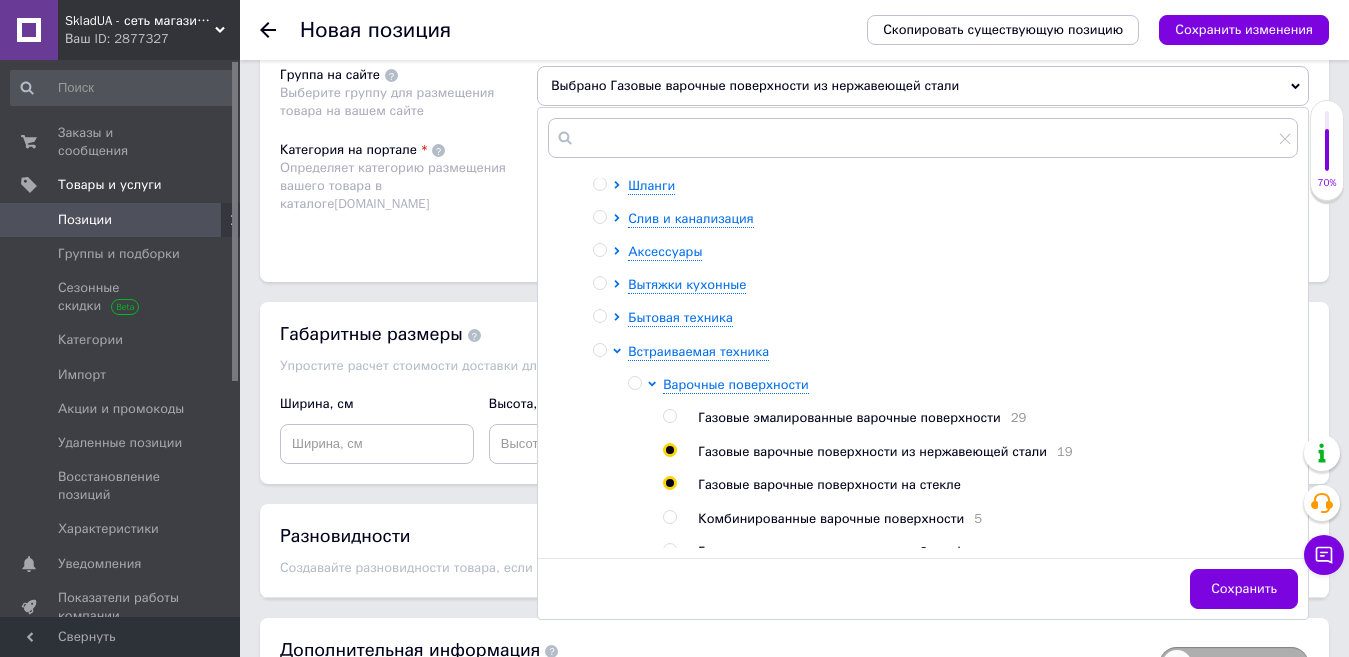 radio on "false" 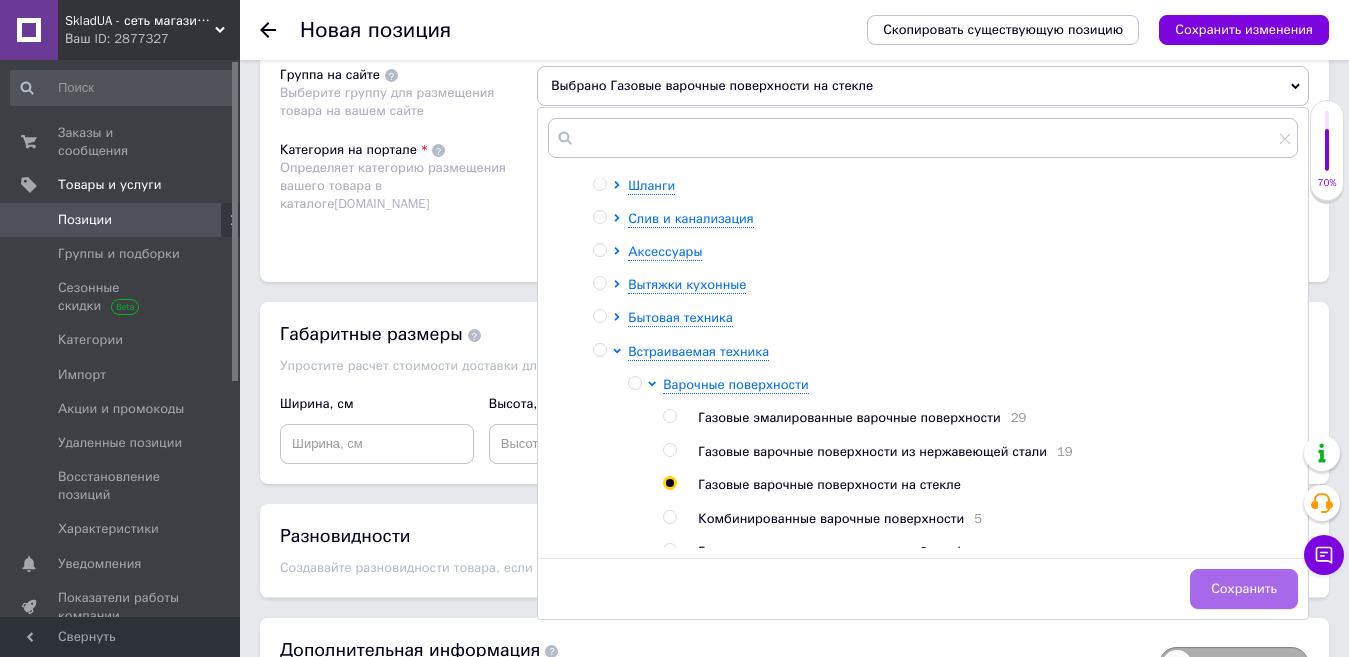 click on "Сохранить" at bounding box center [1244, 589] 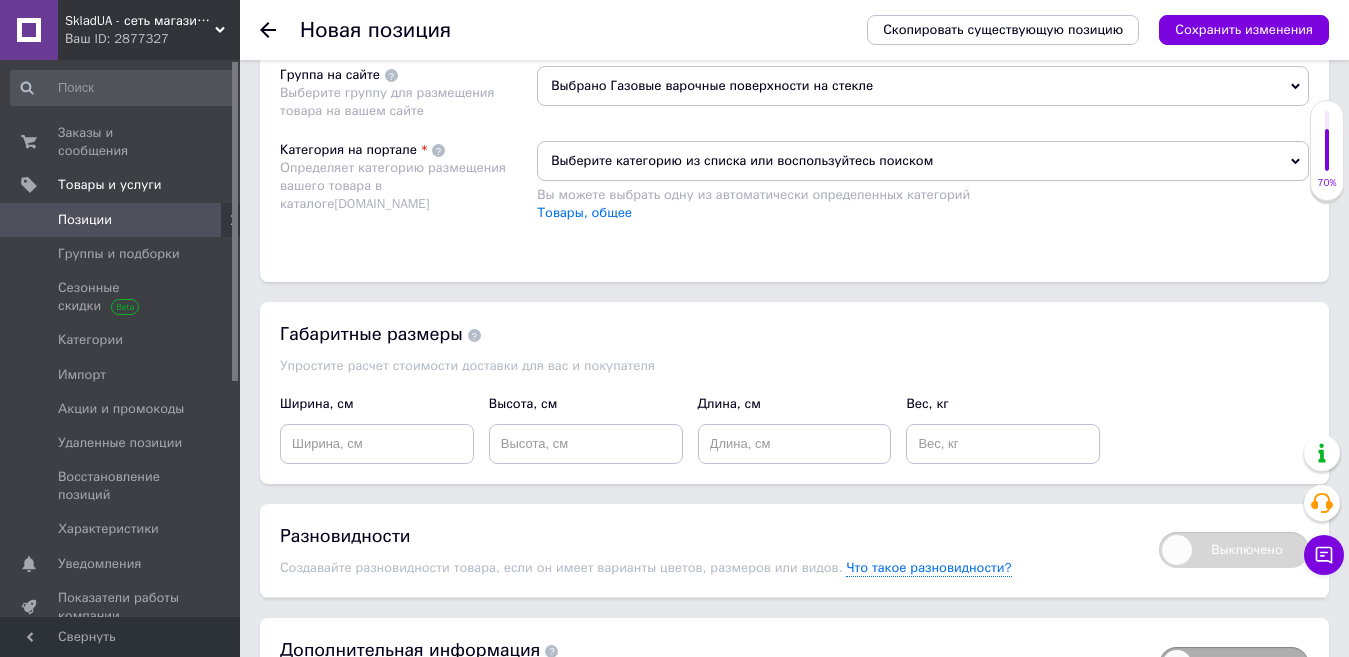 click on "Выберите категорию из списка или воспользуйтесь поиском" at bounding box center [923, 161] 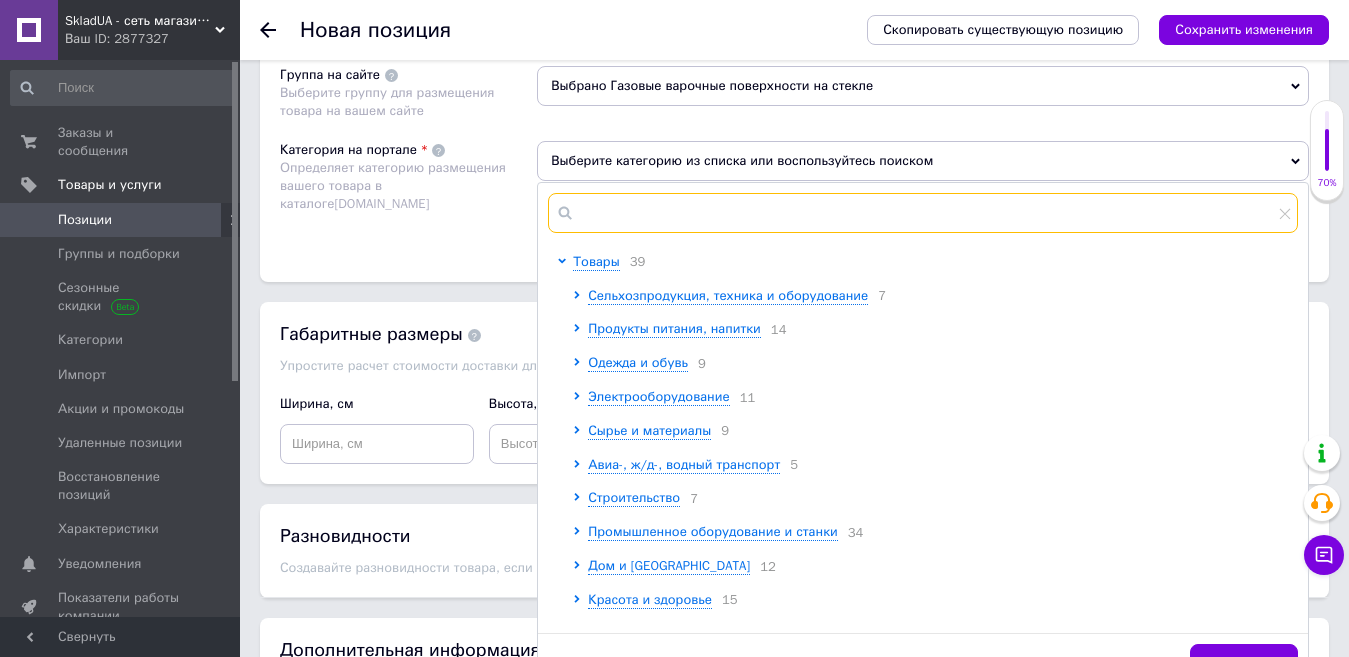 click at bounding box center (923, 213) 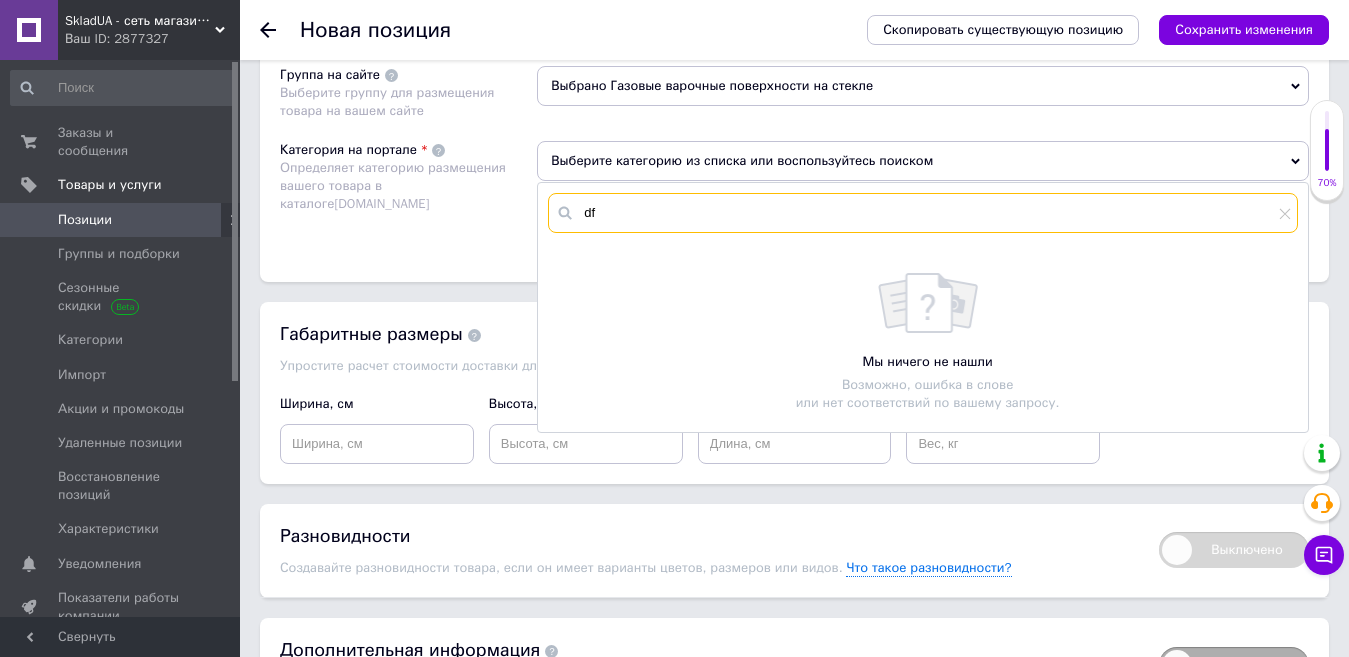 type on "d" 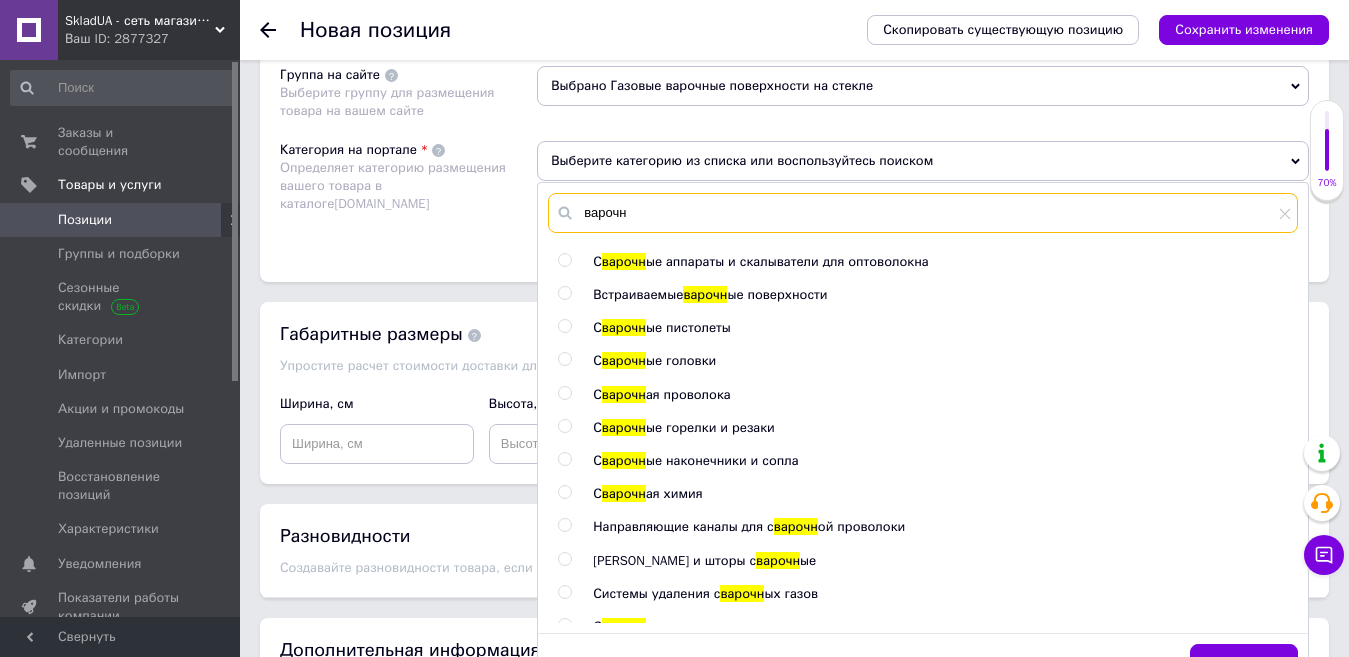 type on "варочн" 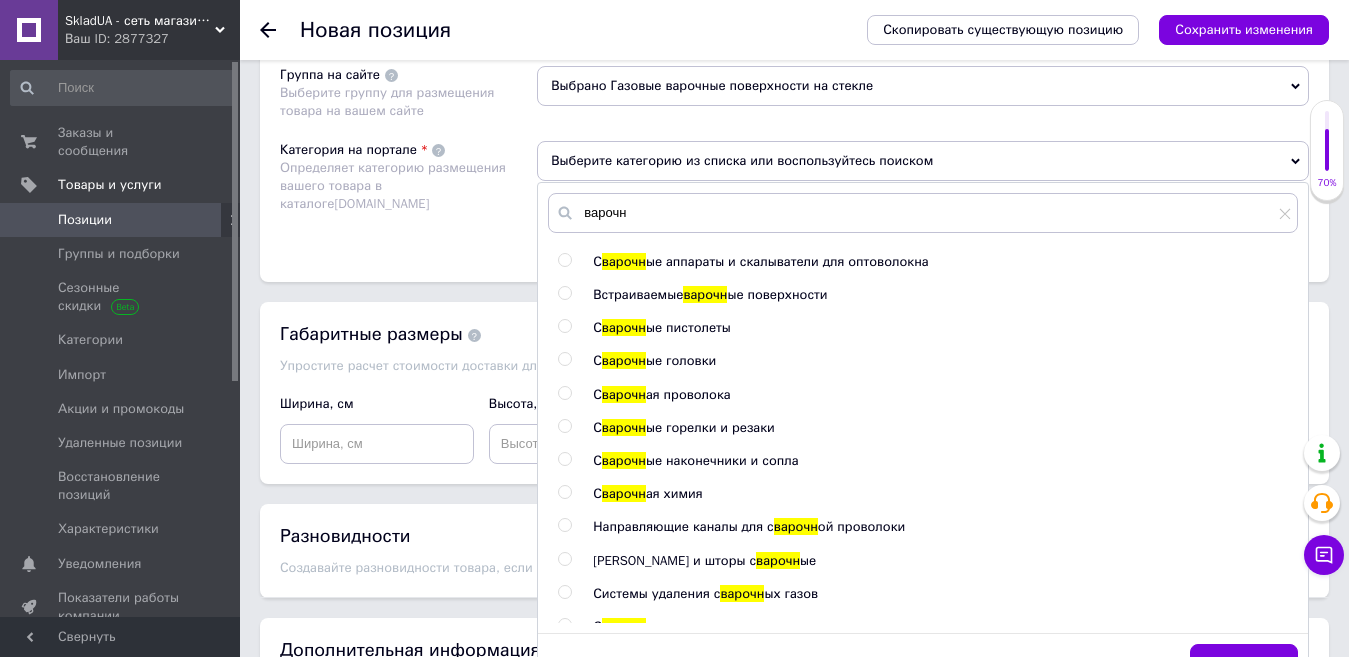 click at bounding box center (564, 293) 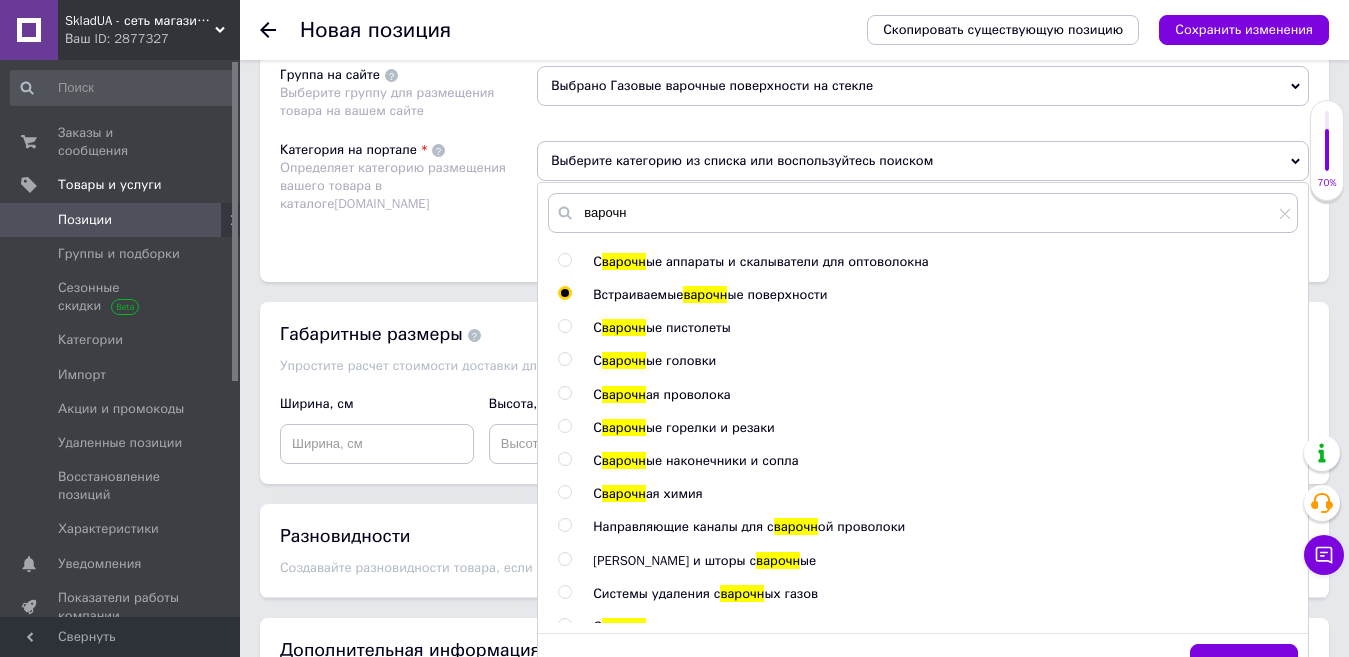 radio on "true" 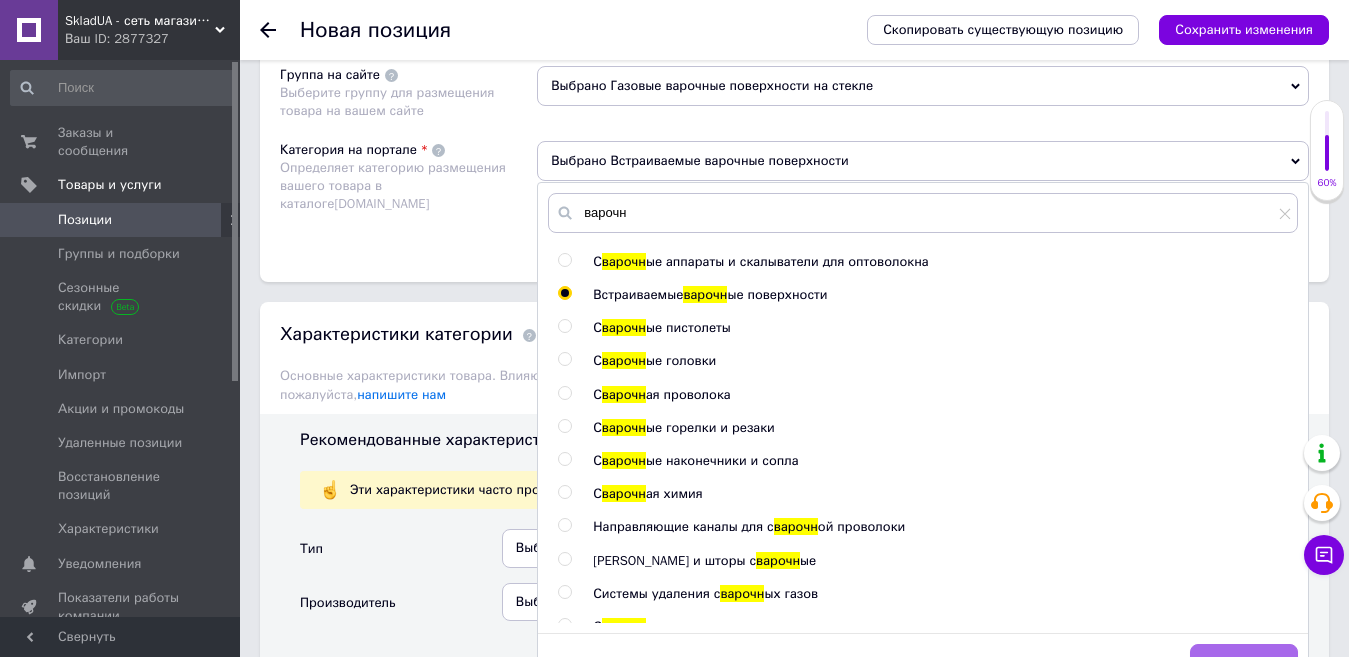 click on "Сохранить" at bounding box center [1244, 664] 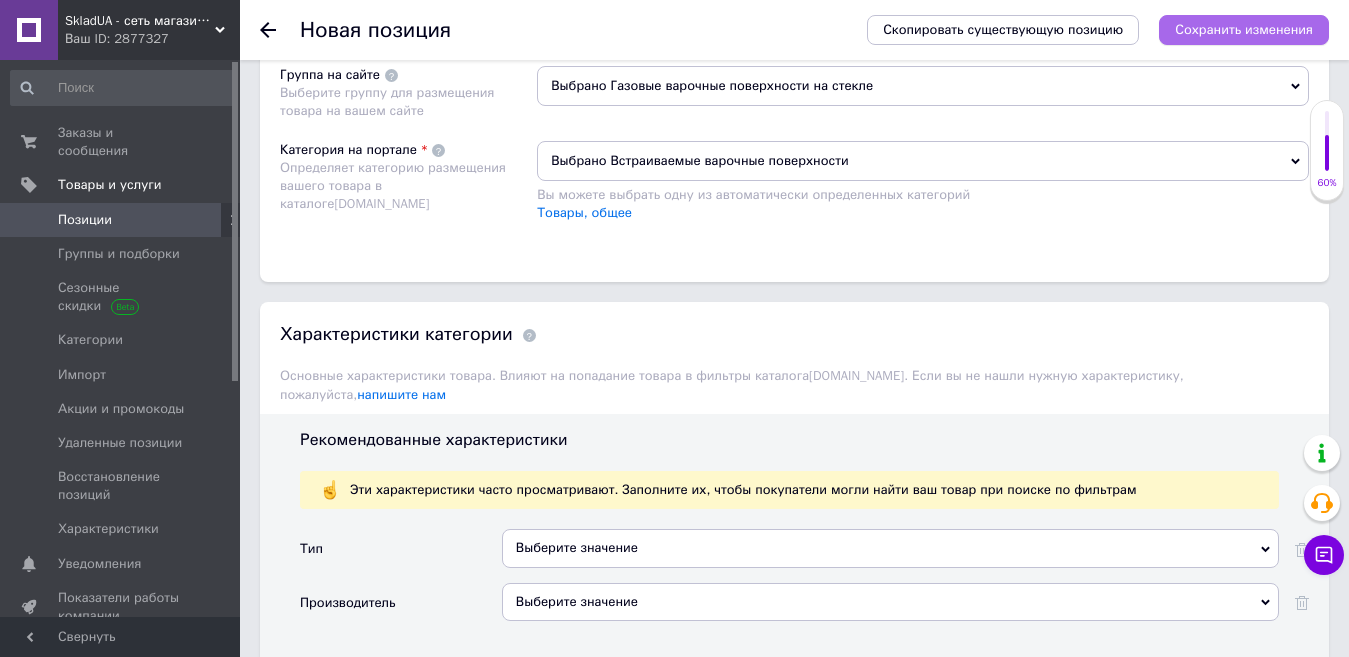 click on "Сохранить изменения" at bounding box center [1244, 29] 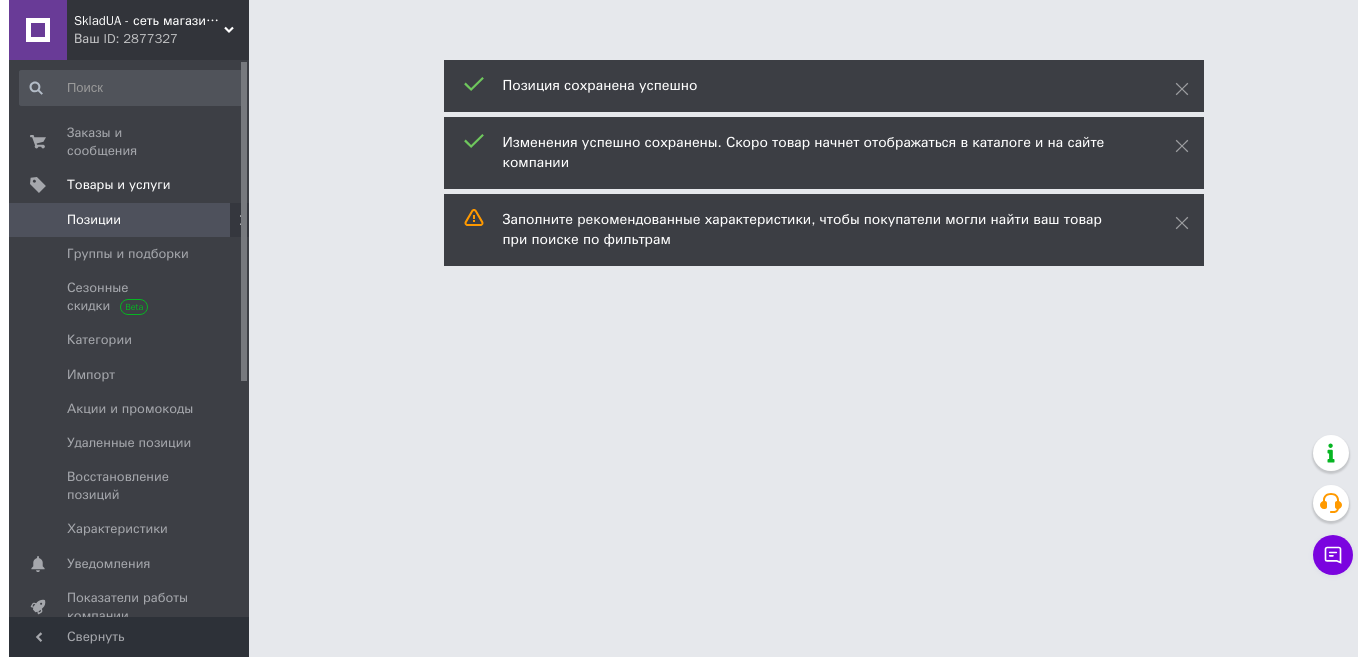 scroll, scrollTop: 0, scrollLeft: 0, axis: both 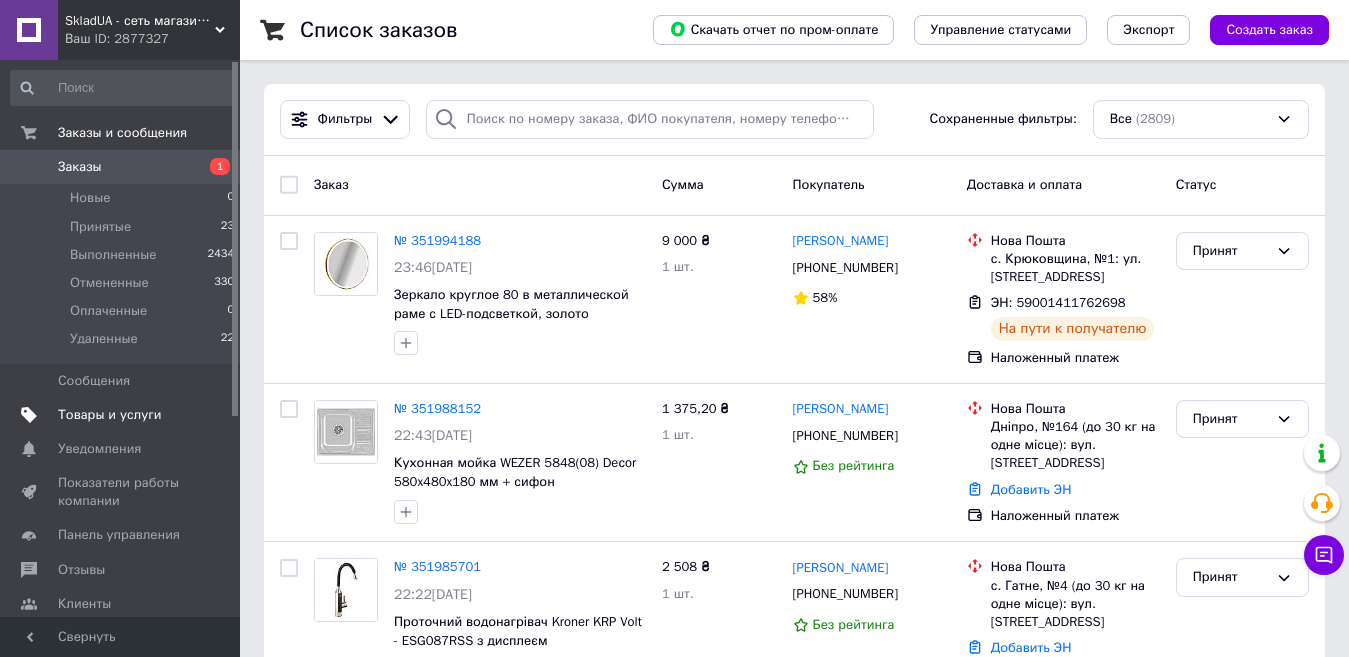 click on "Товары и услуги" at bounding box center [110, 415] 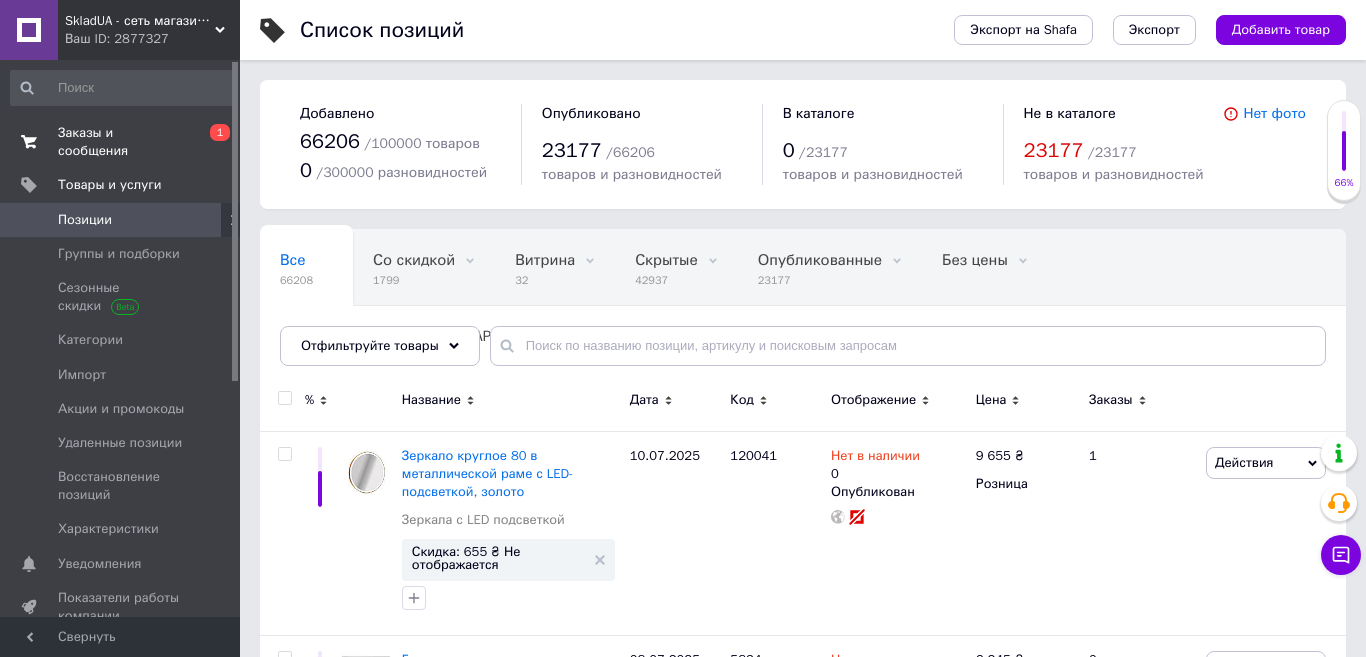 click on "Заказы и сообщения" at bounding box center [121, 142] 